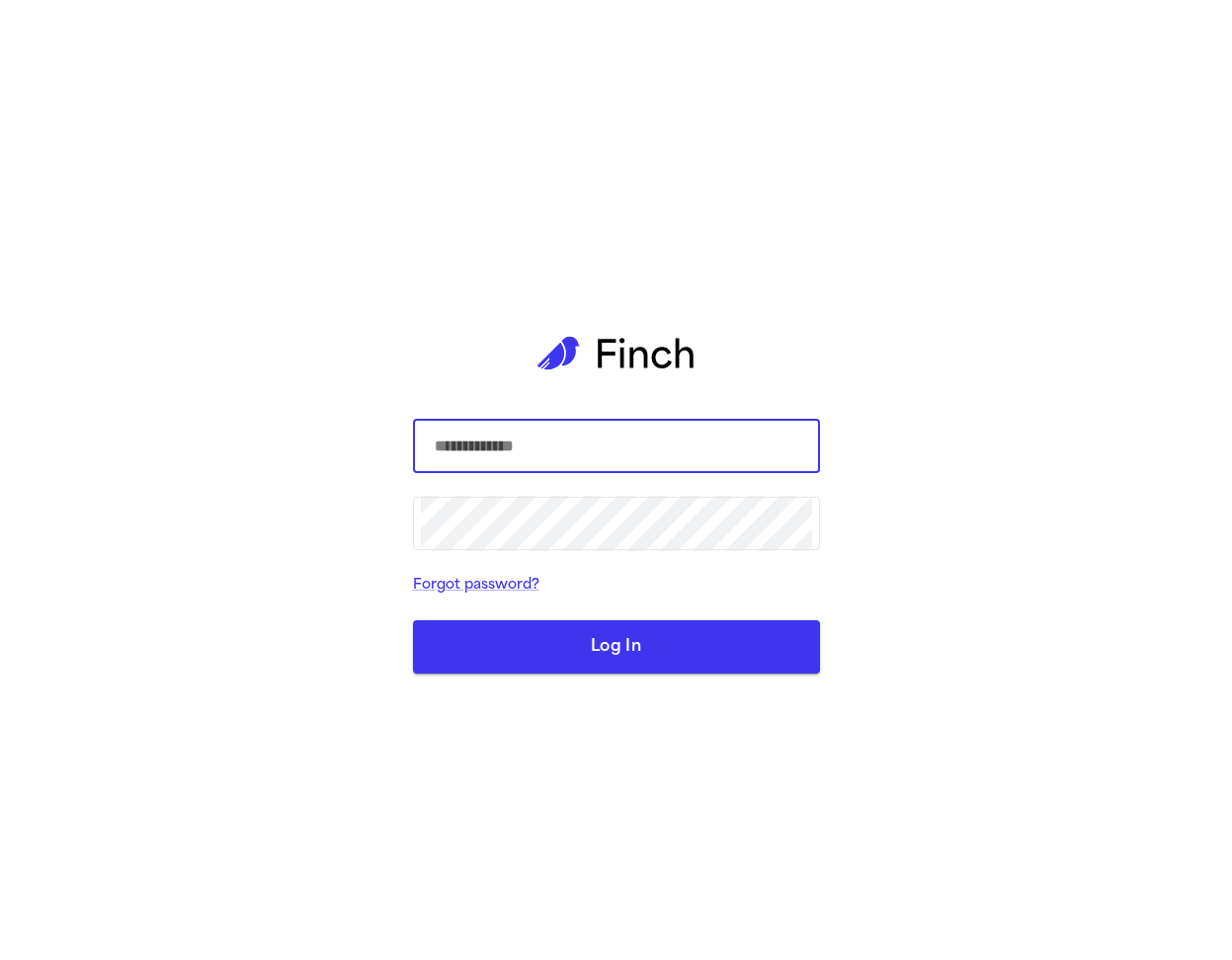 scroll, scrollTop: 0, scrollLeft: 0, axis: both 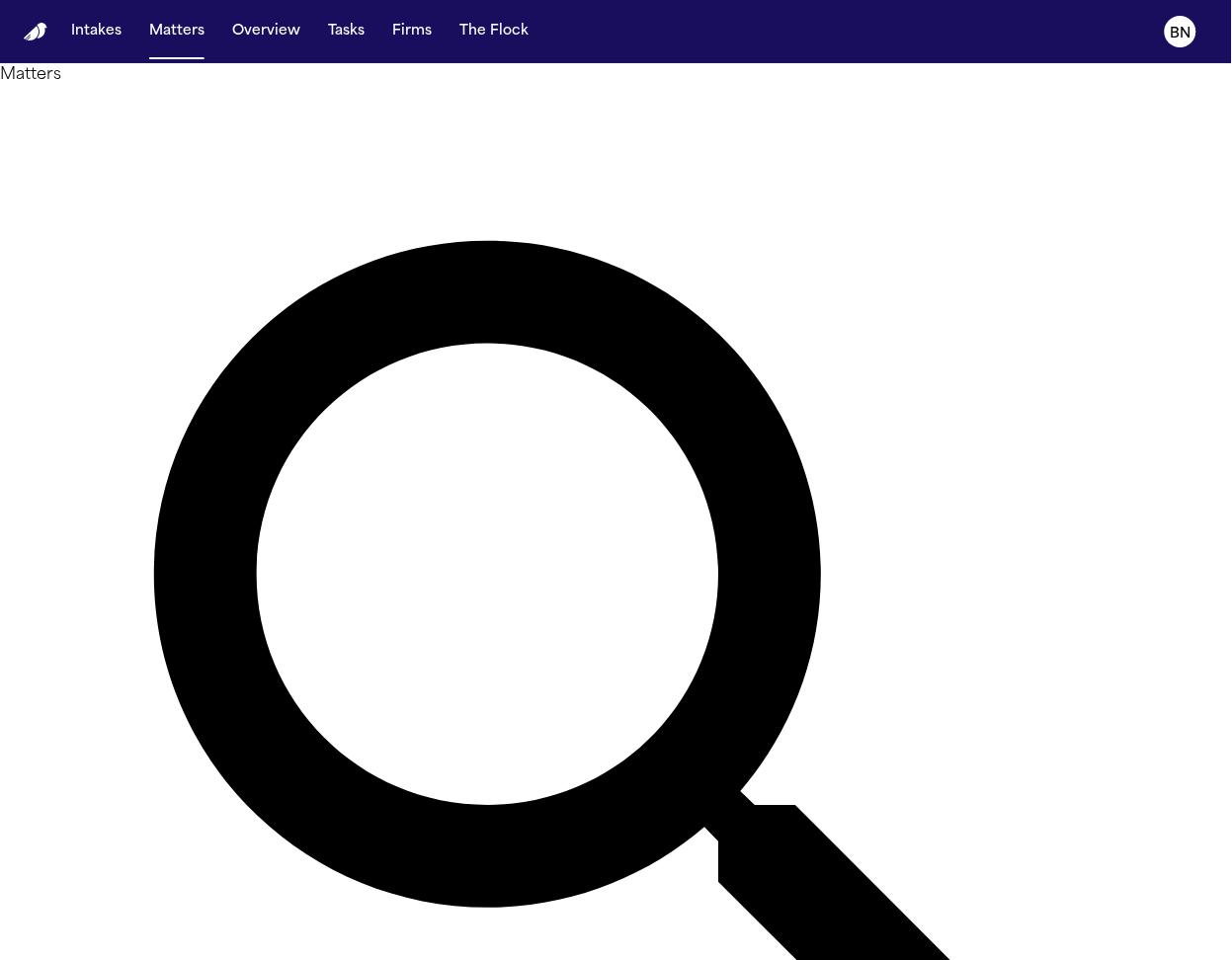 click at bounding box center [79, 1330] 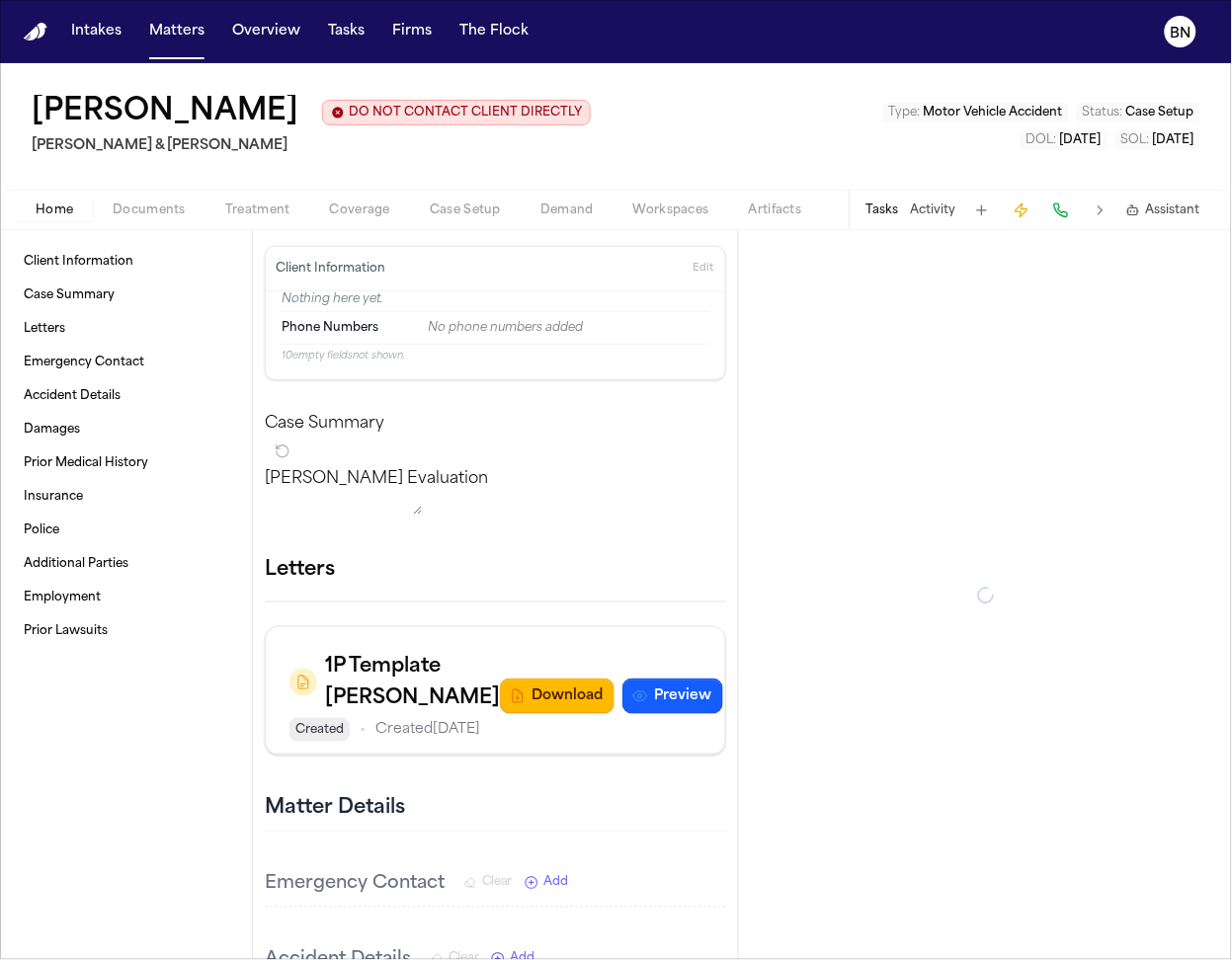 click on "Coverage" at bounding box center [360, 210] 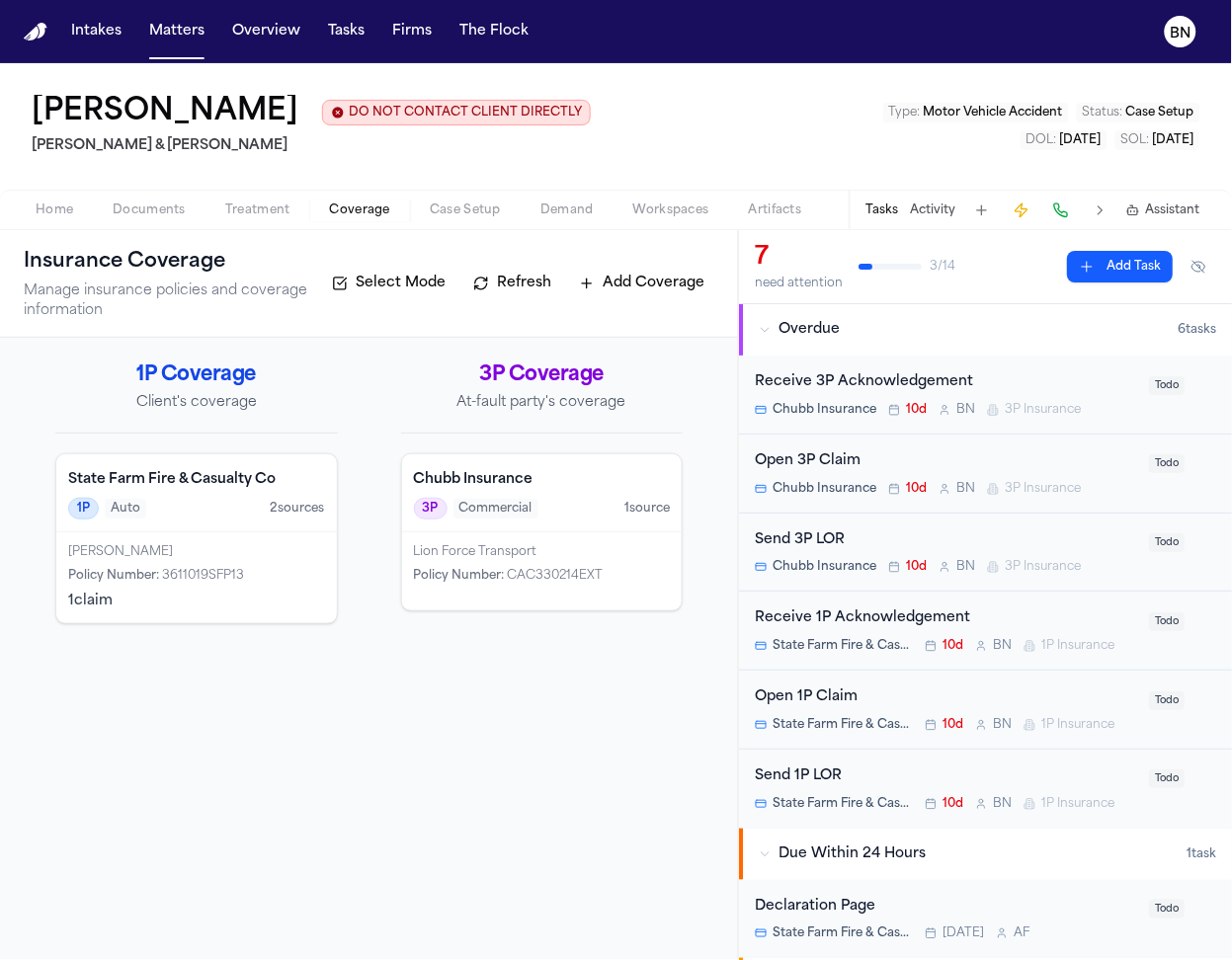 click on "Home" at bounding box center (54, 210) 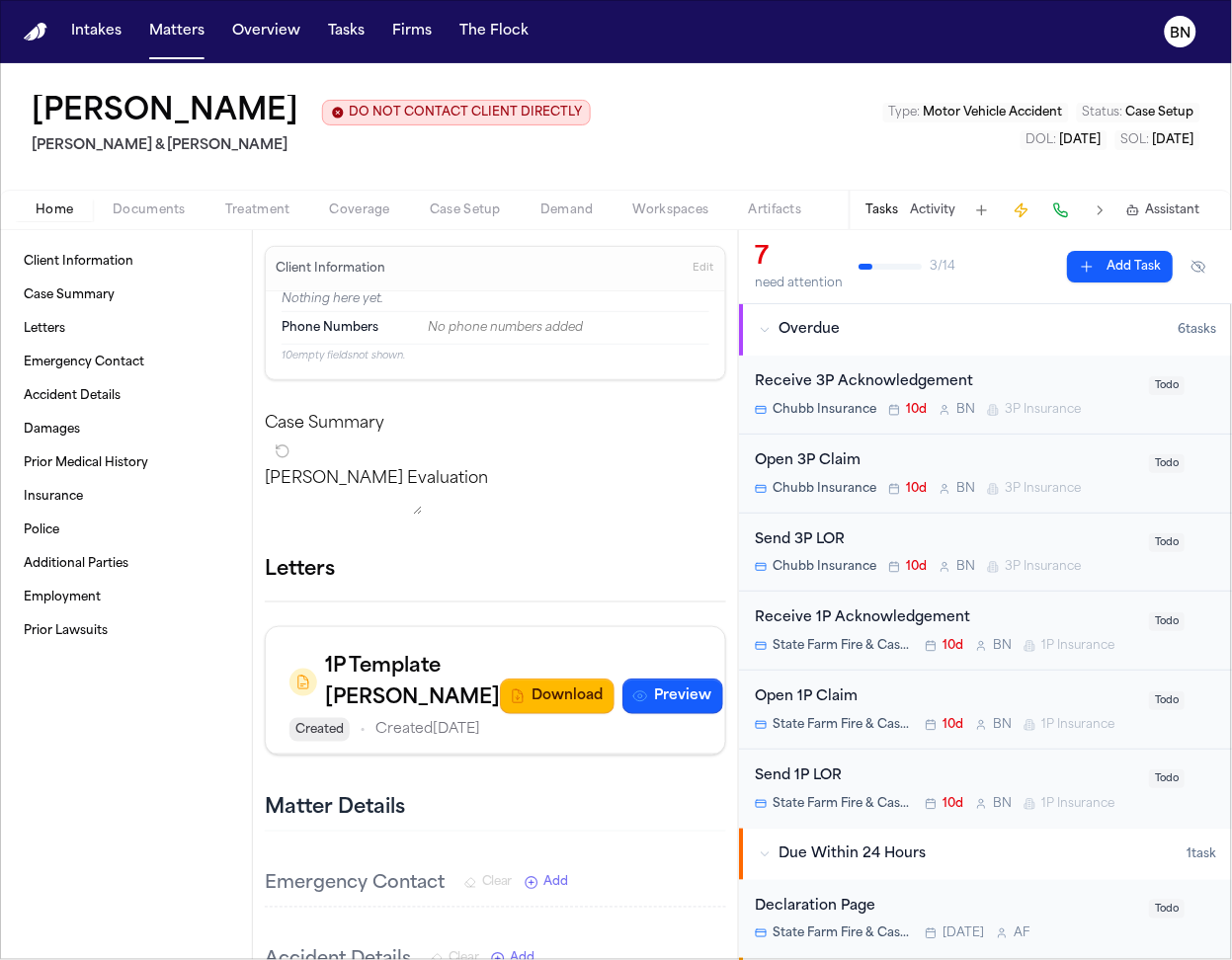click 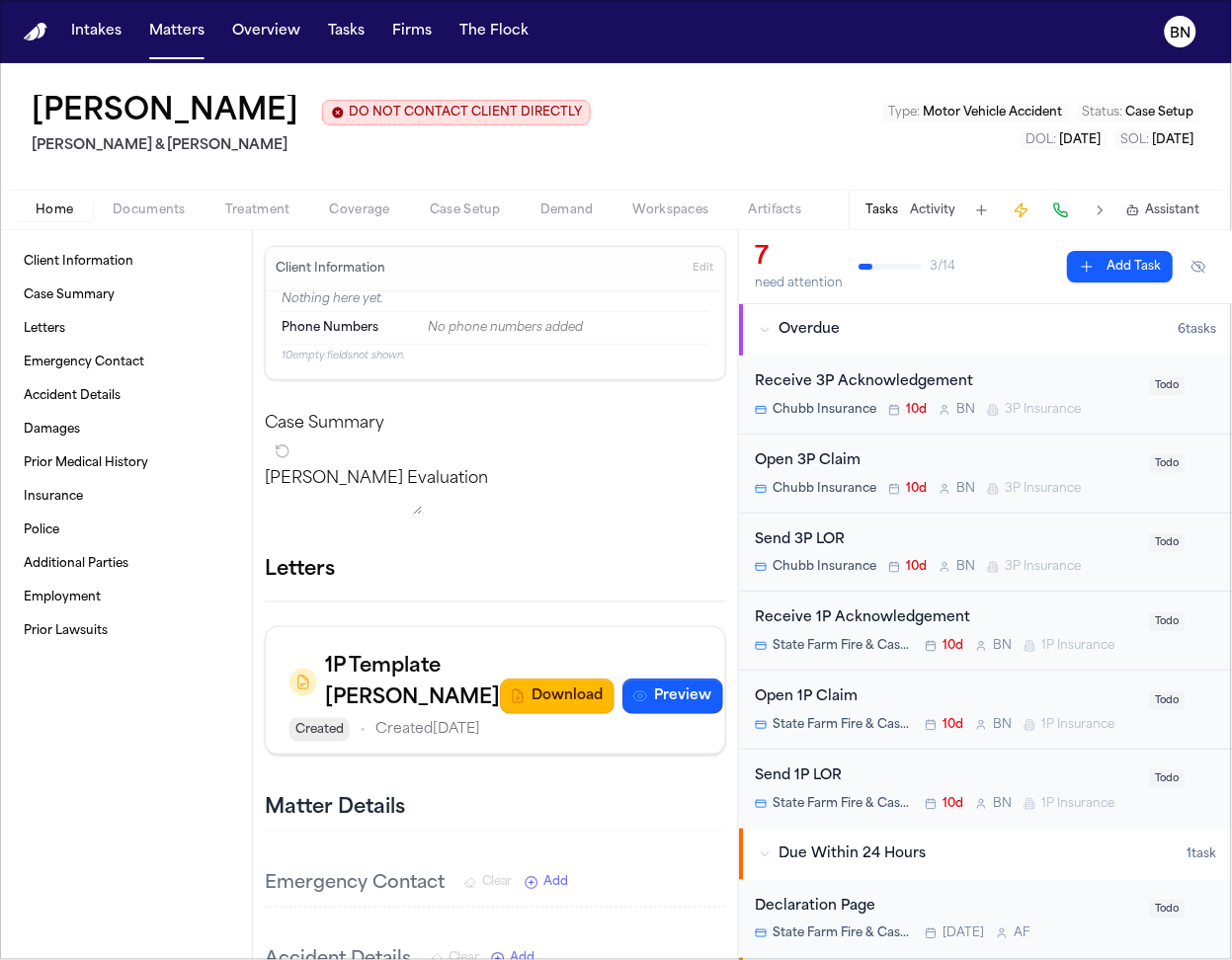 click on "3P Template Beck" at bounding box center (616, 1007) 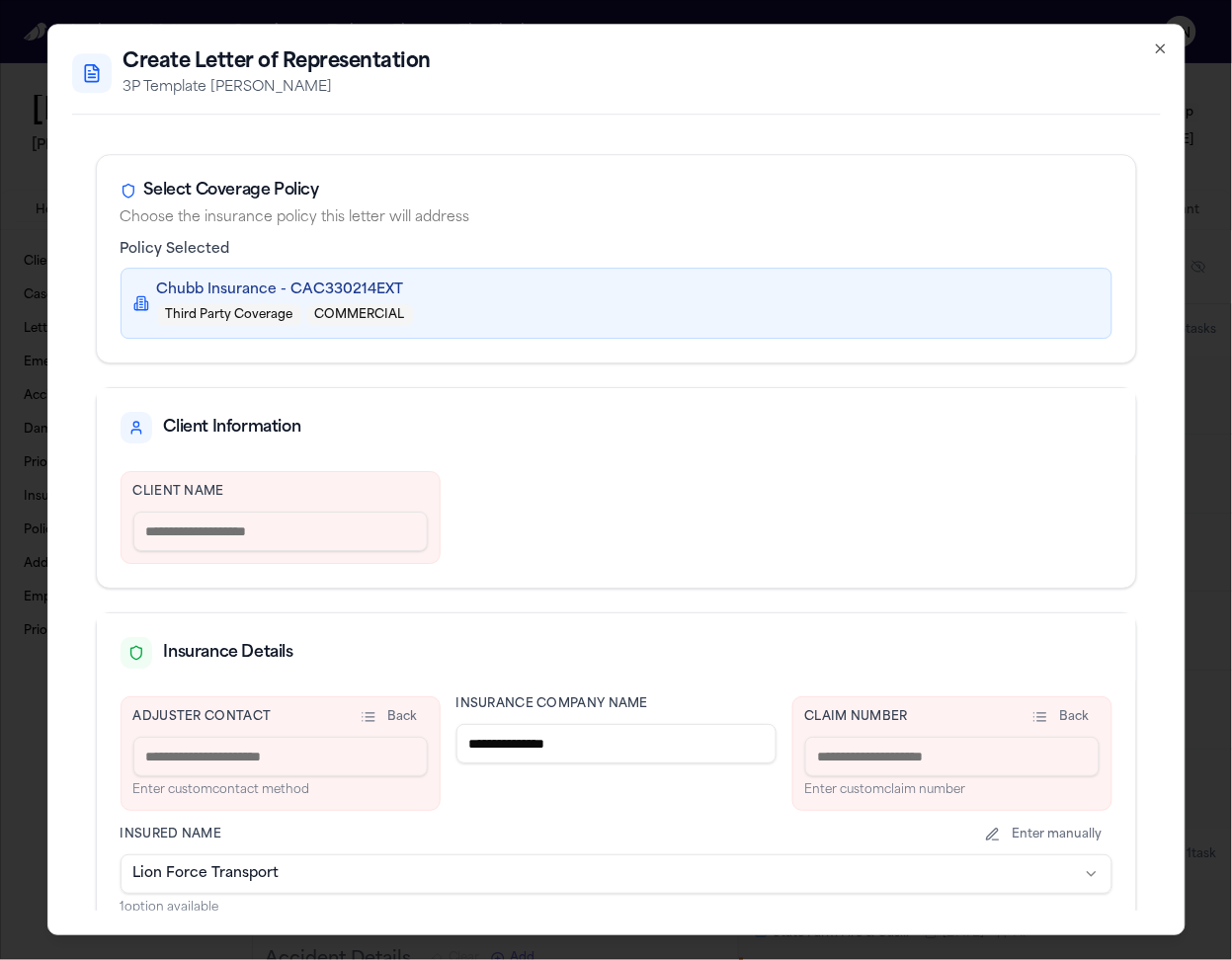 click at bounding box center [281, 531] 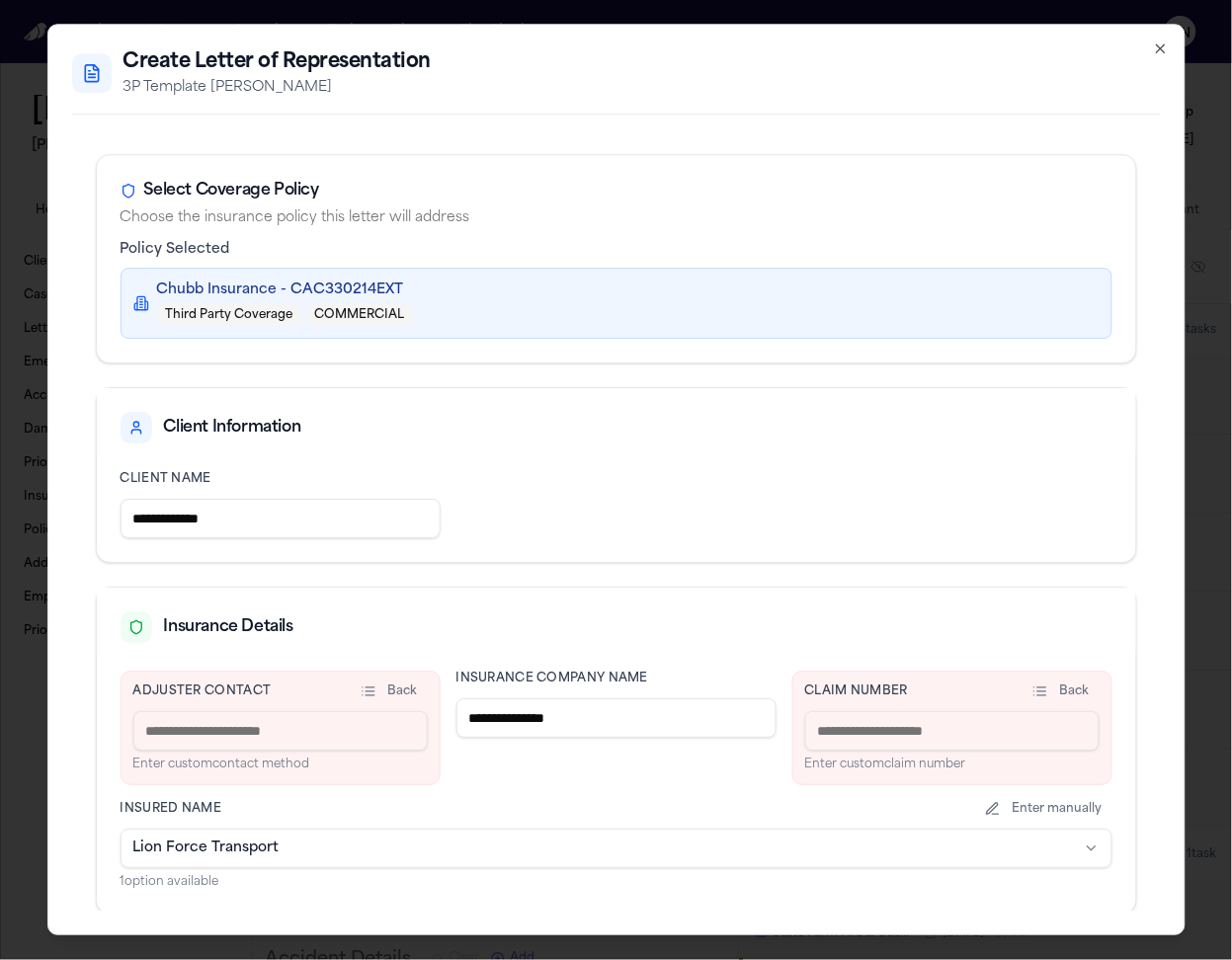 type on "**********" 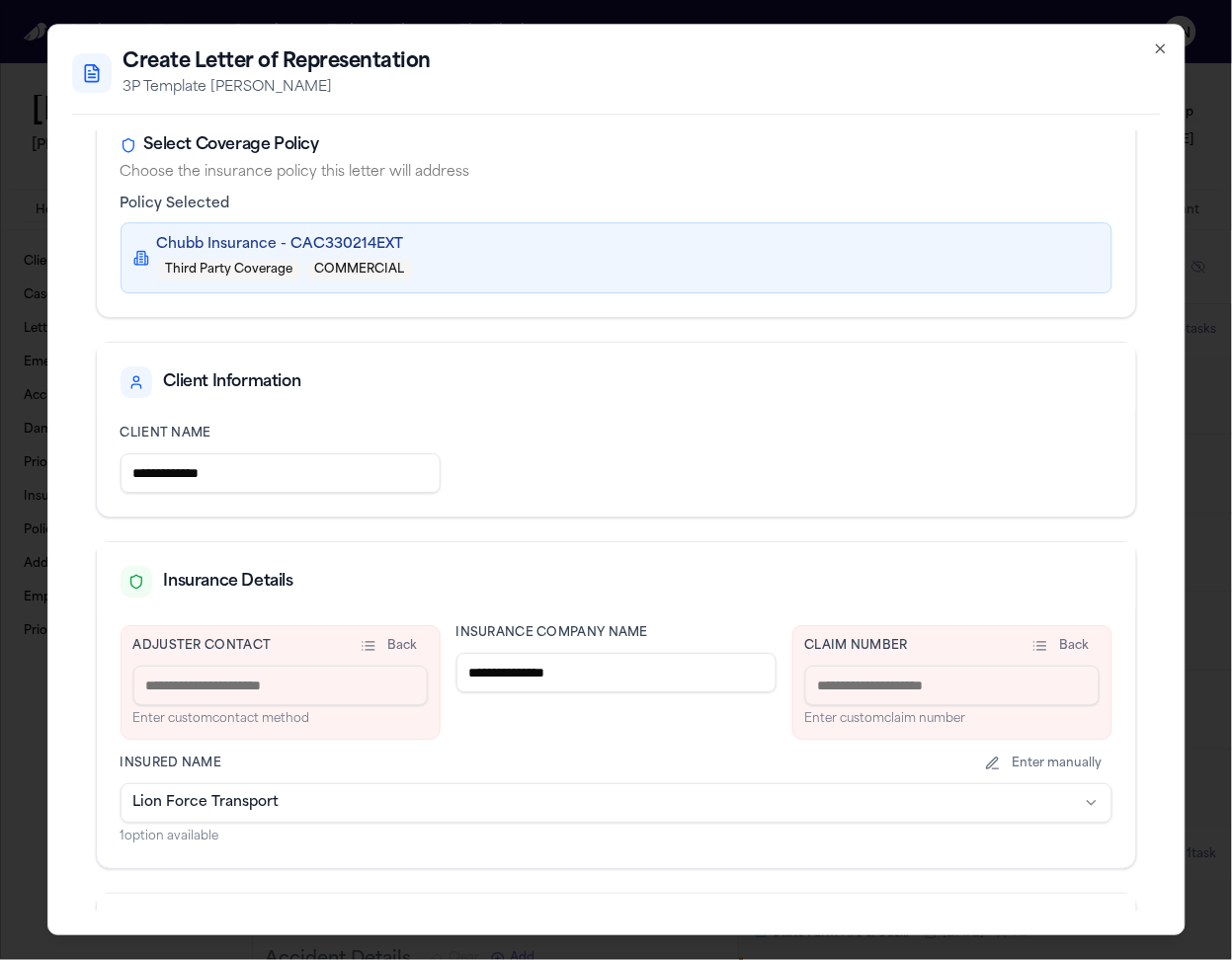 scroll, scrollTop: 158, scrollLeft: 0, axis: vertical 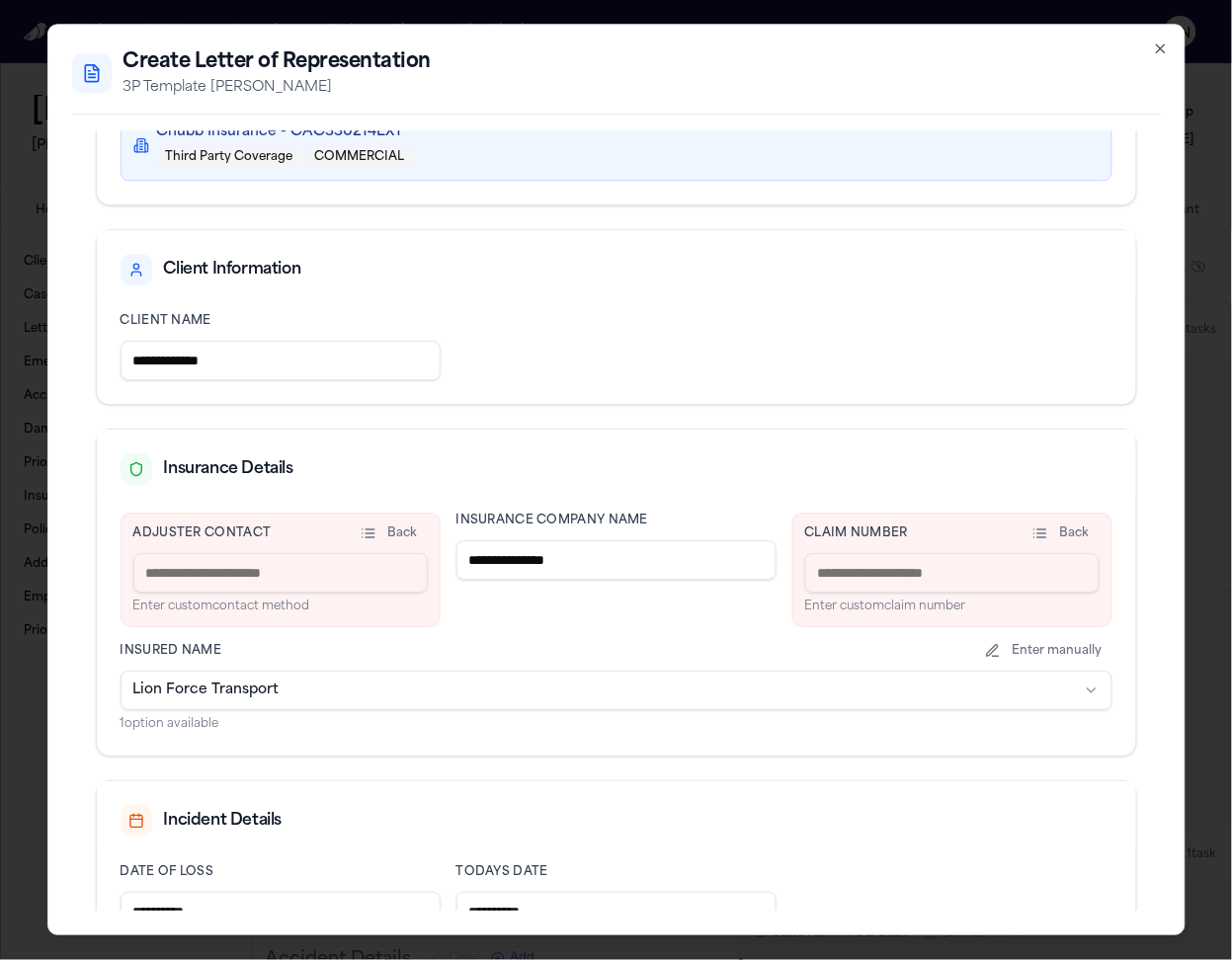 click at bounding box center [952, 573] 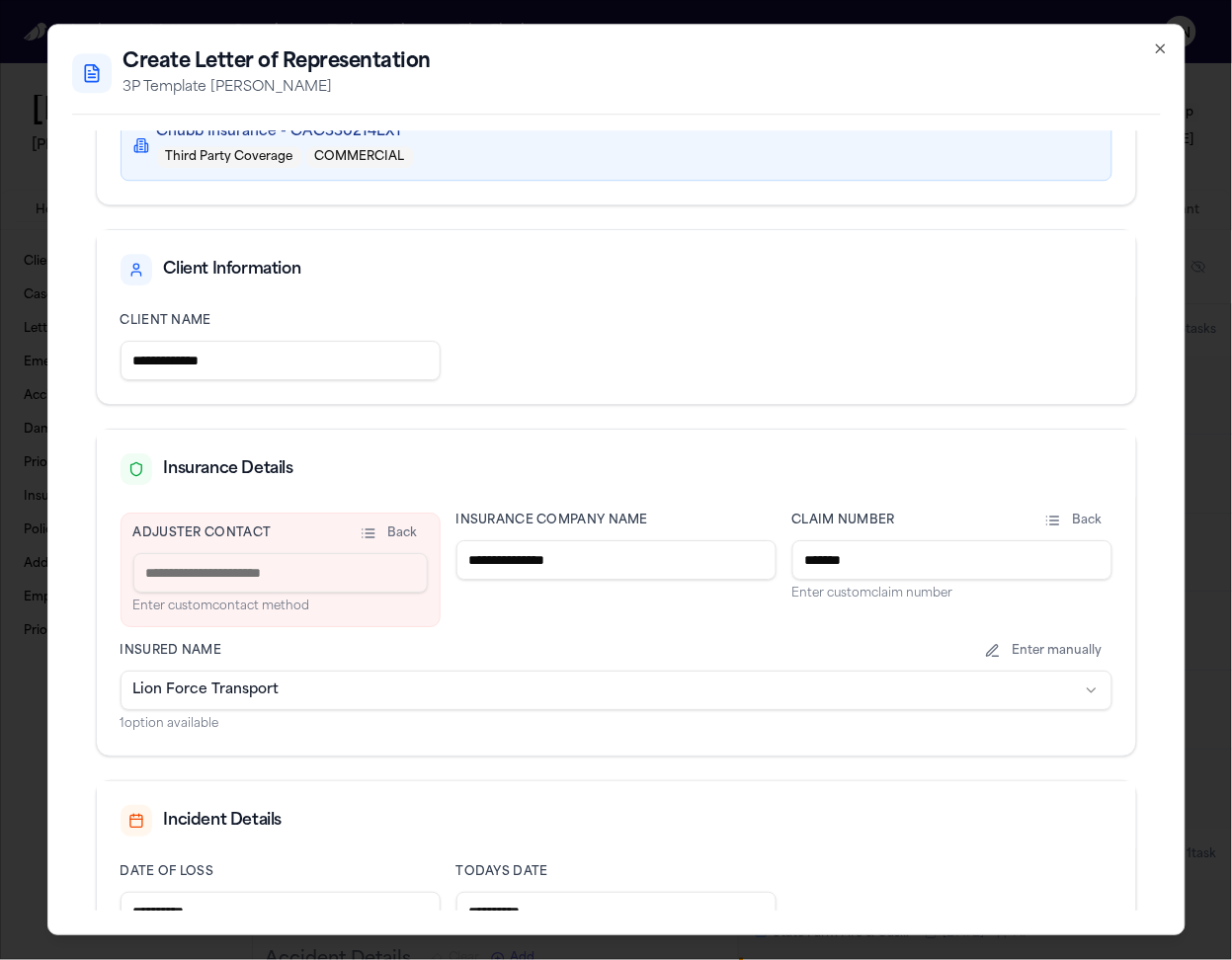 type on "*******" 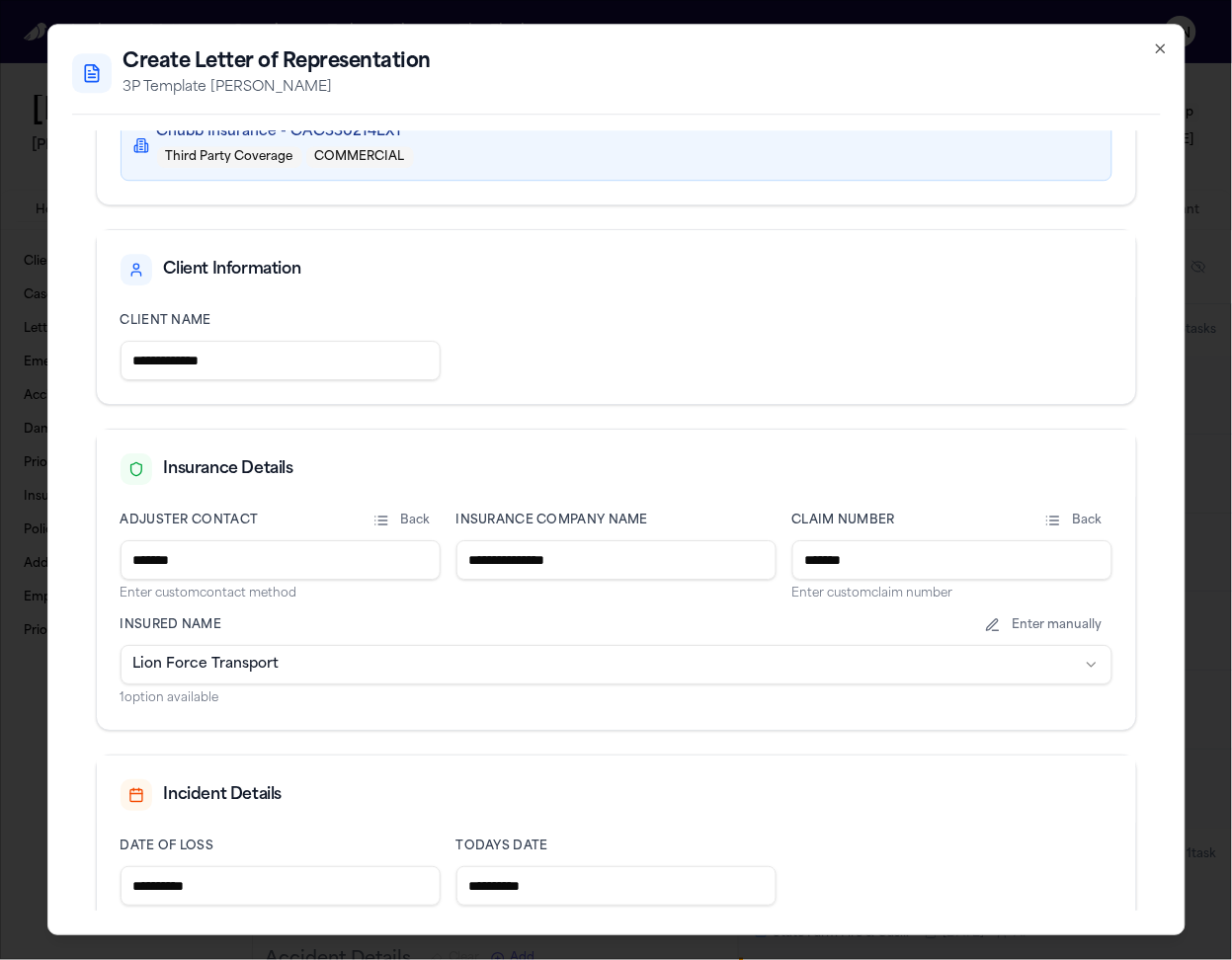 scroll, scrollTop: 286, scrollLeft: 0, axis: vertical 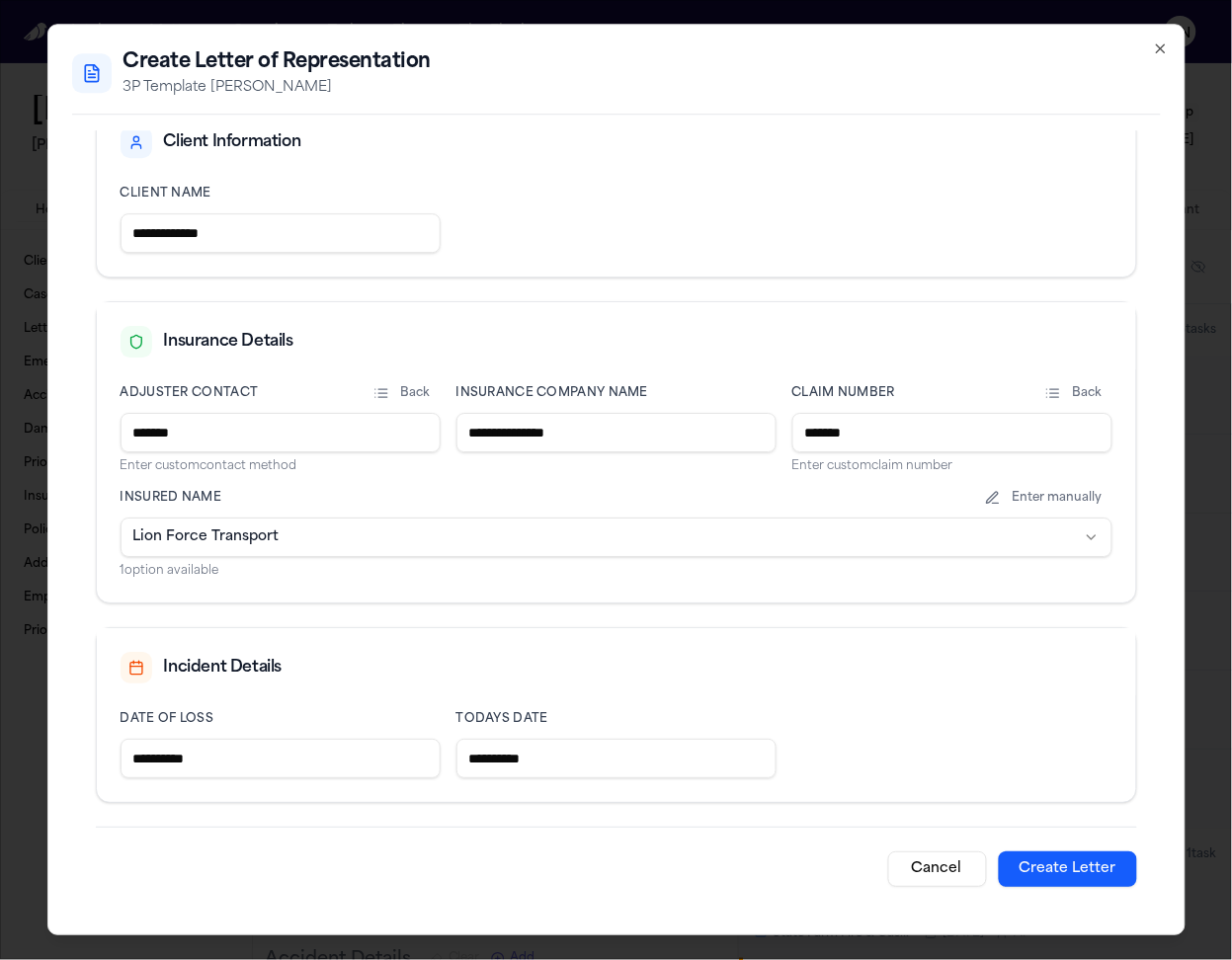 type on "*******" 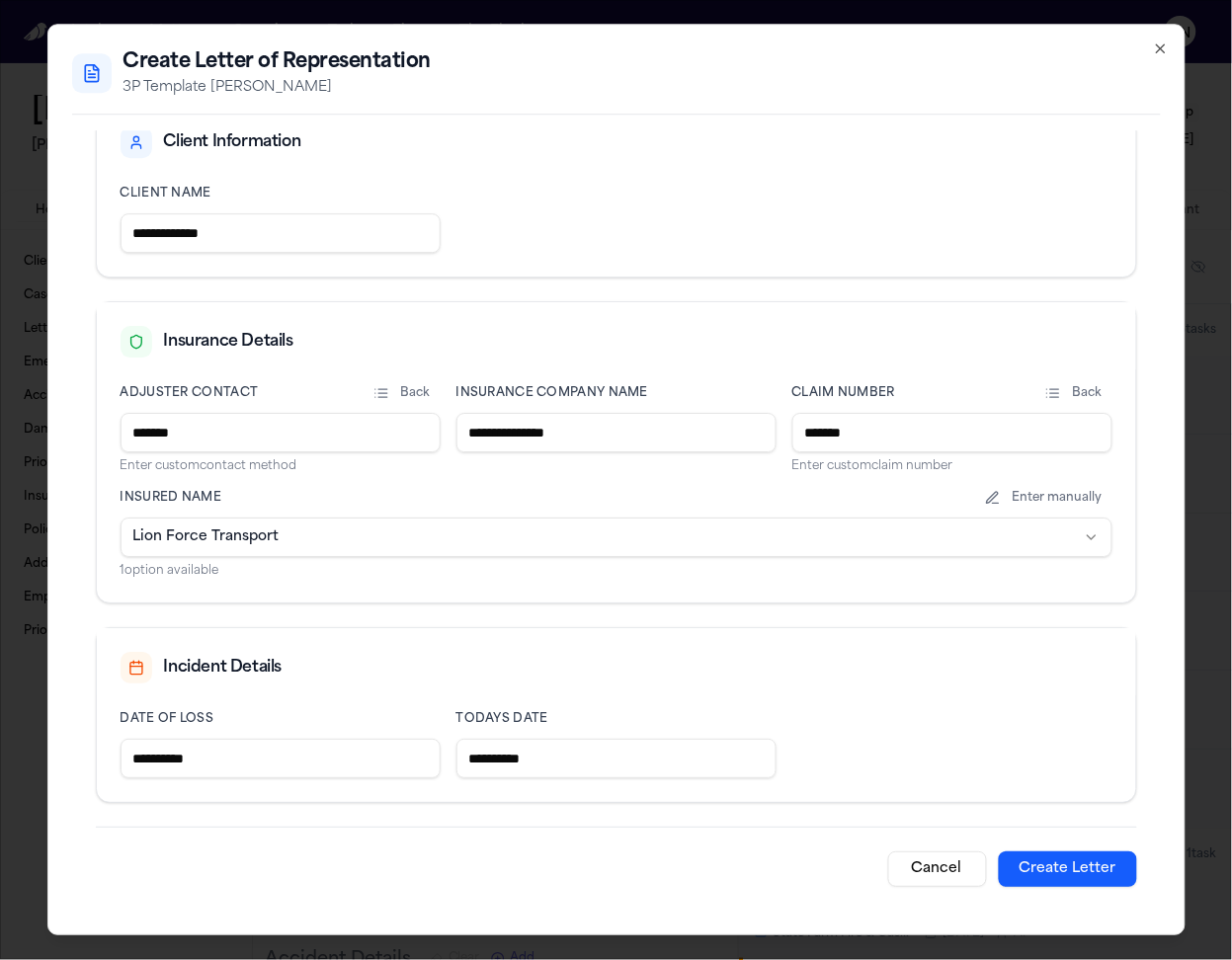 type on "**********" 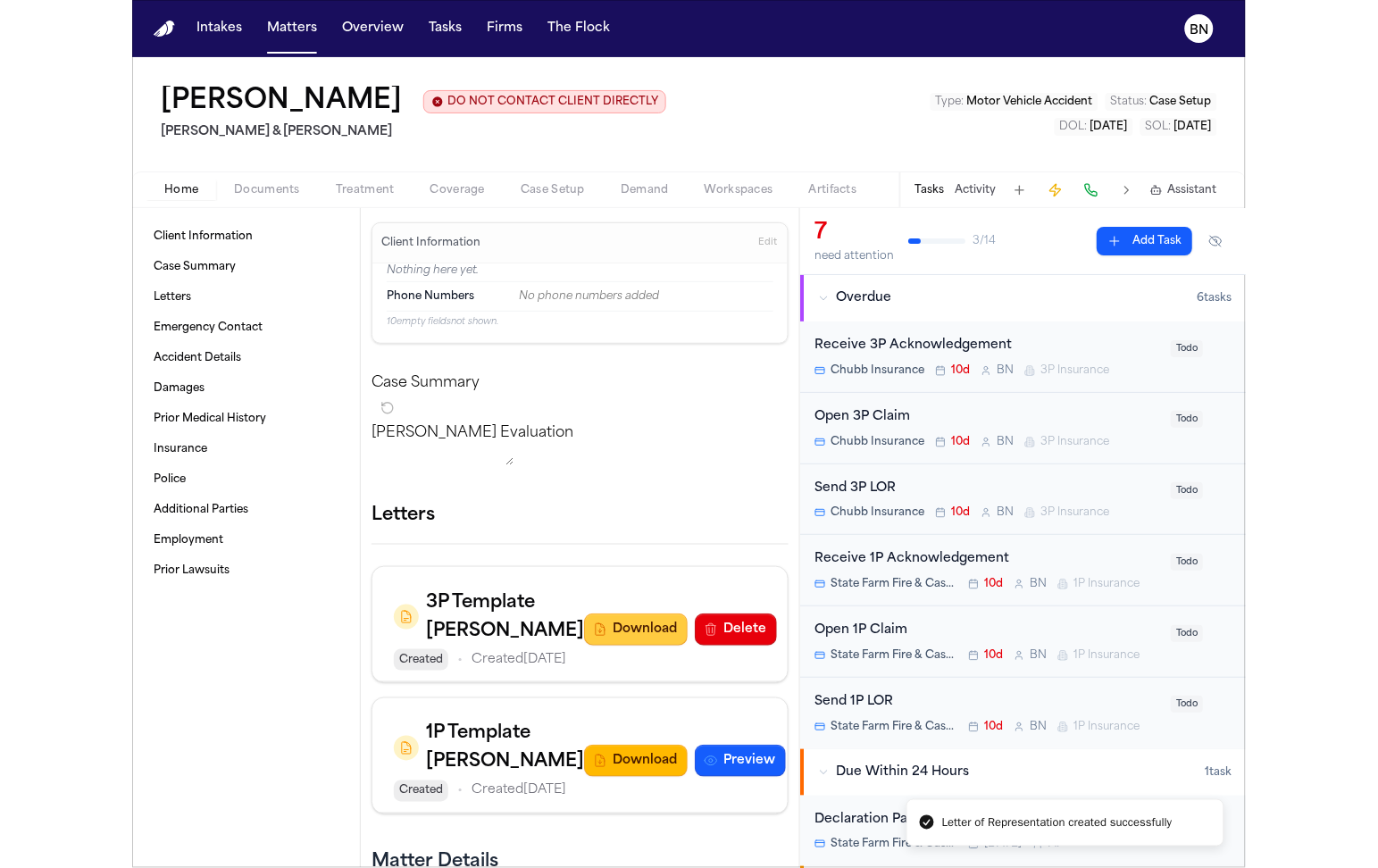 scroll, scrollTop: 25, scrollLeft: 0, axis: vertical 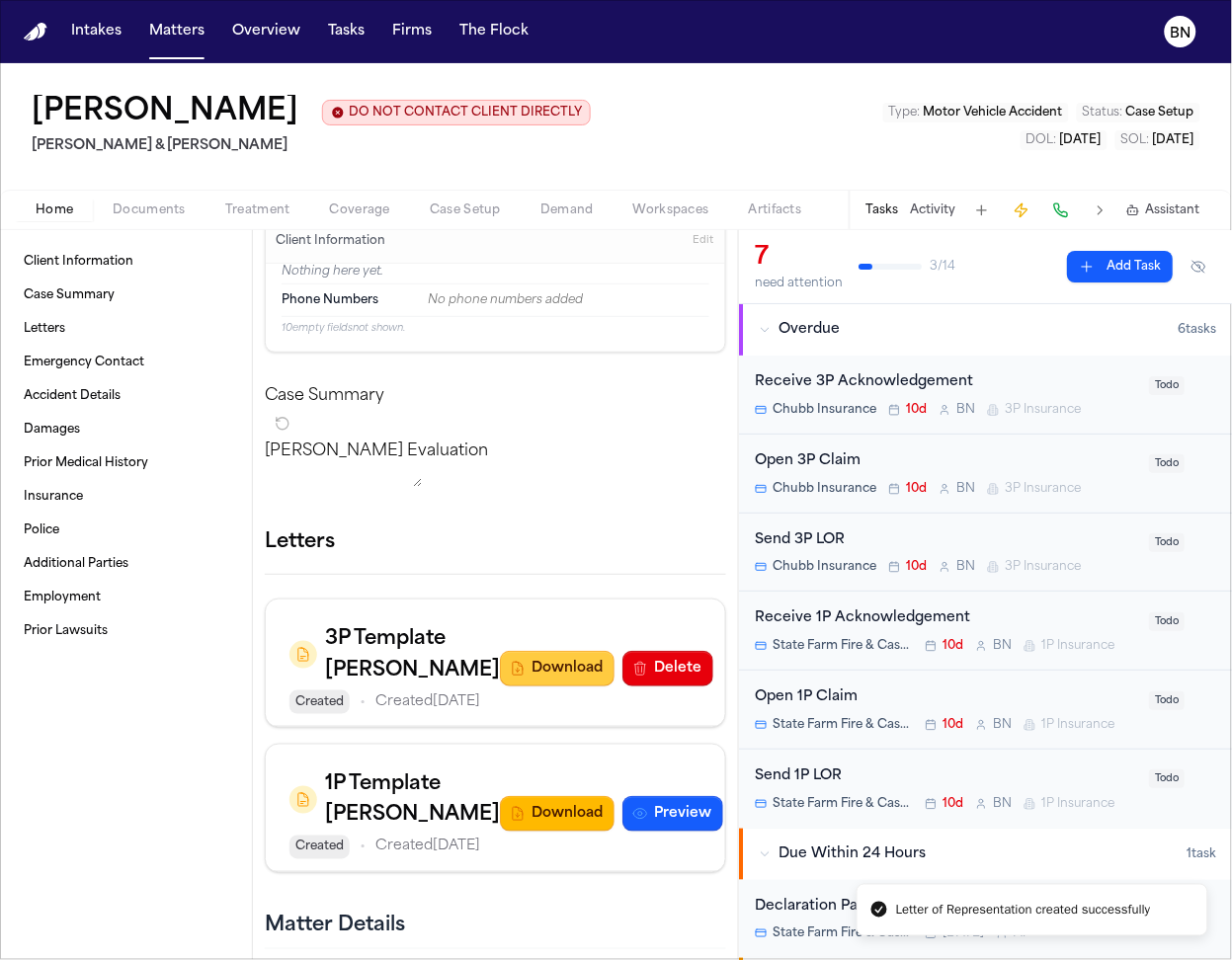 click on "Download" at bounding box center (557, 669) 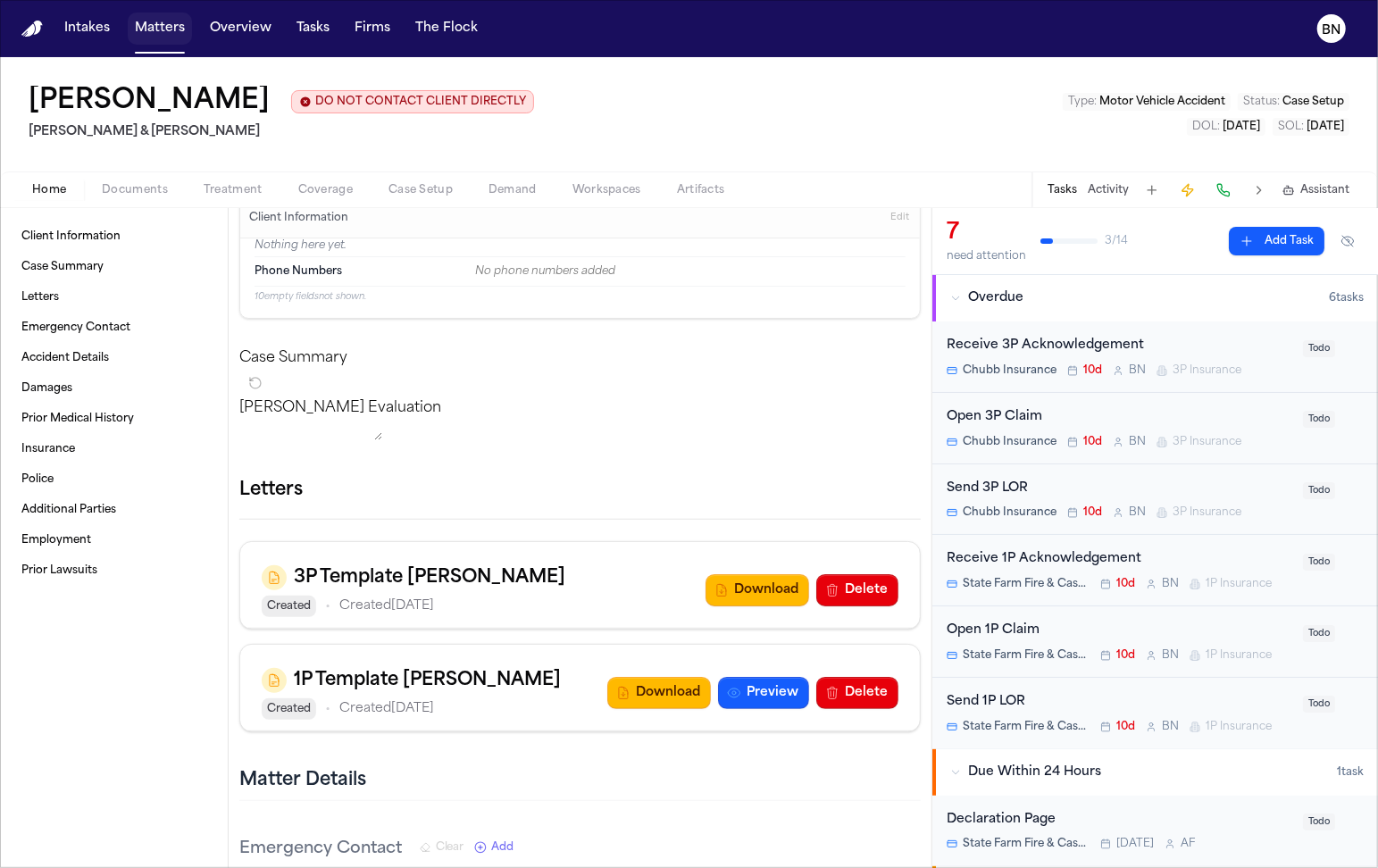 click on "Matters" at bounding box center [160, 29] 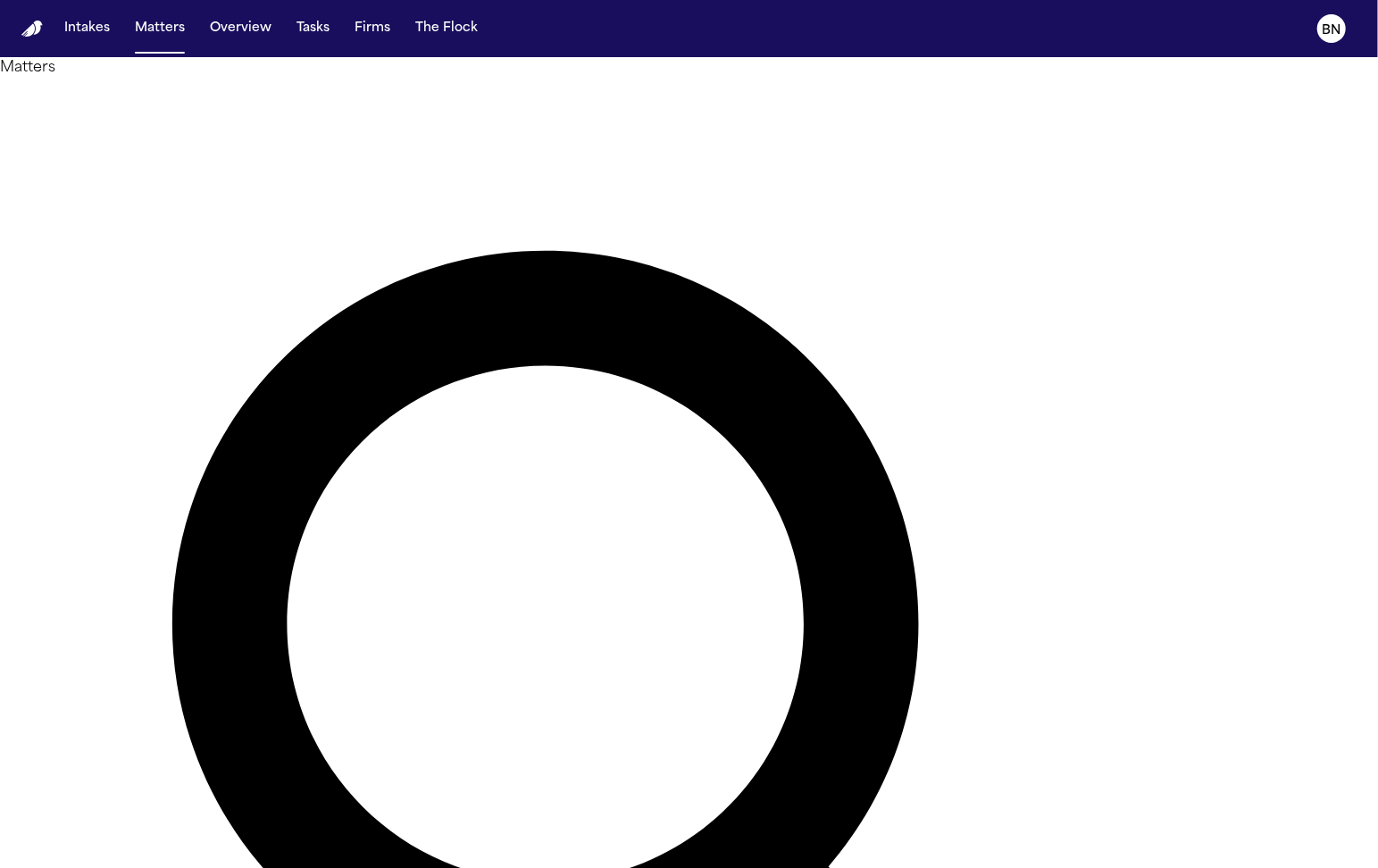 click on "******" at bounding box center [71, 1467] 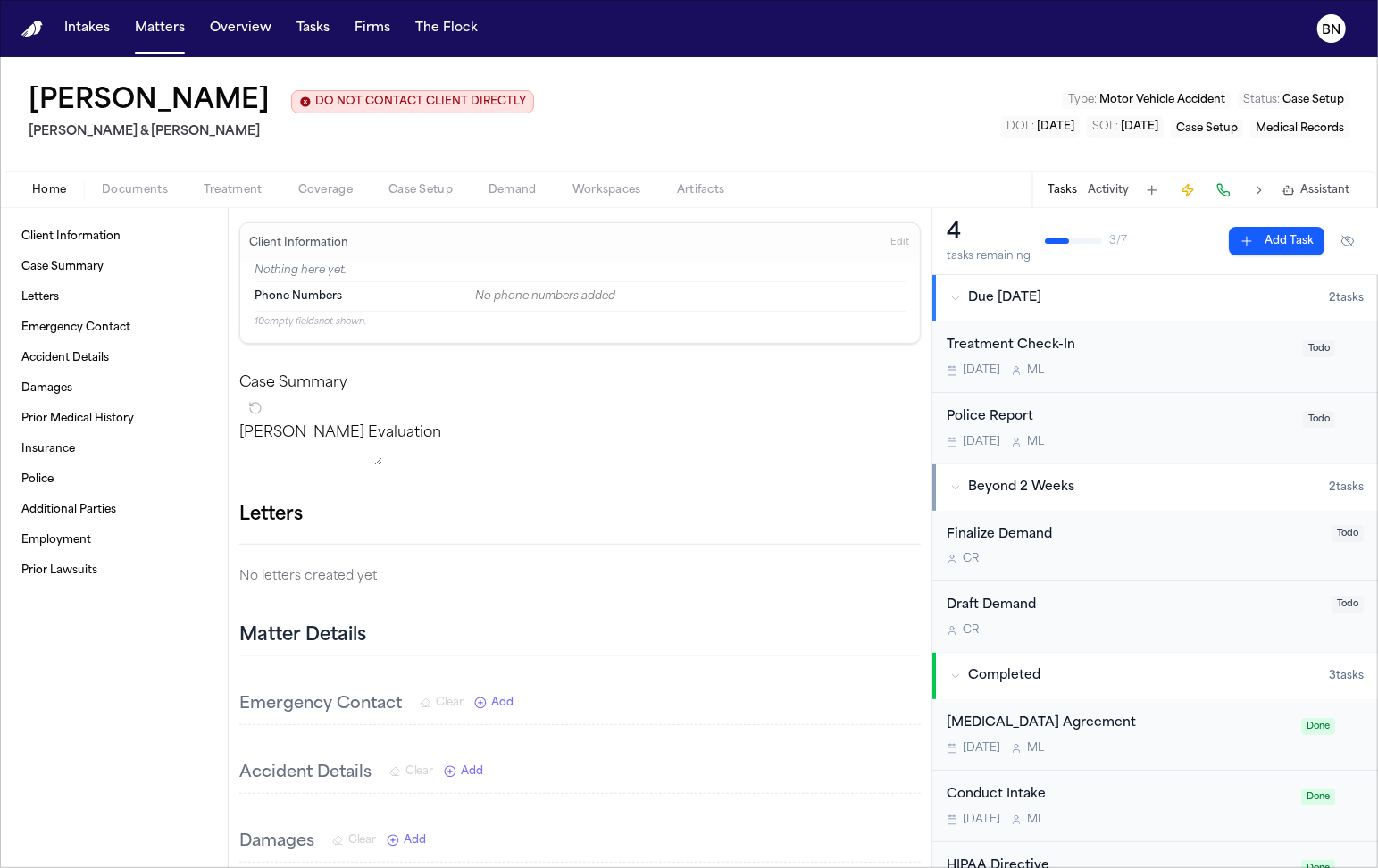 drag, startPoint x: 63, startPoint y: 651, endPoint x: 50, endPoint y: 650, distance: 13.038405 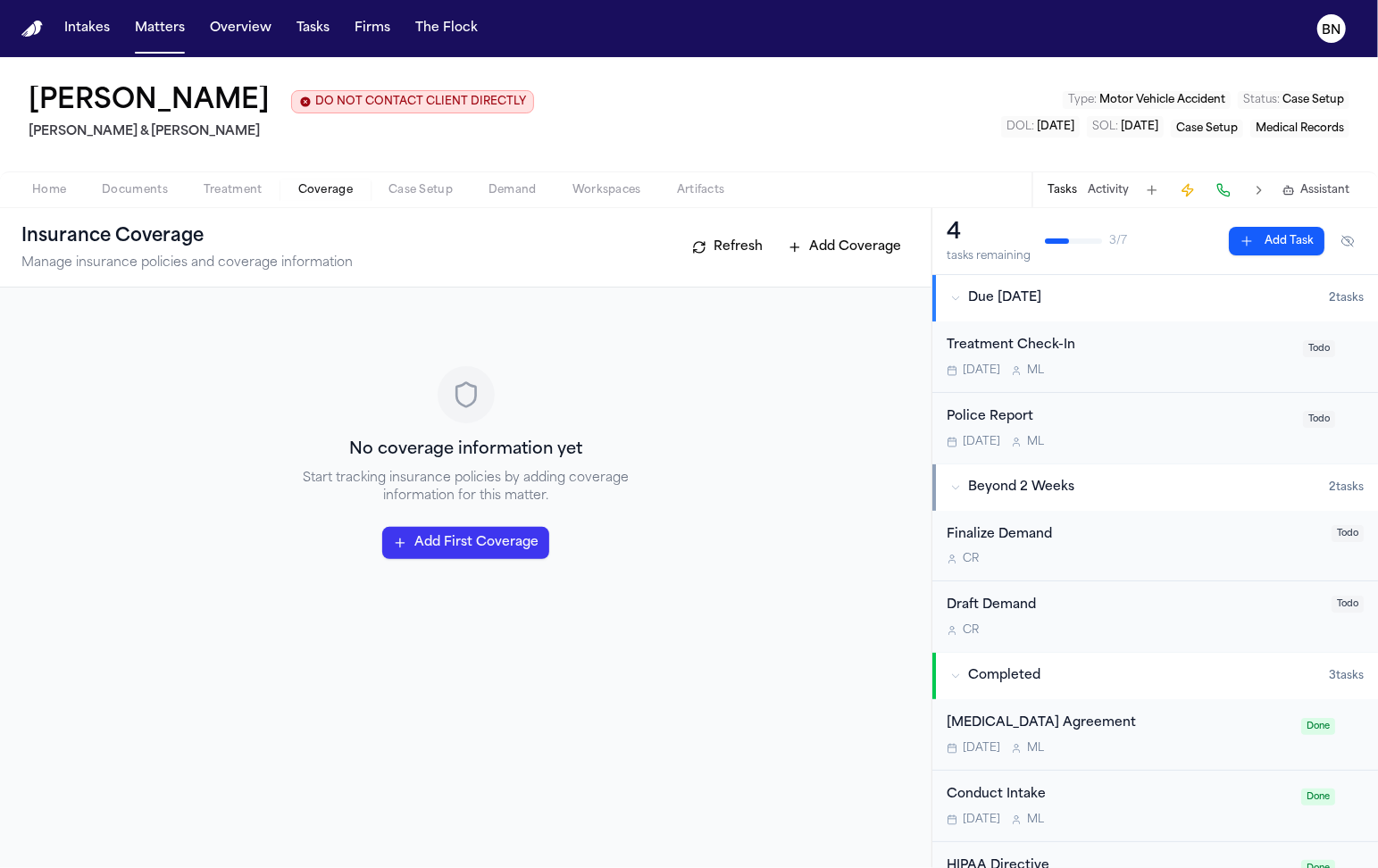click on "Activity" at bounding box center [1108, 190] 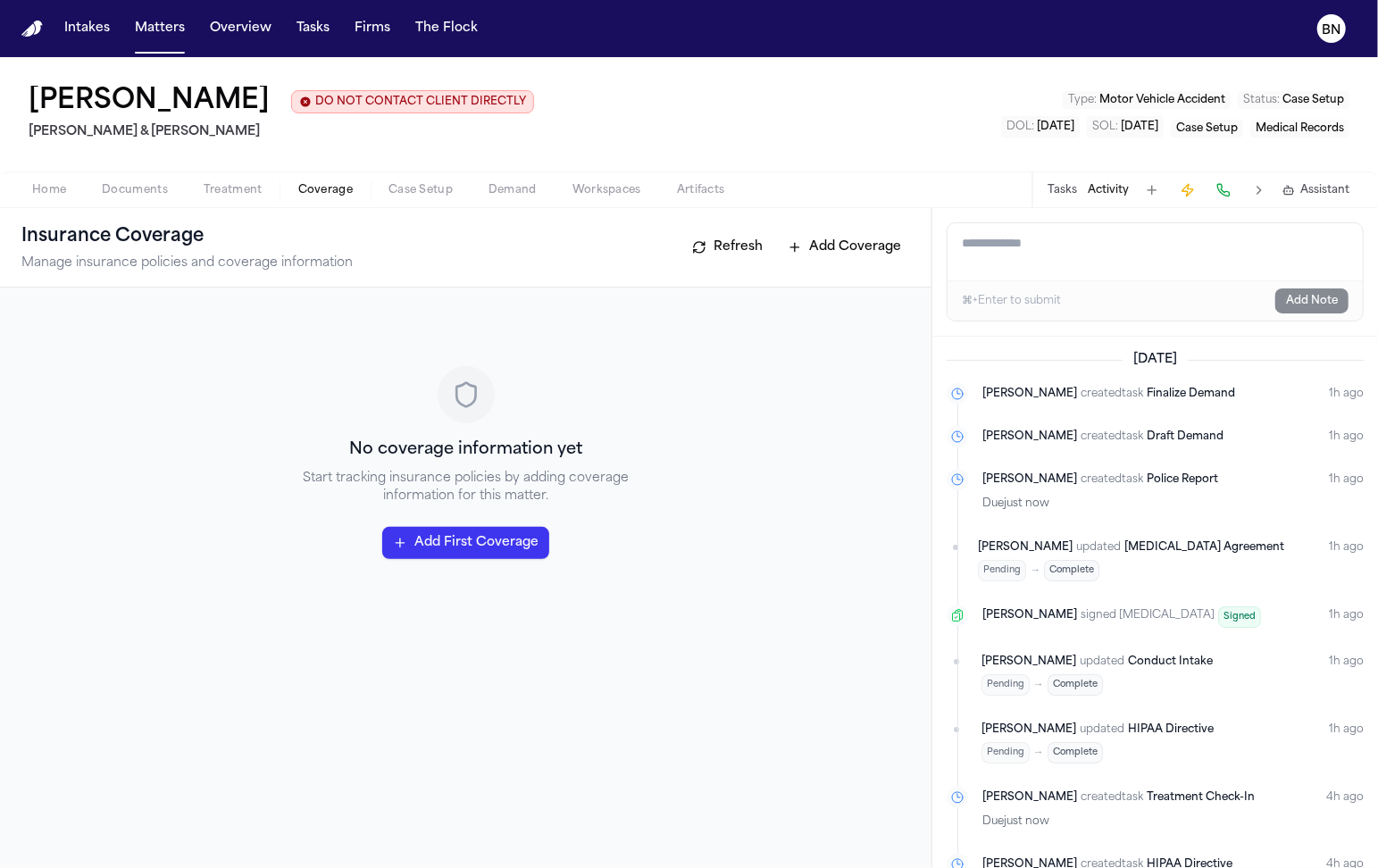 click on "Add a note to this matter" at bounding box center (1155, 252) 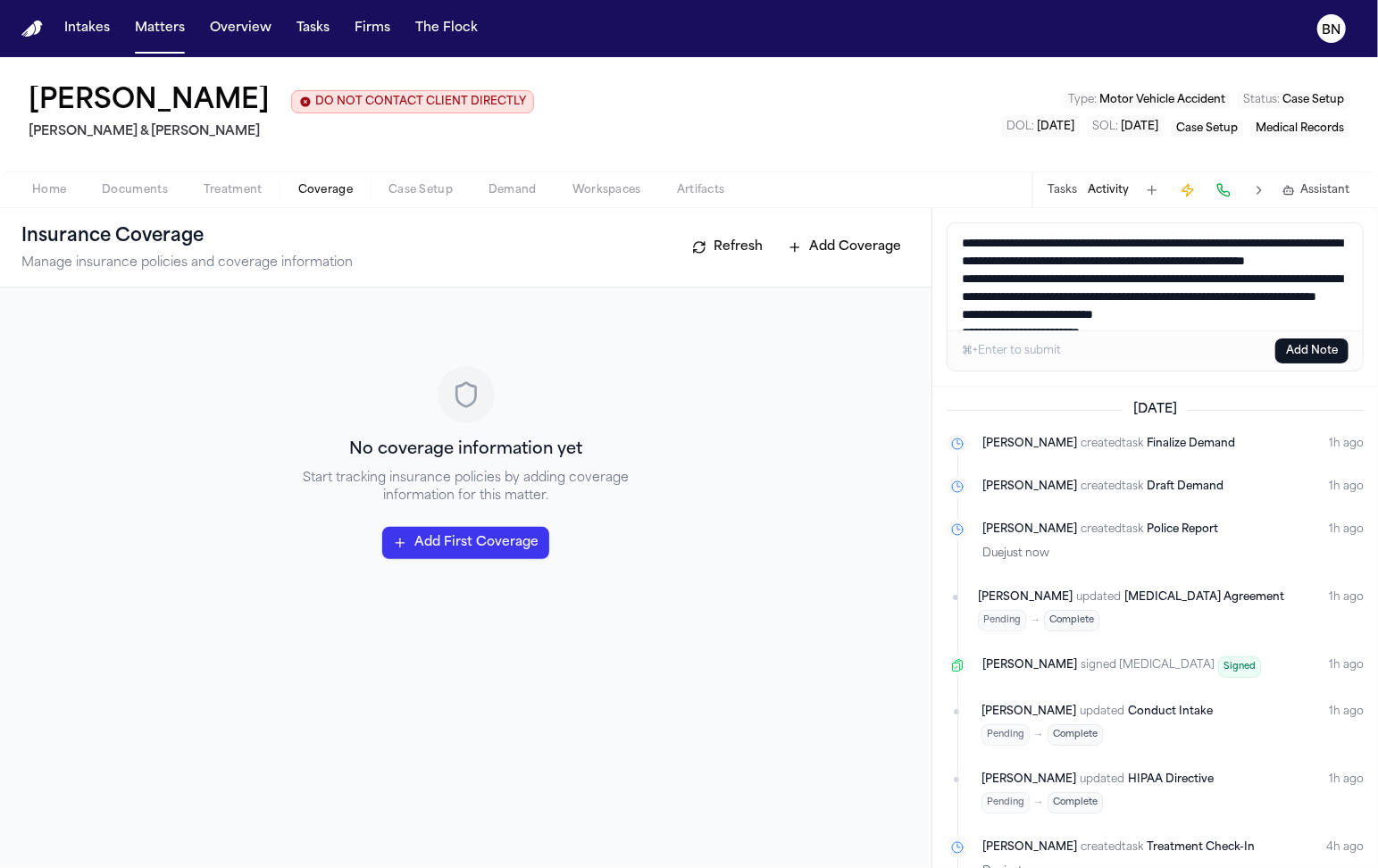 scroll, scrollTop: 83, scrollLeft: 0, axis: vertical 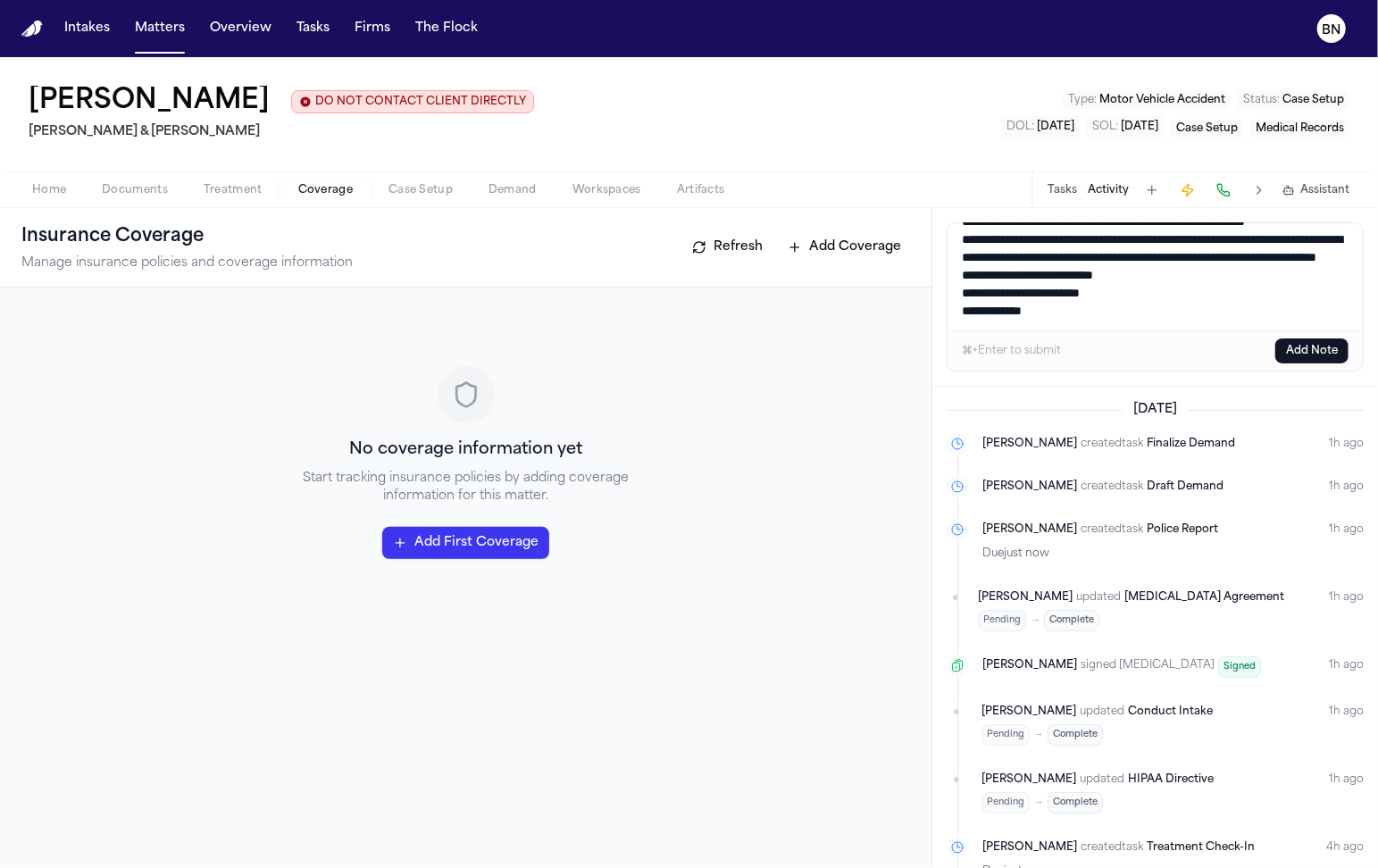 type on "**********" 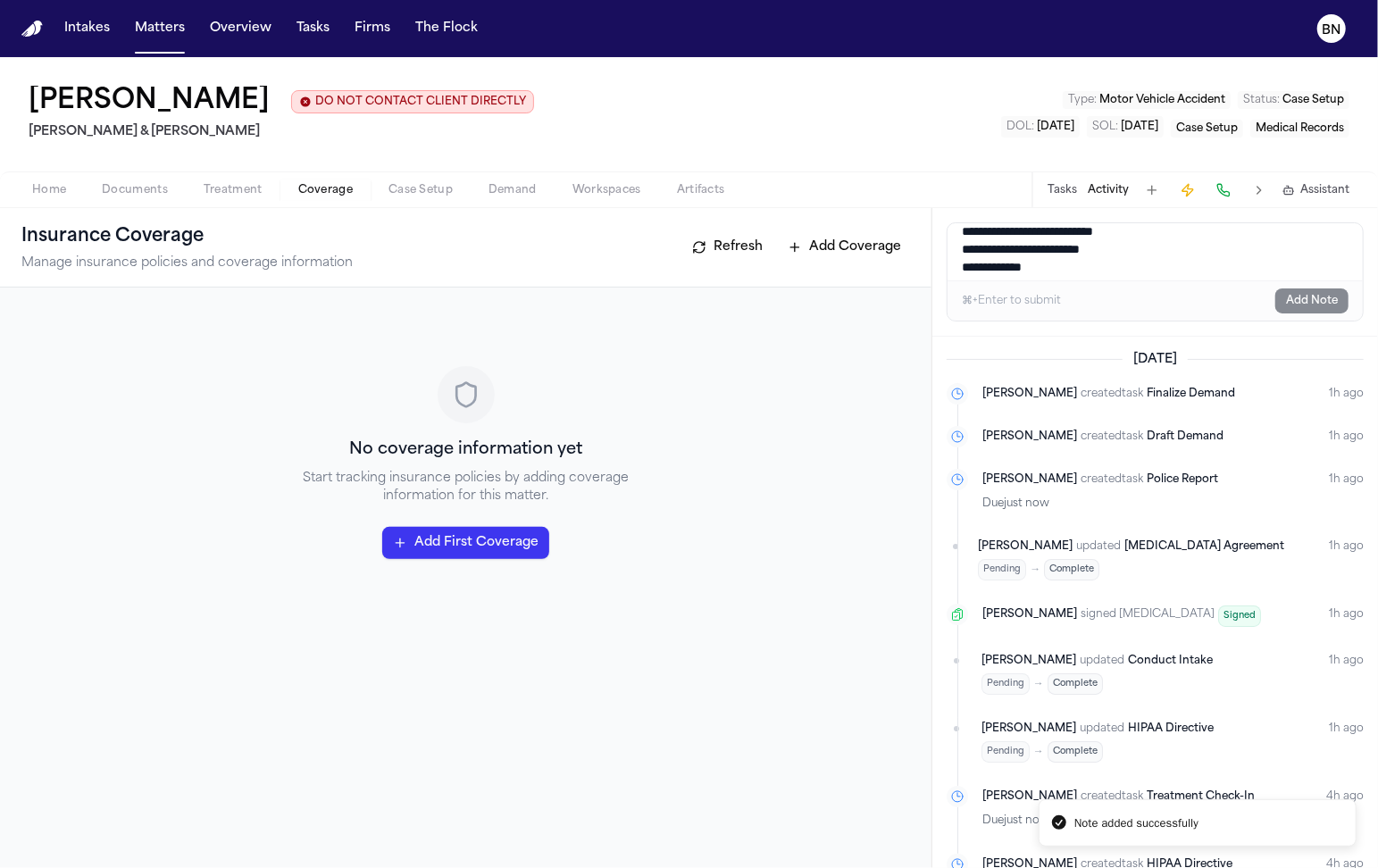 scroll, scrollTop: 0, scrollLeft: 0, axis: both 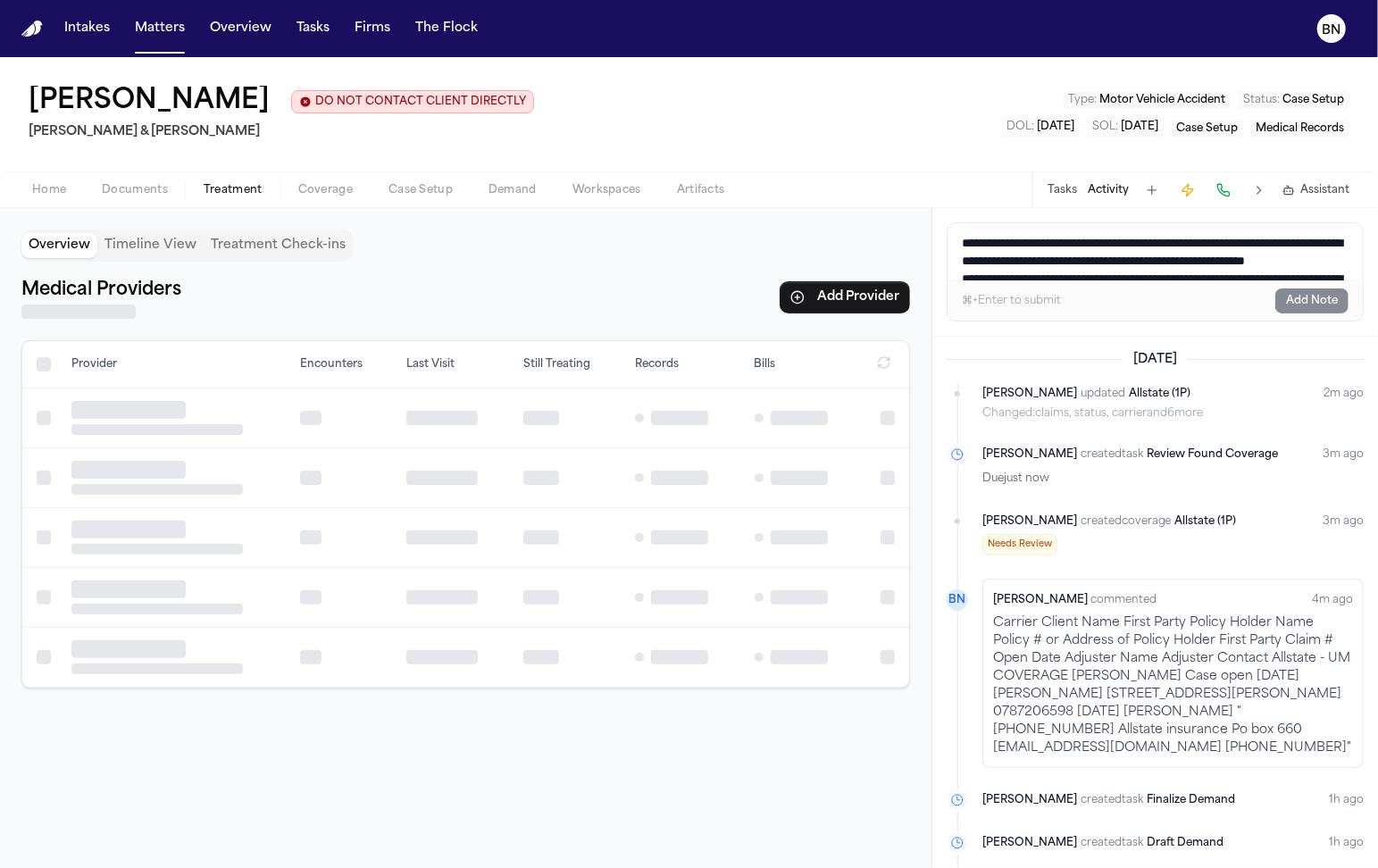 click on "Treatment" at bounding box center (233, 190) 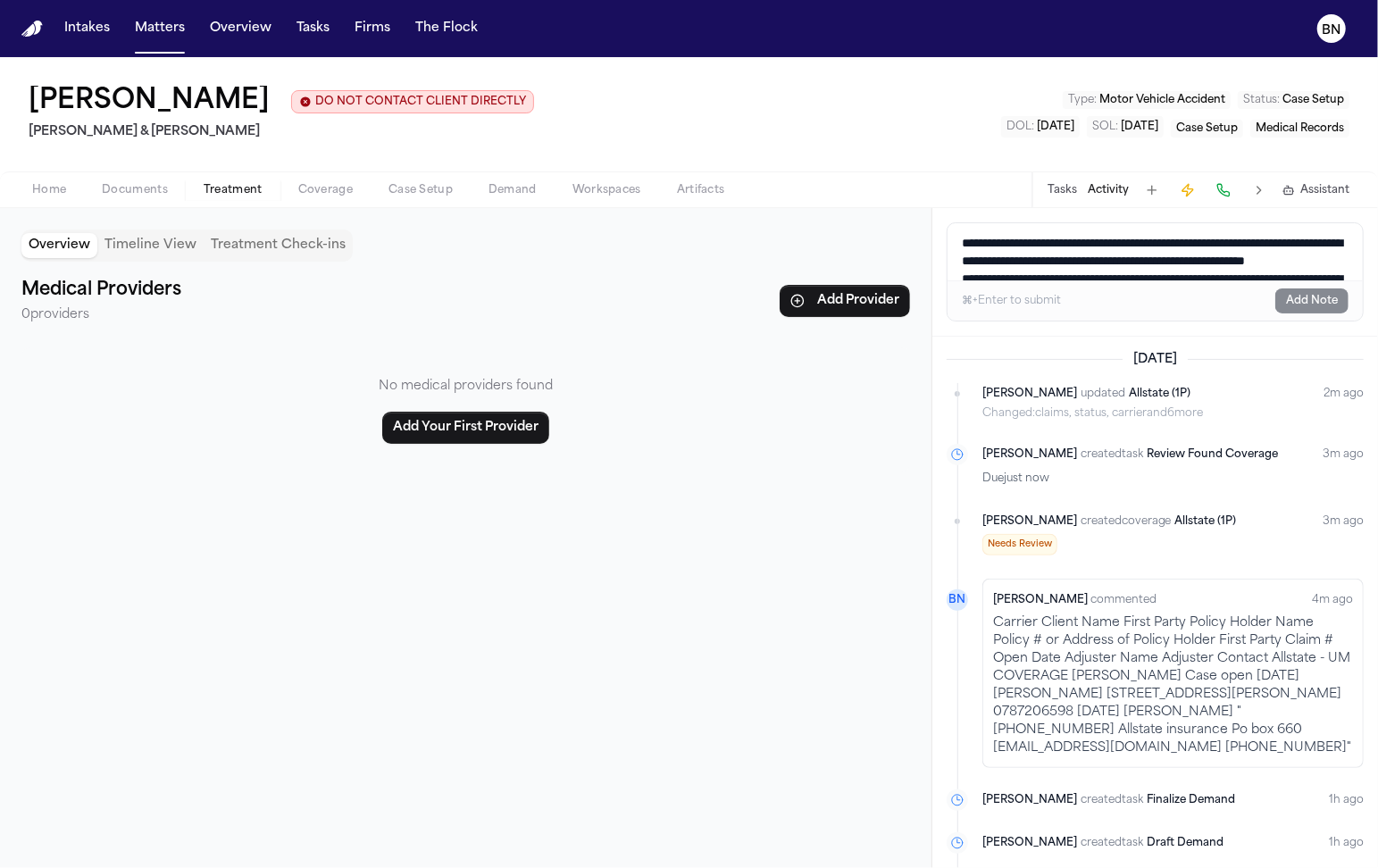 click on "Case Setup" at bounding box center [421, 190] 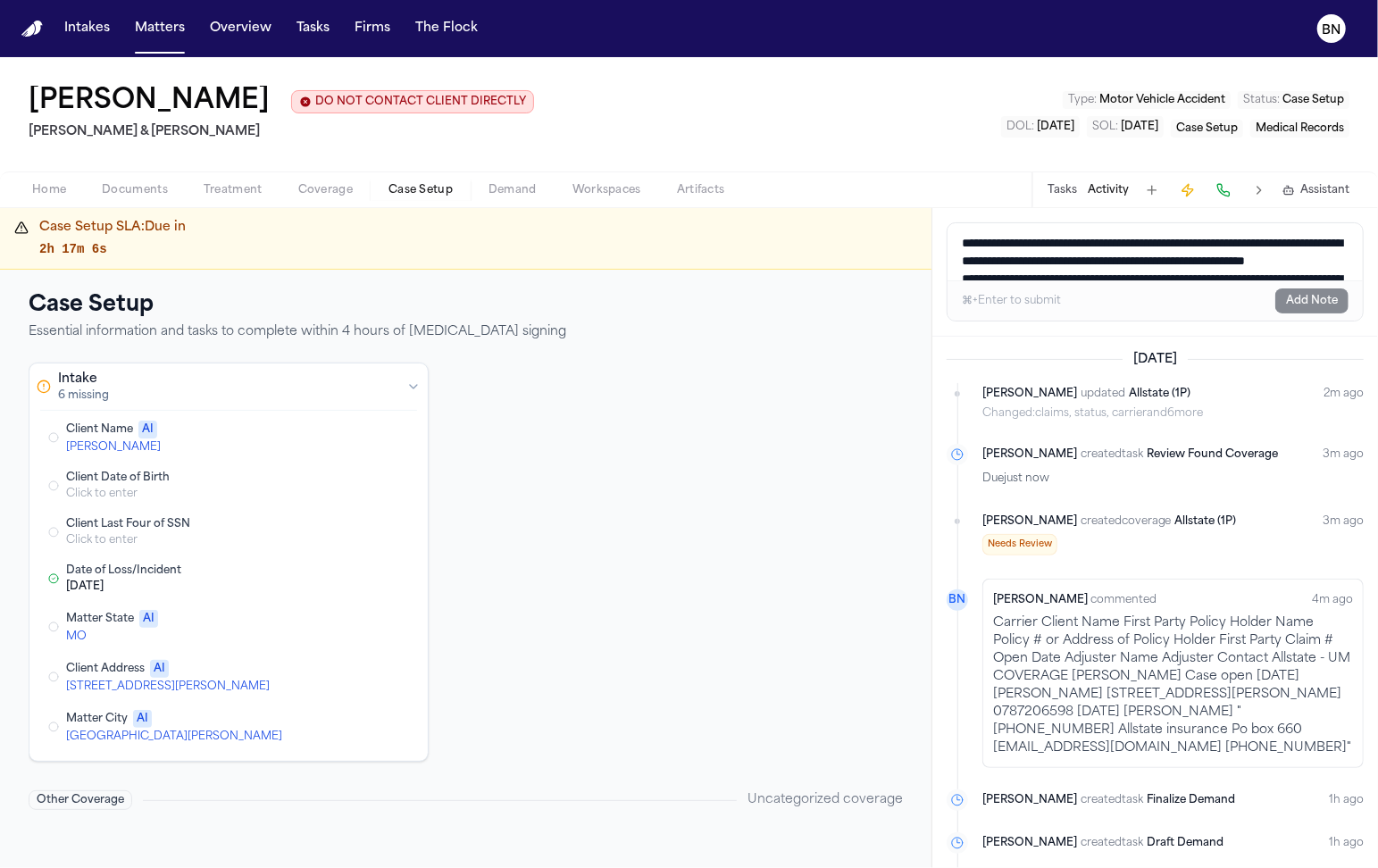 click at bounding box center [327, 438] 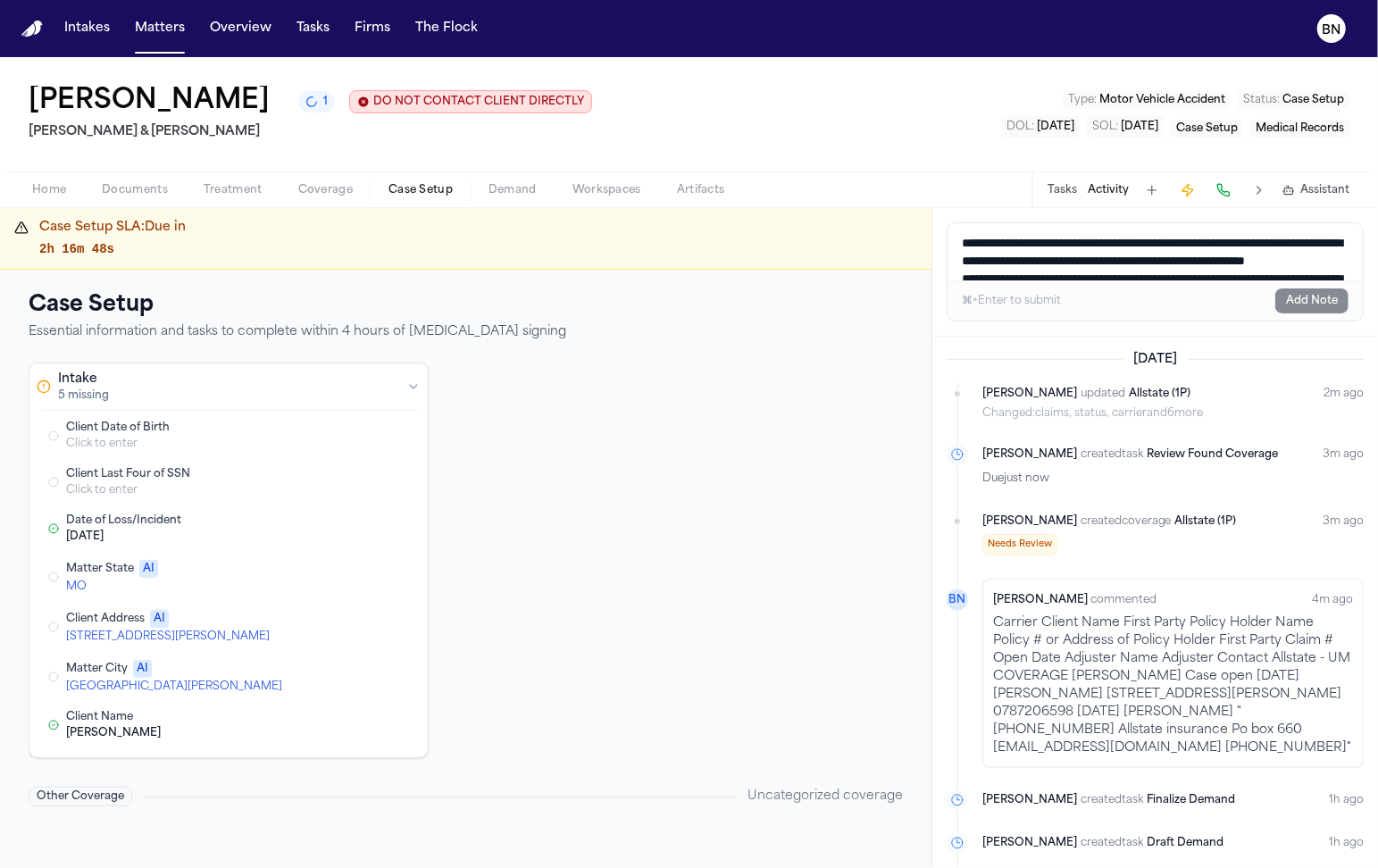 click at bounding box center [327, 627] 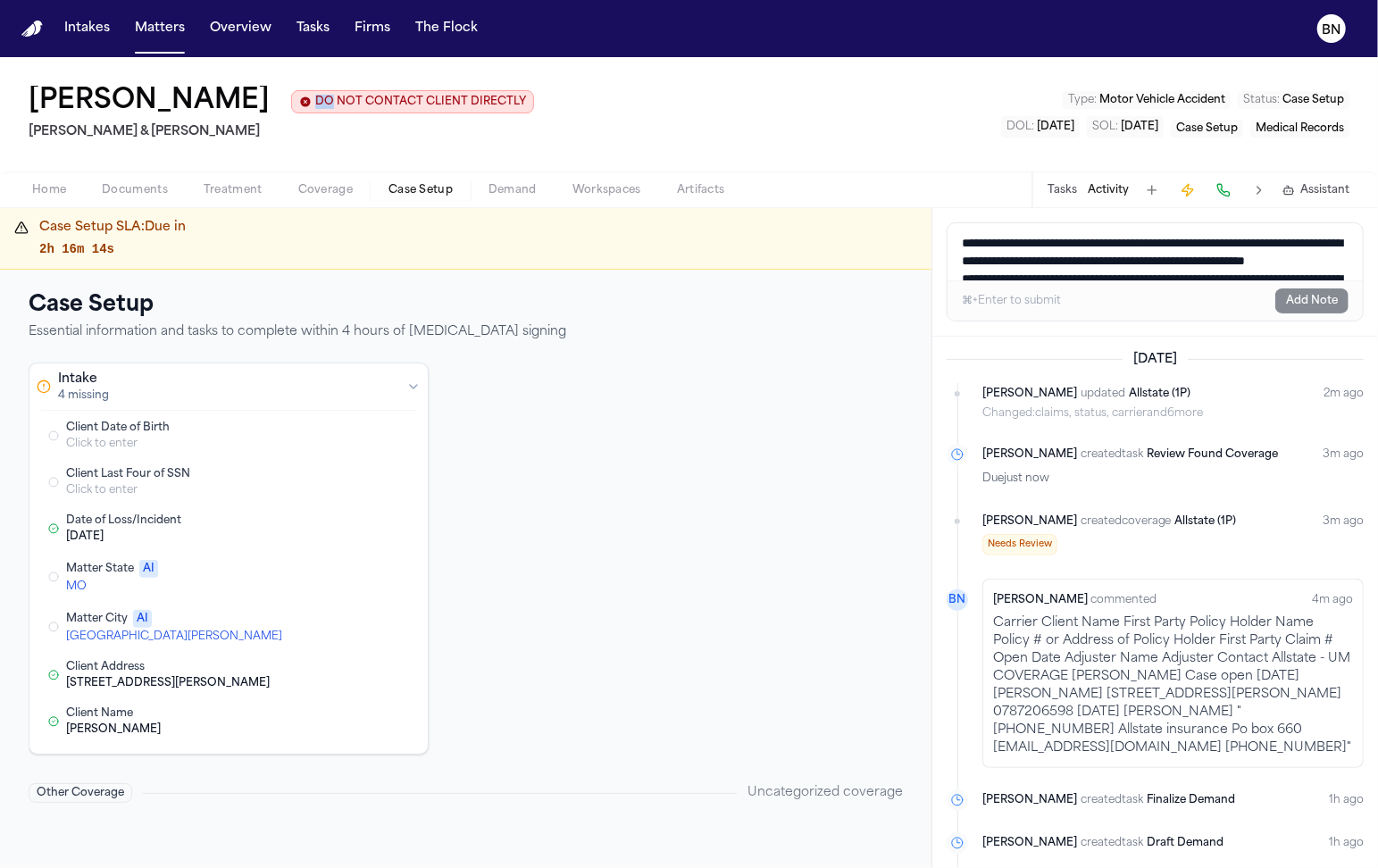 click on "Leonard Ingram DO NOT CONTACT CLIENT DIRECTLY DO NOT CONTACT Beck & Beck Type :   Motor Vehicle Accident Status :   Case Setup DOL :   2025-04-01 SOL :   2030-04-01 Case Setup Medical Records" at bounding box center [689, 114] 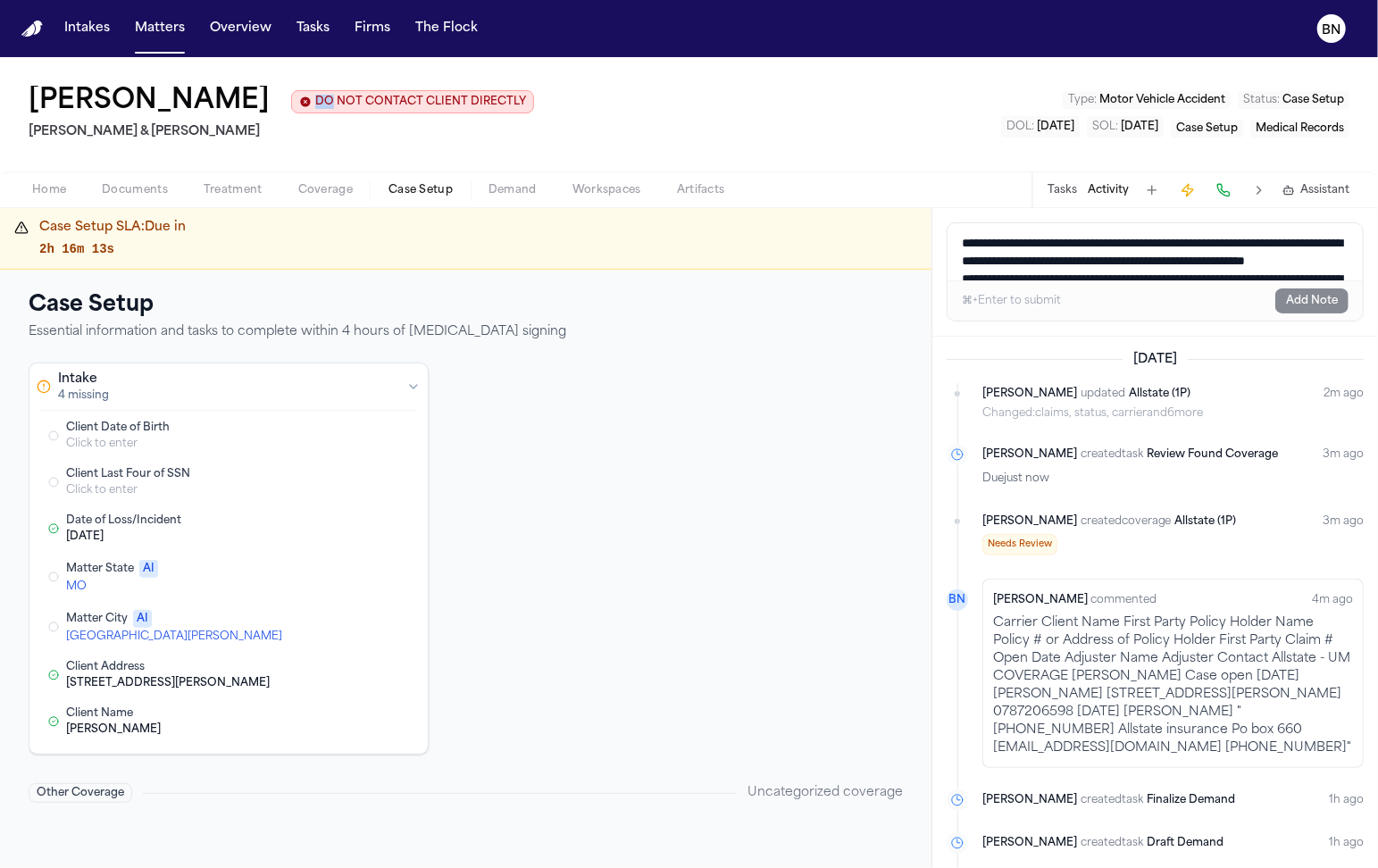 click on "Coverage" at bounding box center (325, 190) 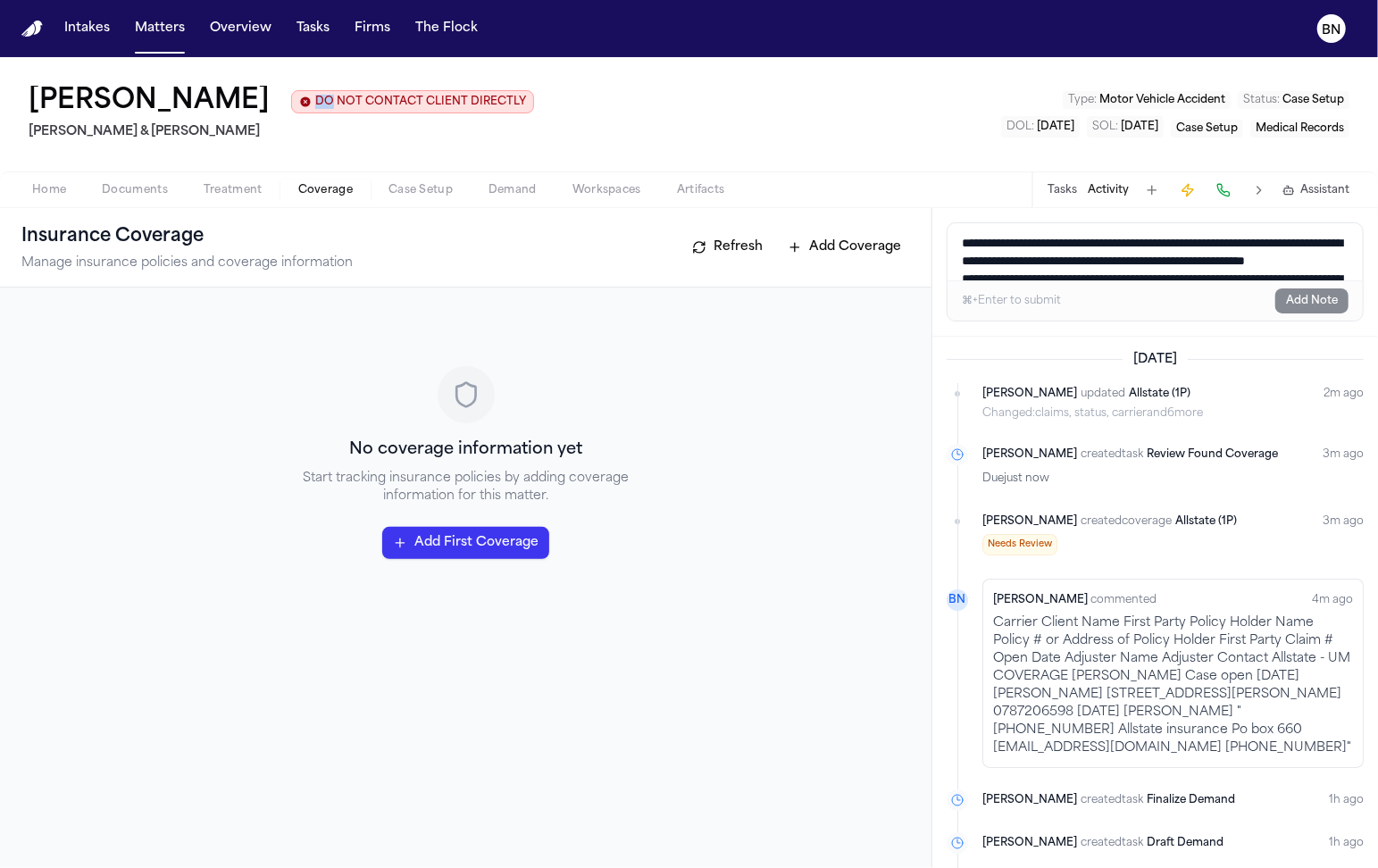 click on "Refresh" at bounding box center [727, 247] 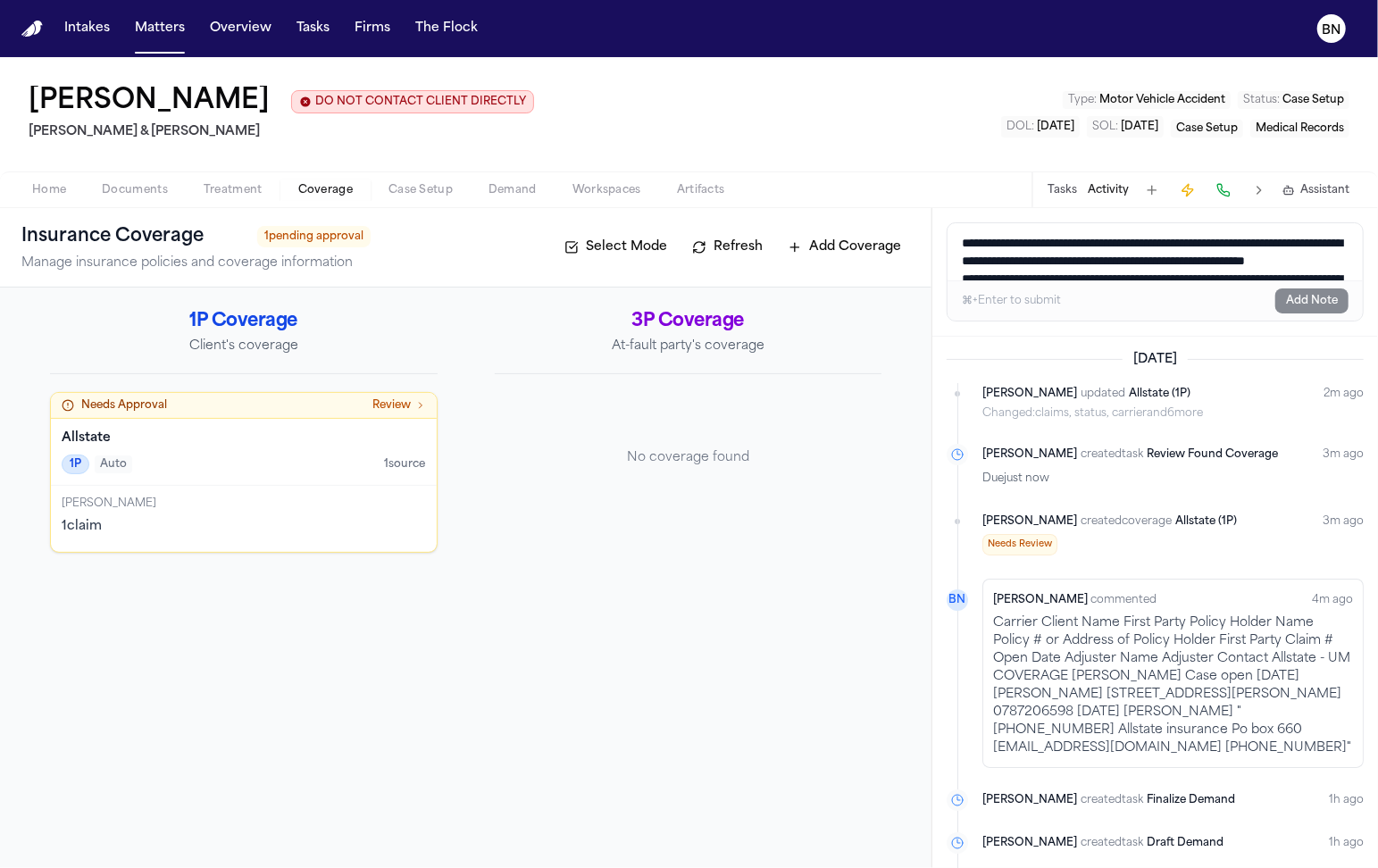click on "1P Auto 1  source" at bounding box center (244, 464) 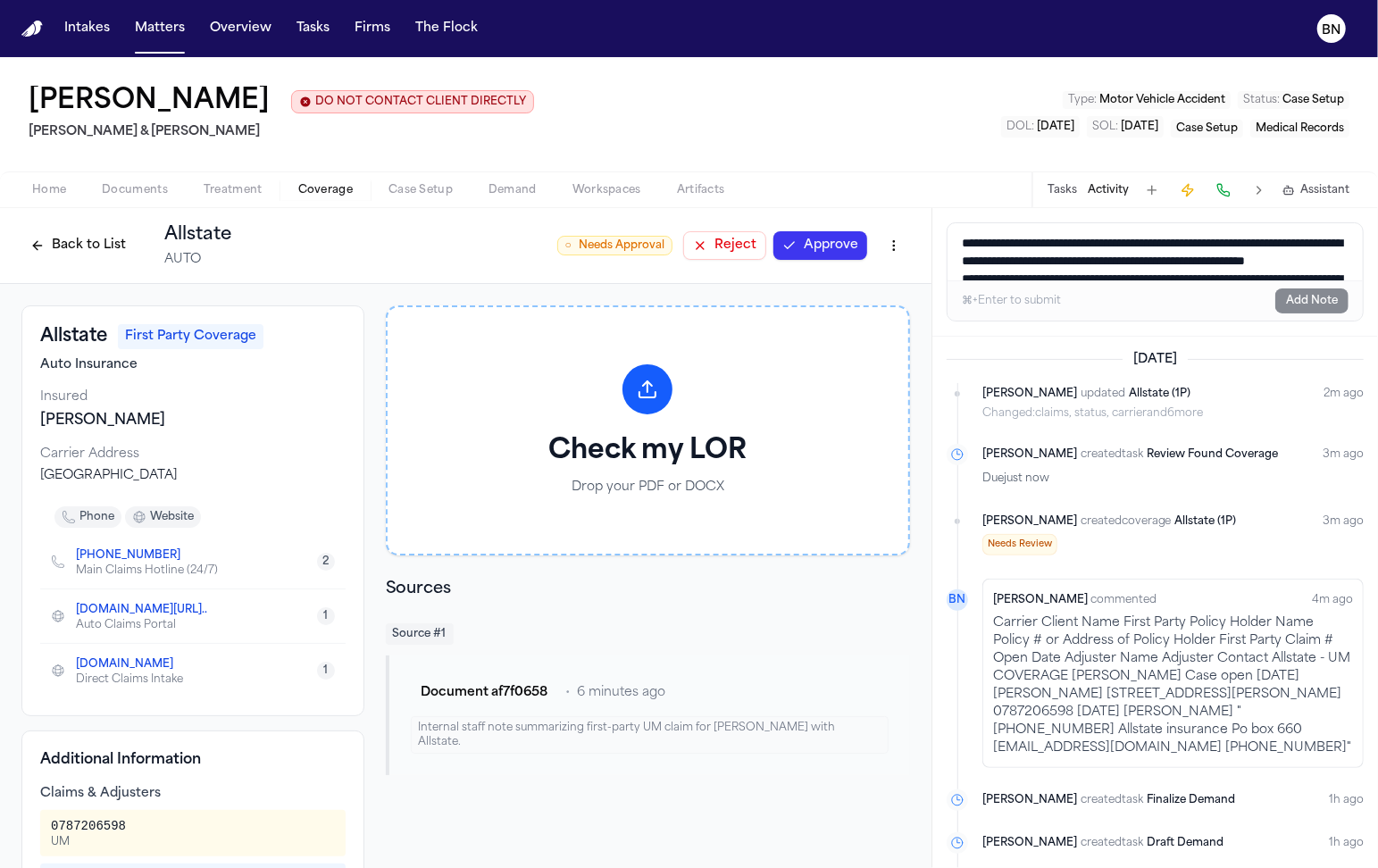 click on "Approve" at bounding box center [820, 246] 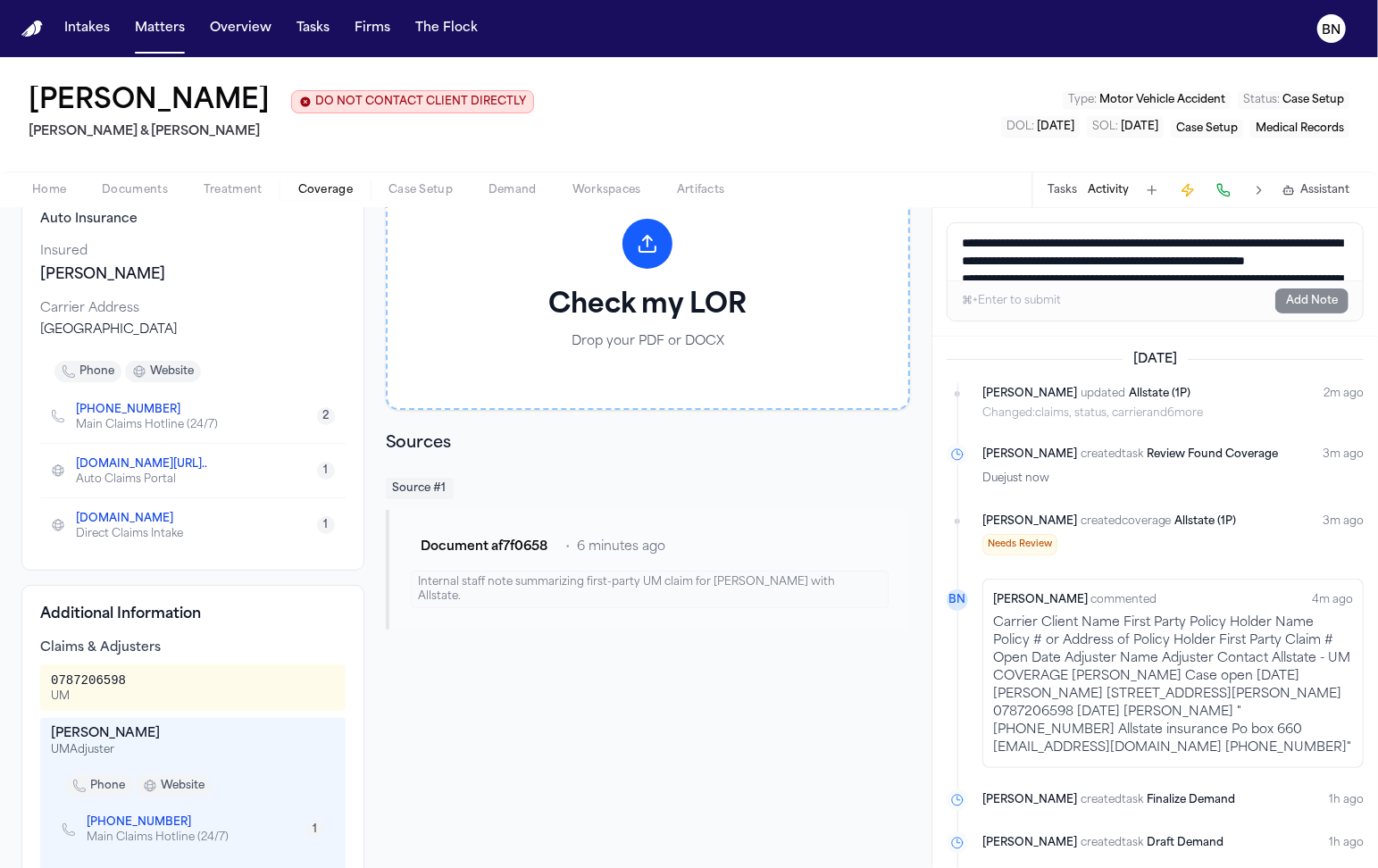 scroll, scrollTop: 227, scrollLeft: 0, axis: vertical 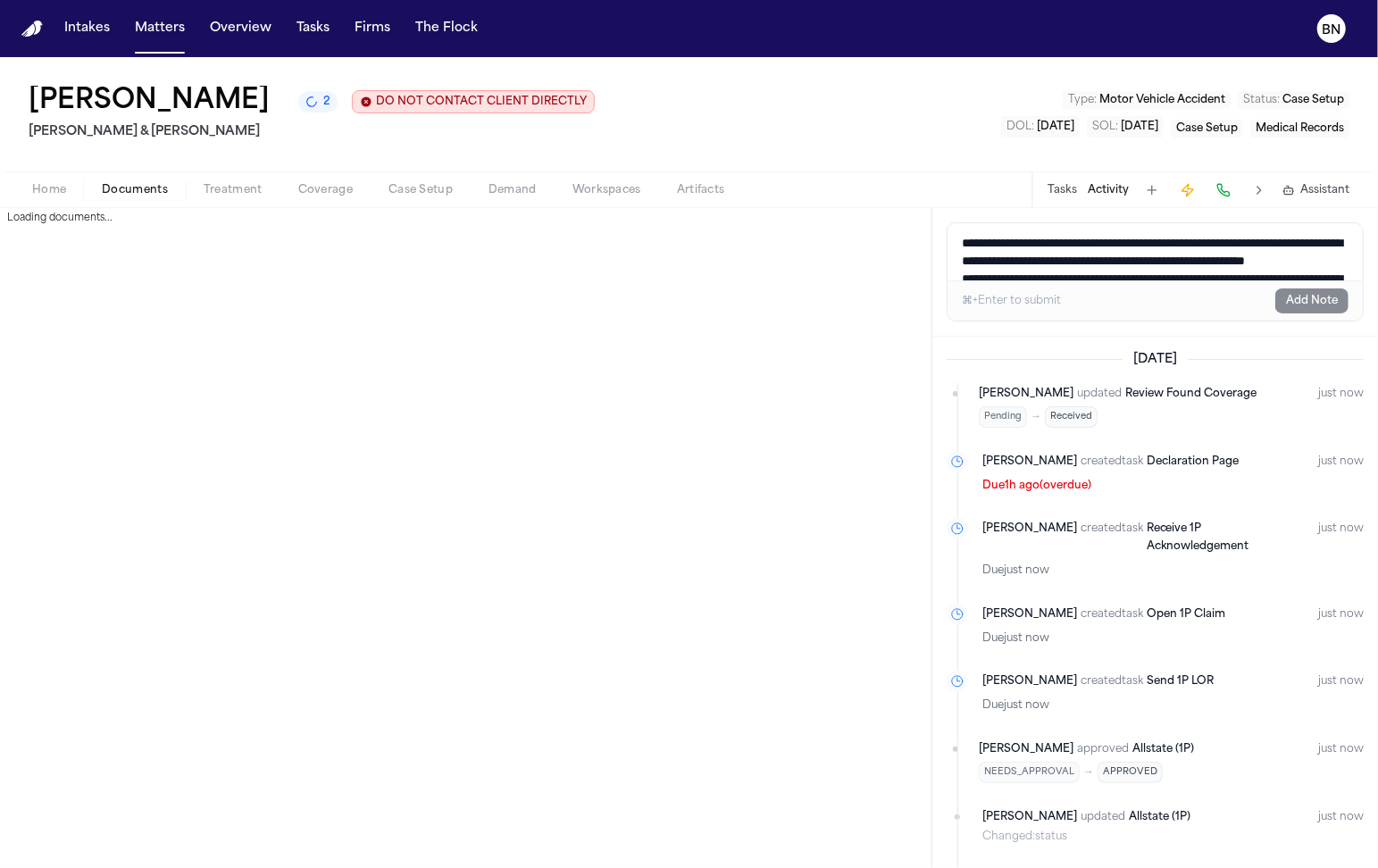 click on "Documents" at bounding box center (135, 190) 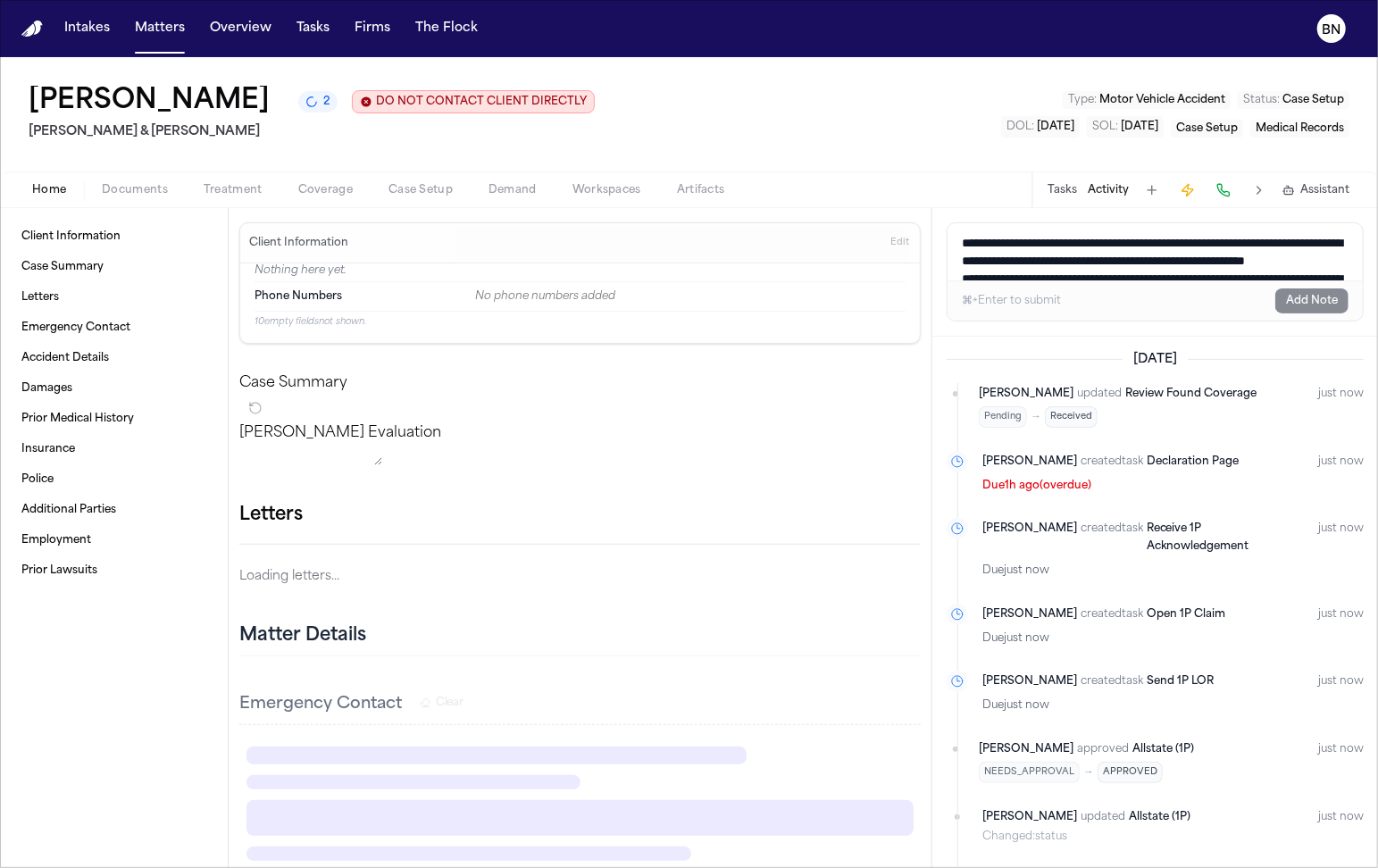 click on "Home" at bounding box center (49, 190) 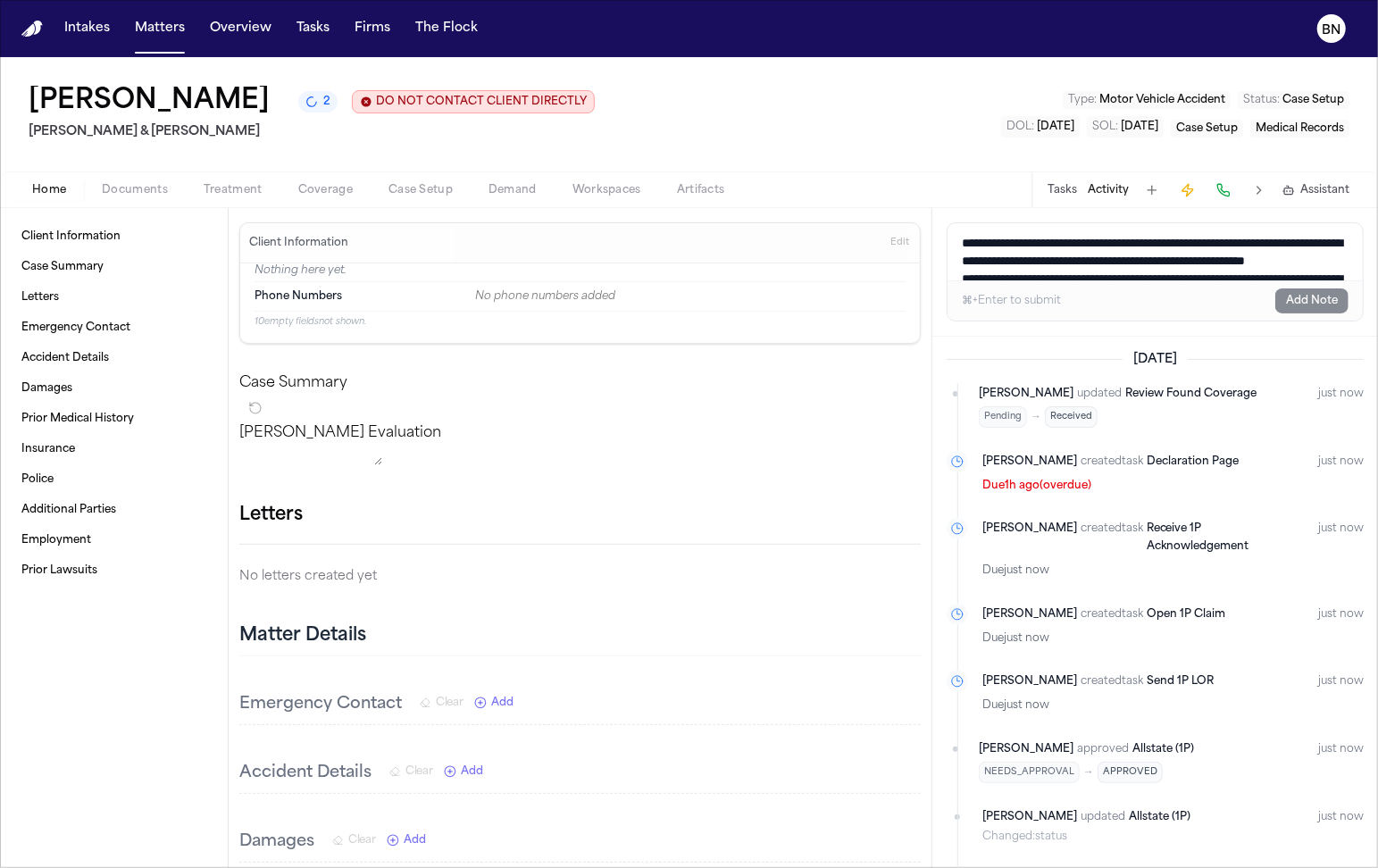click 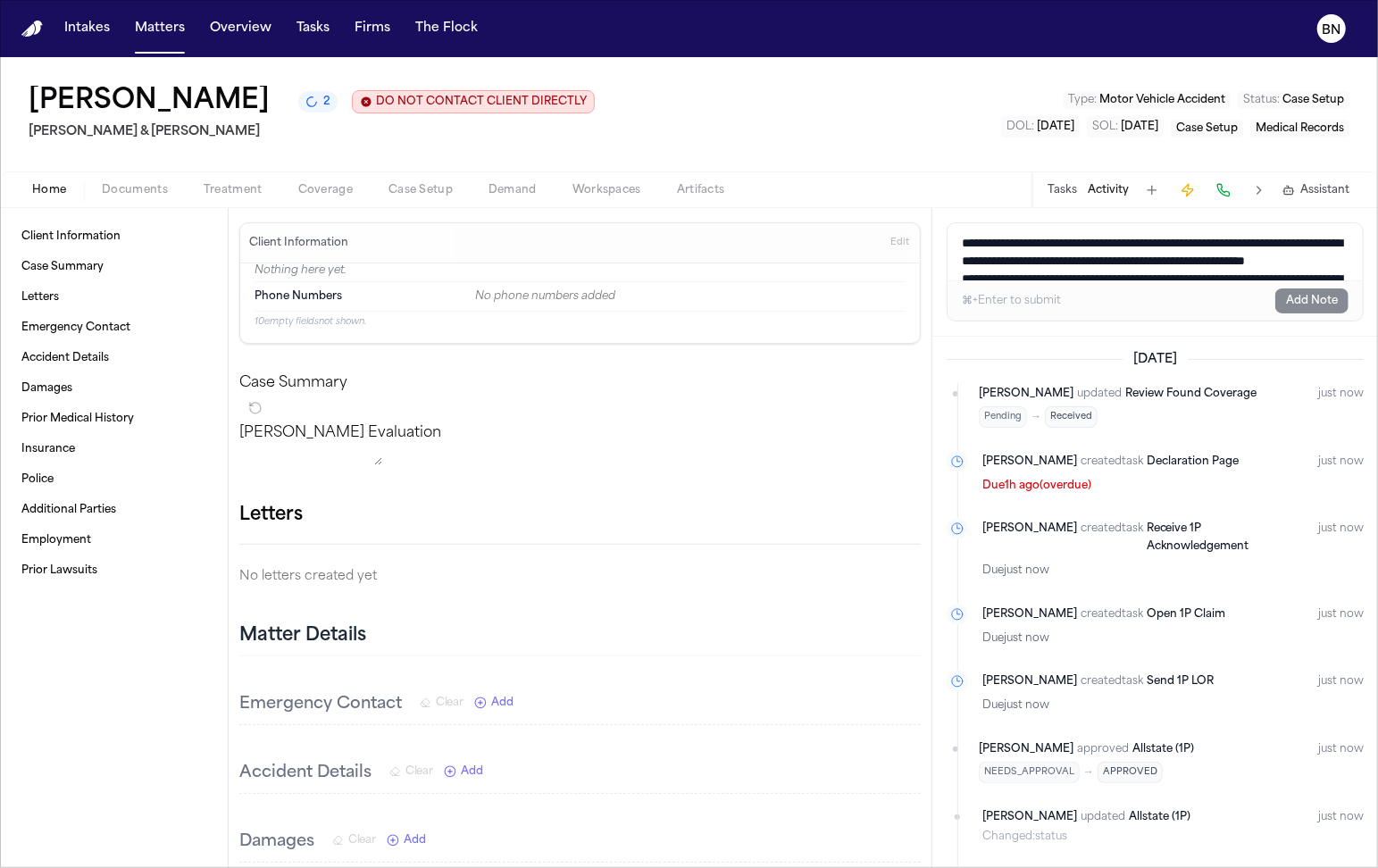 click on "1P Template Beck" at bounding box center (689, 882) 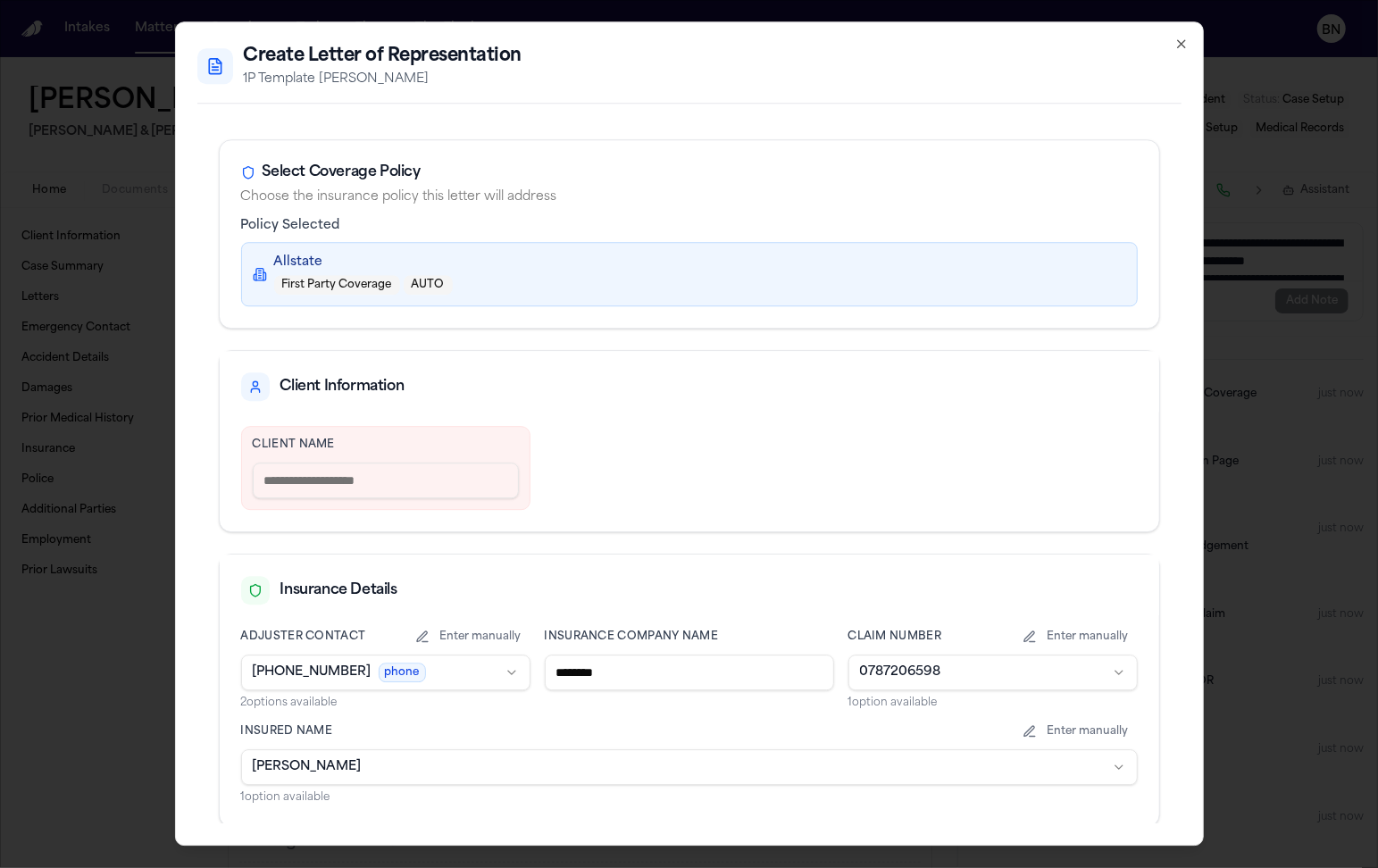click at bounding box center (386, 480) 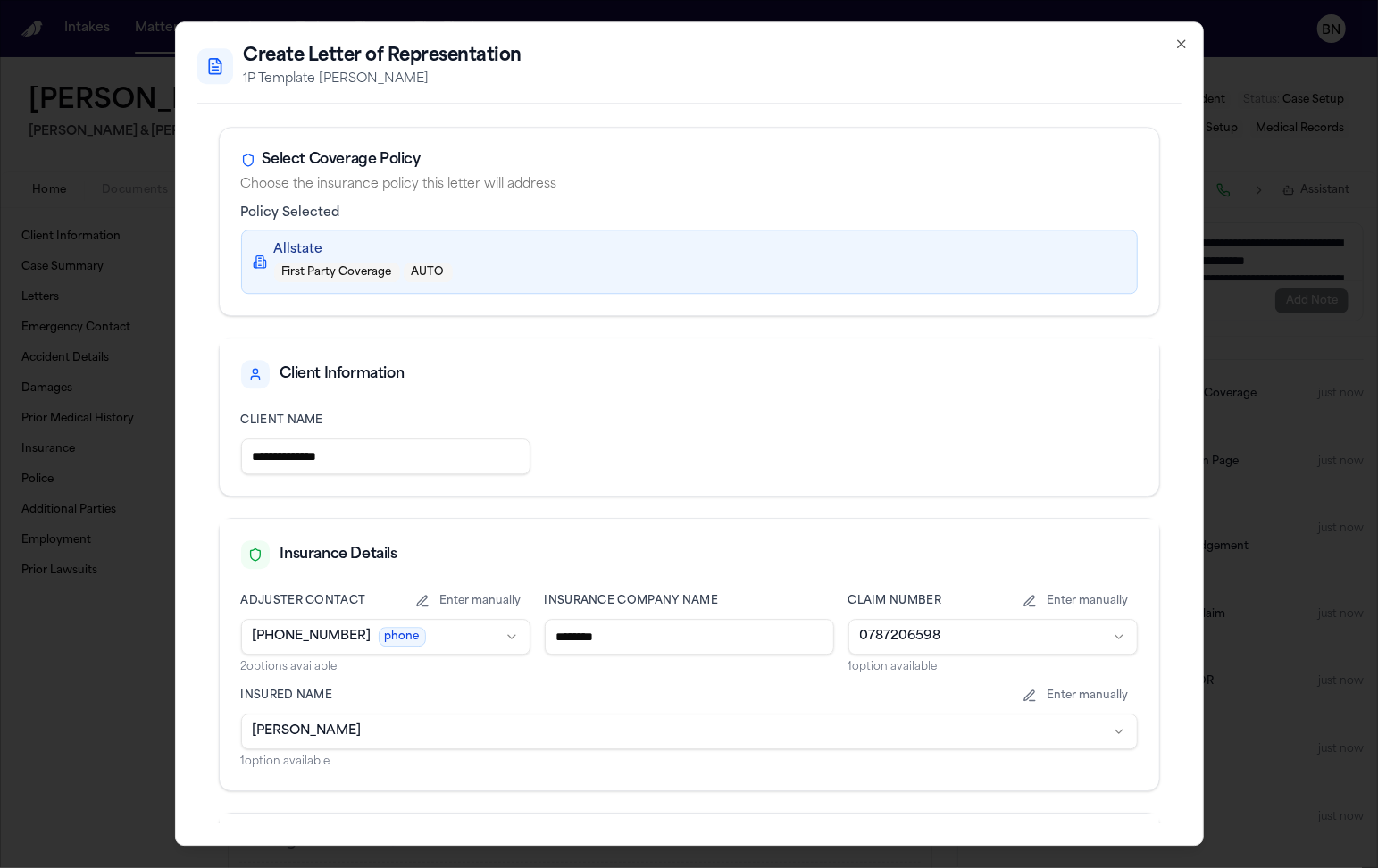 scroll, scrollTop: 38, scrollLeft: 0, axis: vertical 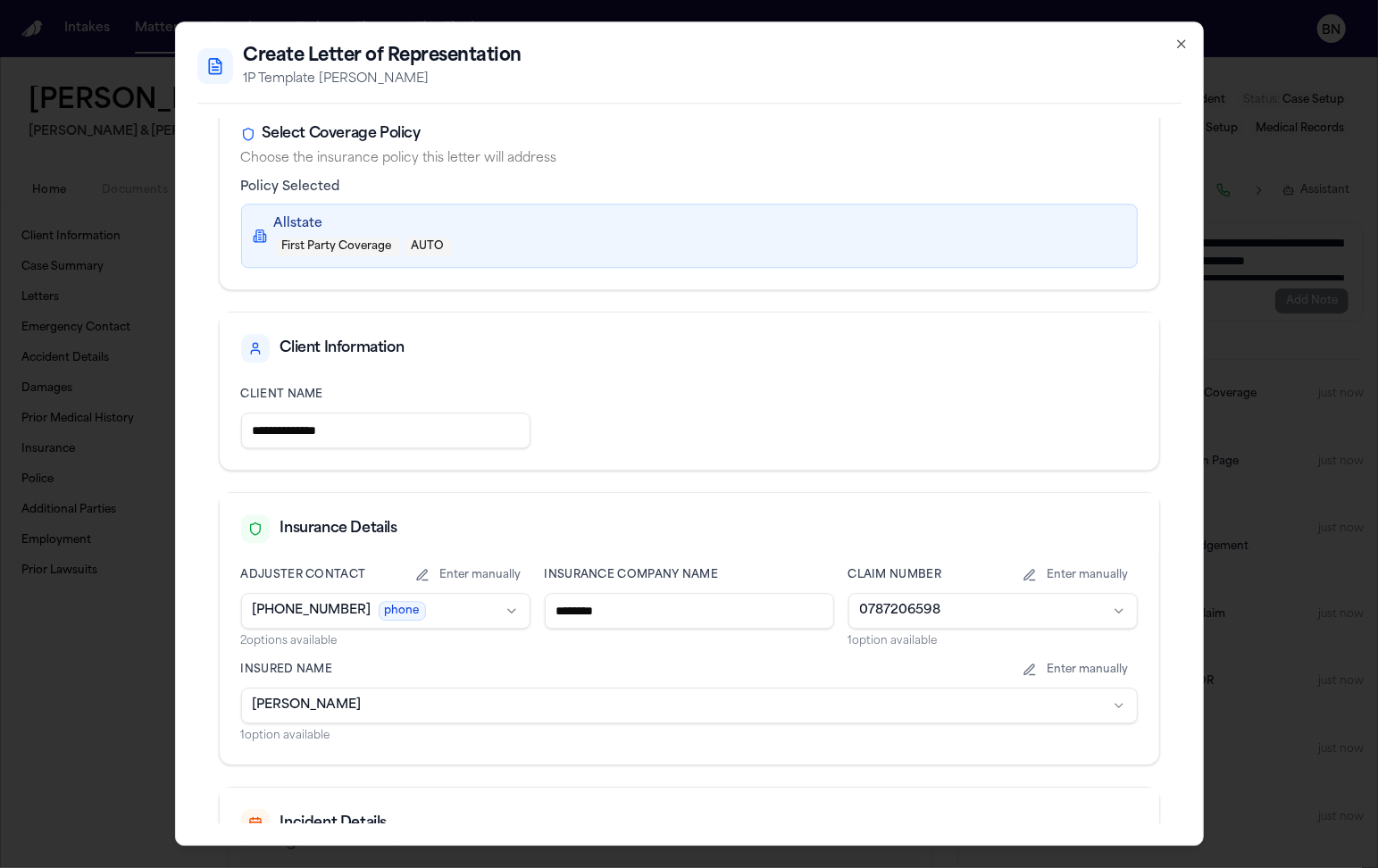 type on "**********" 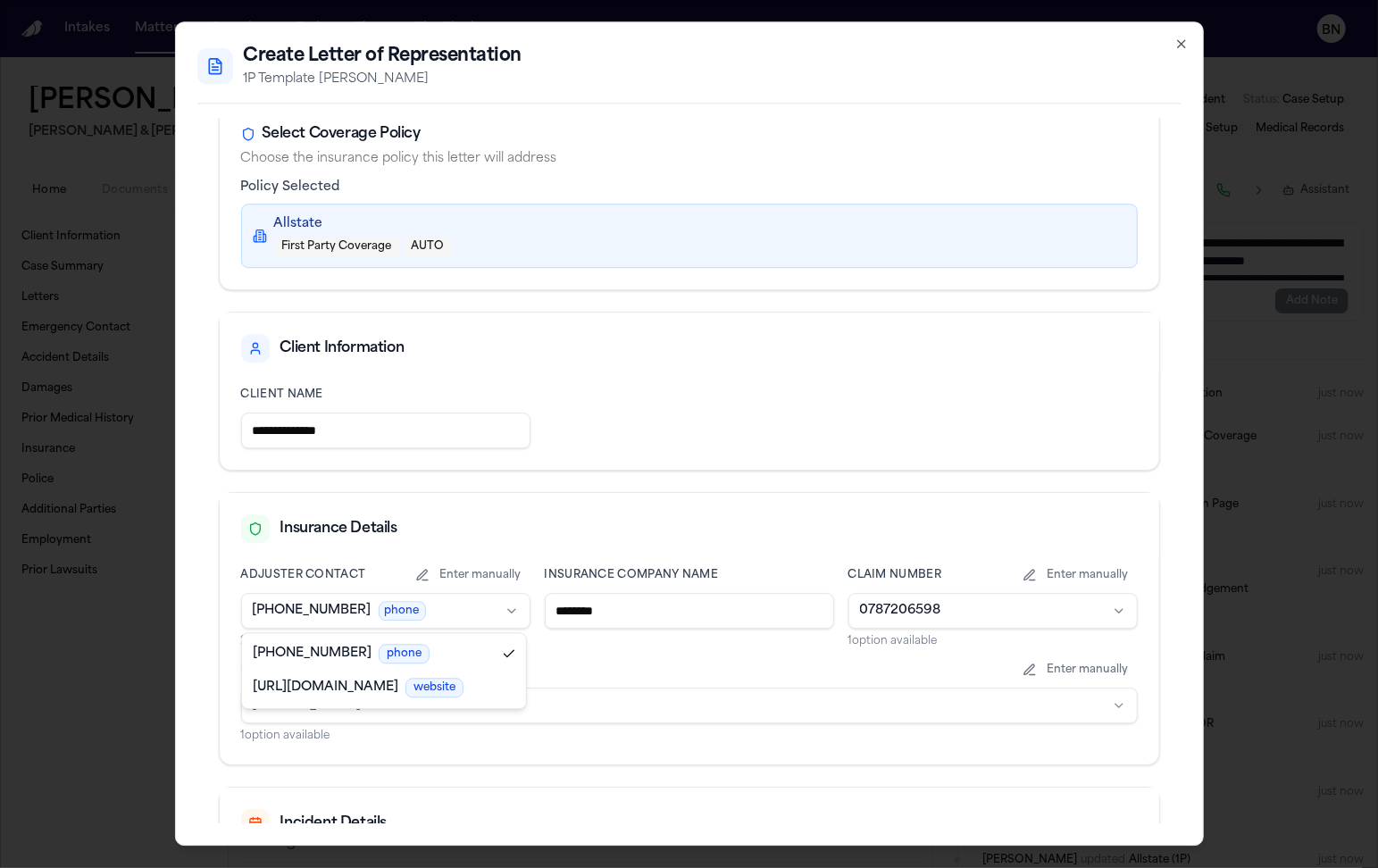 click on "Intakes Matters Overview Tasks Firms The Flock BN Leonard Ingram 2 DO NOT CONTACT CLIENT DIRECTLY DO NOT CONTACT Beck & Beck Type :   Motor Vehicle Accident Status :   Case Setup DOL :   2025-04-01 SOL :   2030-04-01 Case Setup Medical Records Home Documents Treatment Coverage Case Setup Demand Workspaces Artifacts Tasks Activity Assistant Client Information Case Summary Letters Emergency Contact Accident Details Damages Prior Medical History Insurance Police Additional Parties Employment Prior Lawsuits Client Information Edit Nothing here yet. Phone Numbers No phone numbers added 10  empty   fields  not shown. Case Summary Finch Evaluation * ​ Letters No letters created yet Matter Details Emergency Contact Clear Add Accident Details Clear Add Damages Clear Add Prior Medical History Clear Add Insurance Clear Add Police Clear Add Additional Parties Clear Add Employment Clear Add Prior Lawsuits Clear Add Add a note to this matter ⌘+Enter to submit Add Note Today Finch found Claim Confirmation Finch" at bounding box center [689, 434] 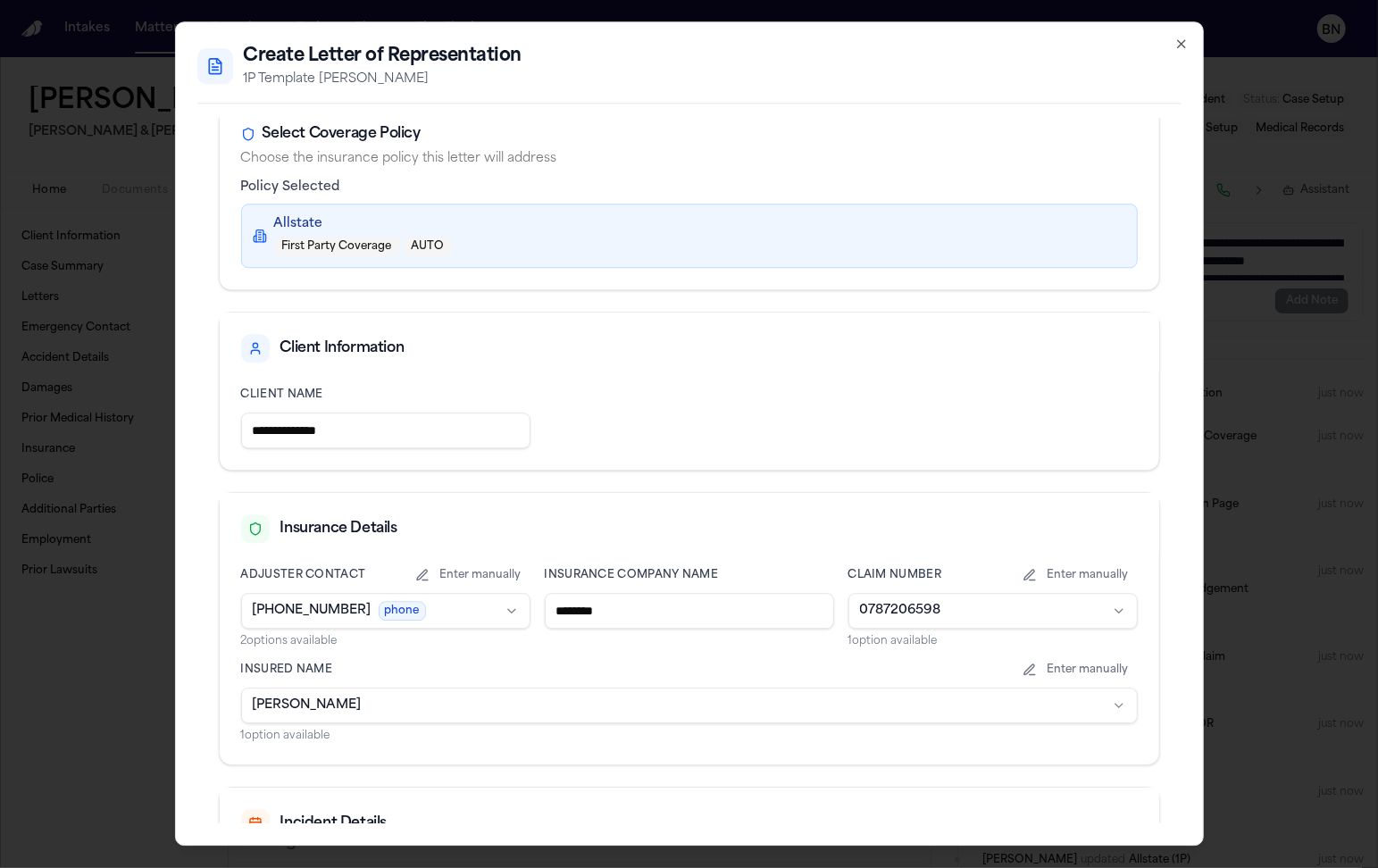 click on "Insurance Details" at bounding box center [689, 523] 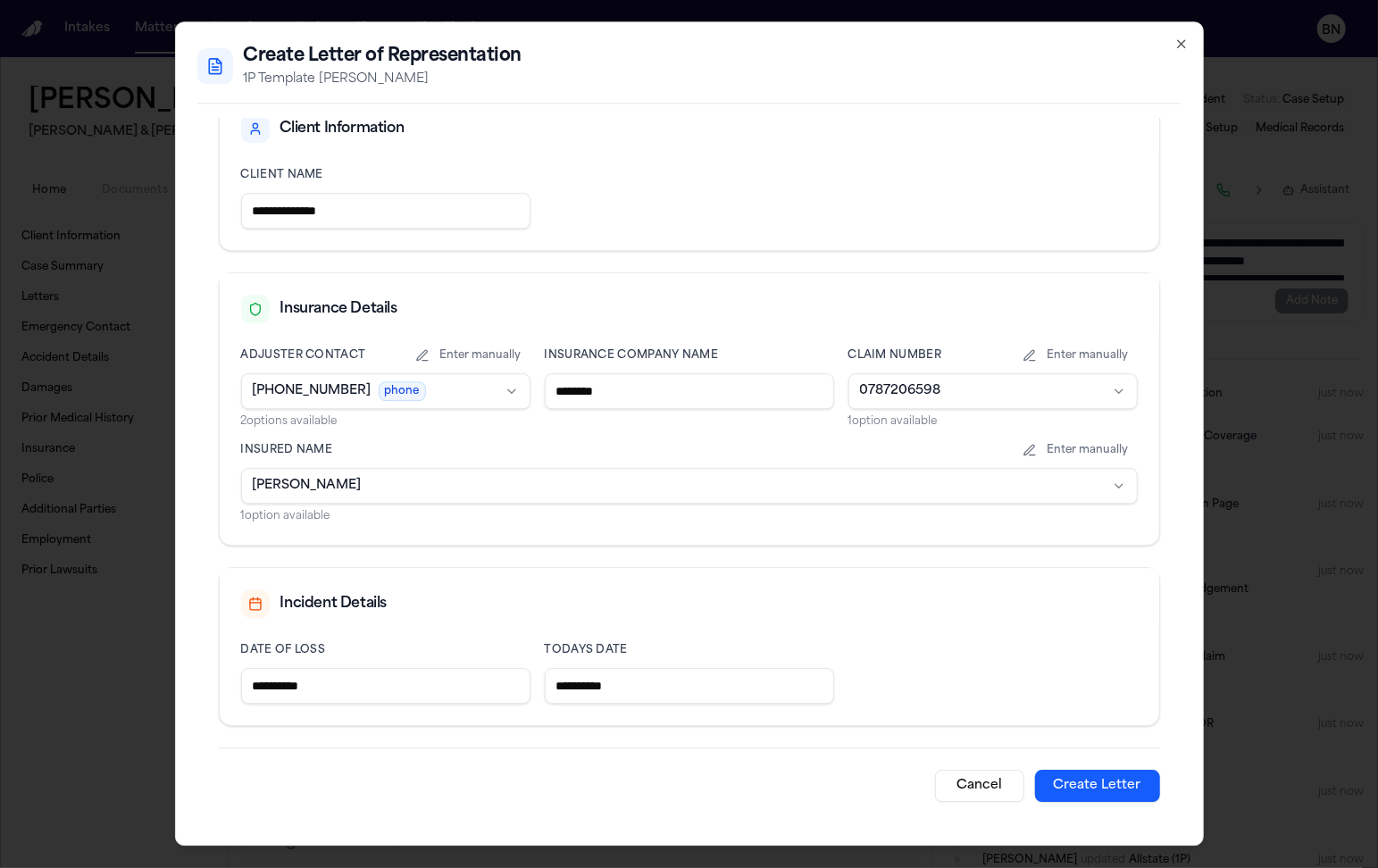 click on "Enter manually" at bounding box center [468, 355] 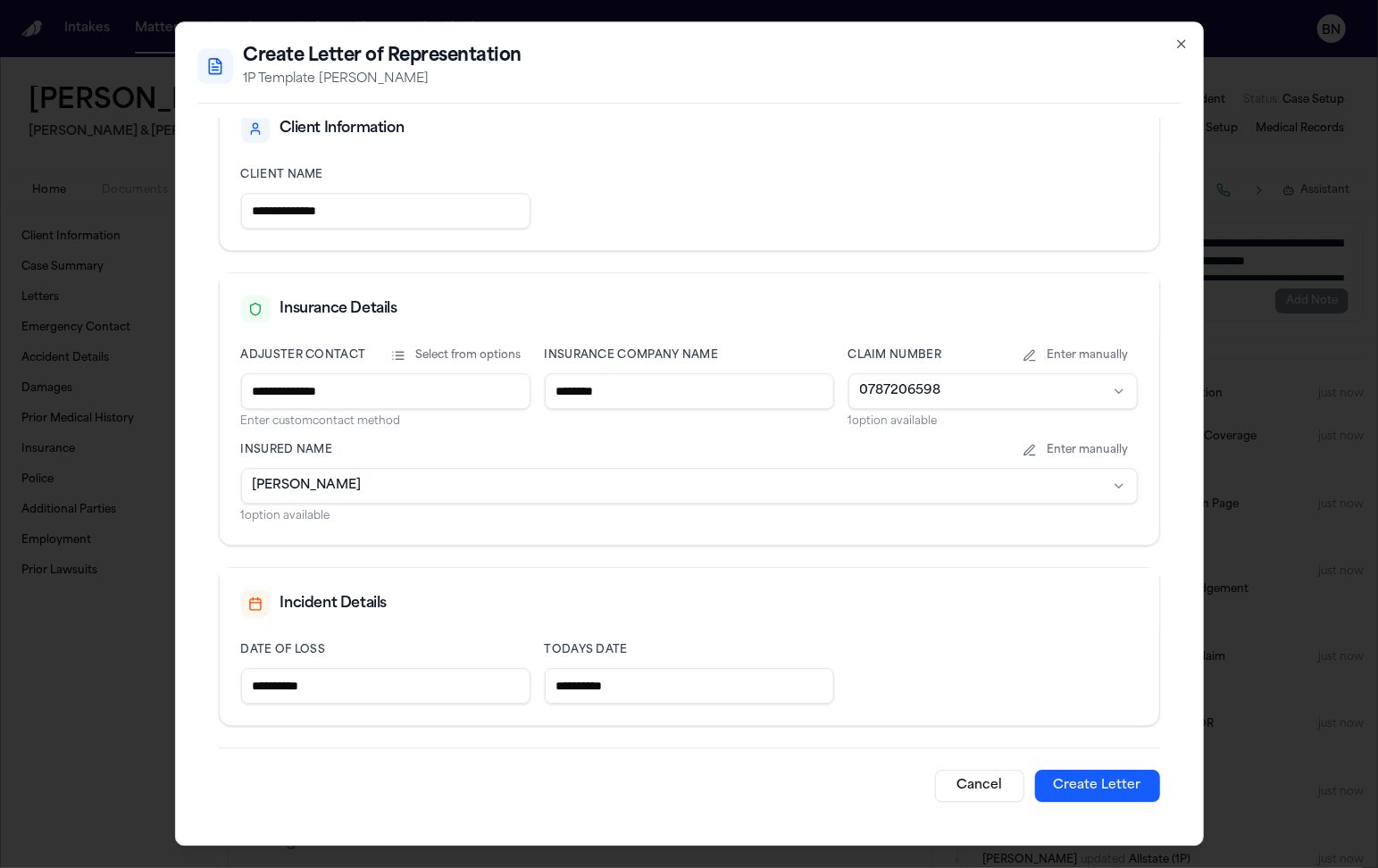 drag, startPoint x: 413, startPoint y: 403, endPoint x: 44, endPoint y: 389, distance: 369.26549 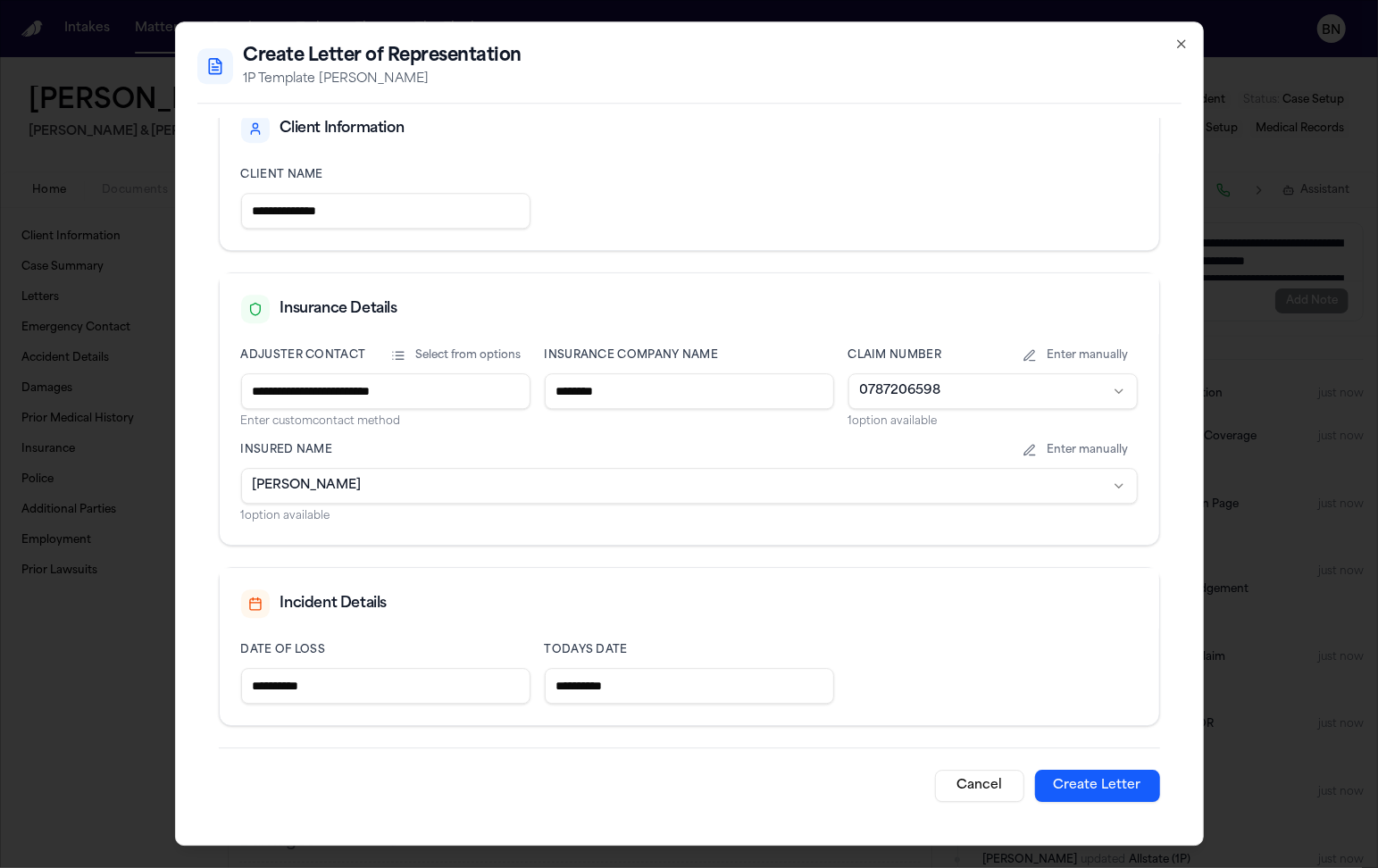 type on "**********" 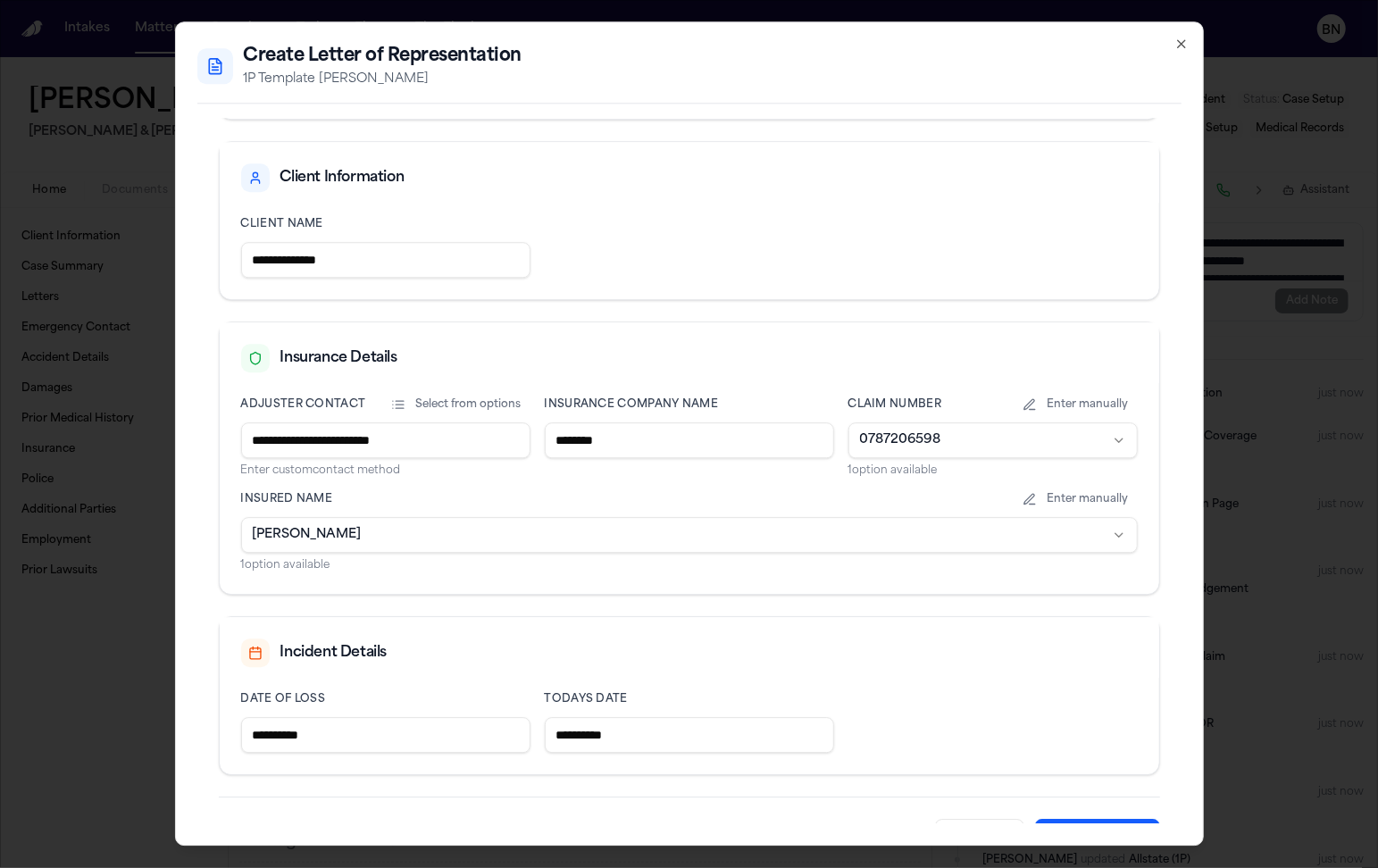 scroll, scrollTop: 0, scrollLeft: 0, axis: both 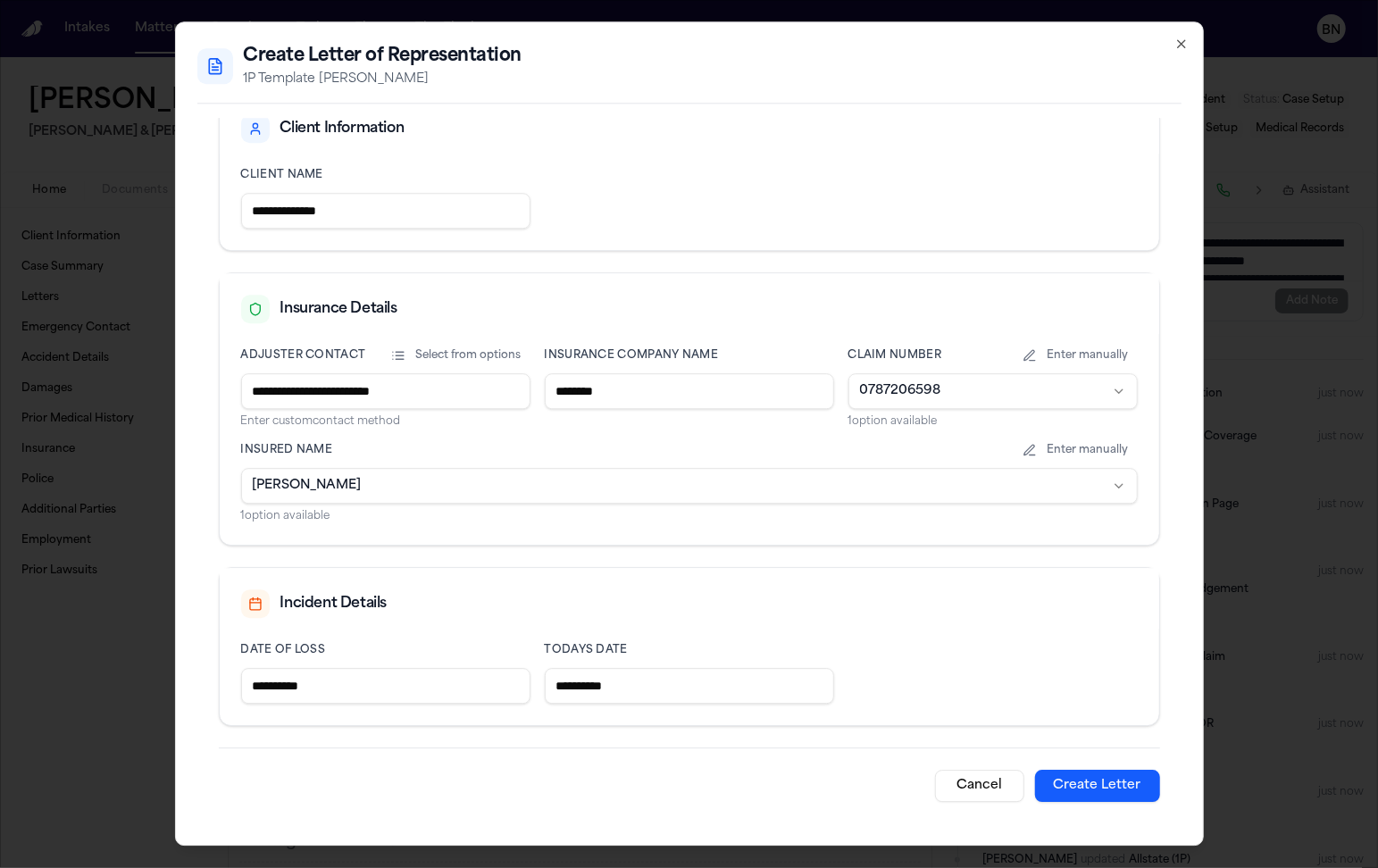 drag, startPoint x: 382, startPoint y: 683, endPoint x: 125, endPoint y: 667, distance: 257.49757 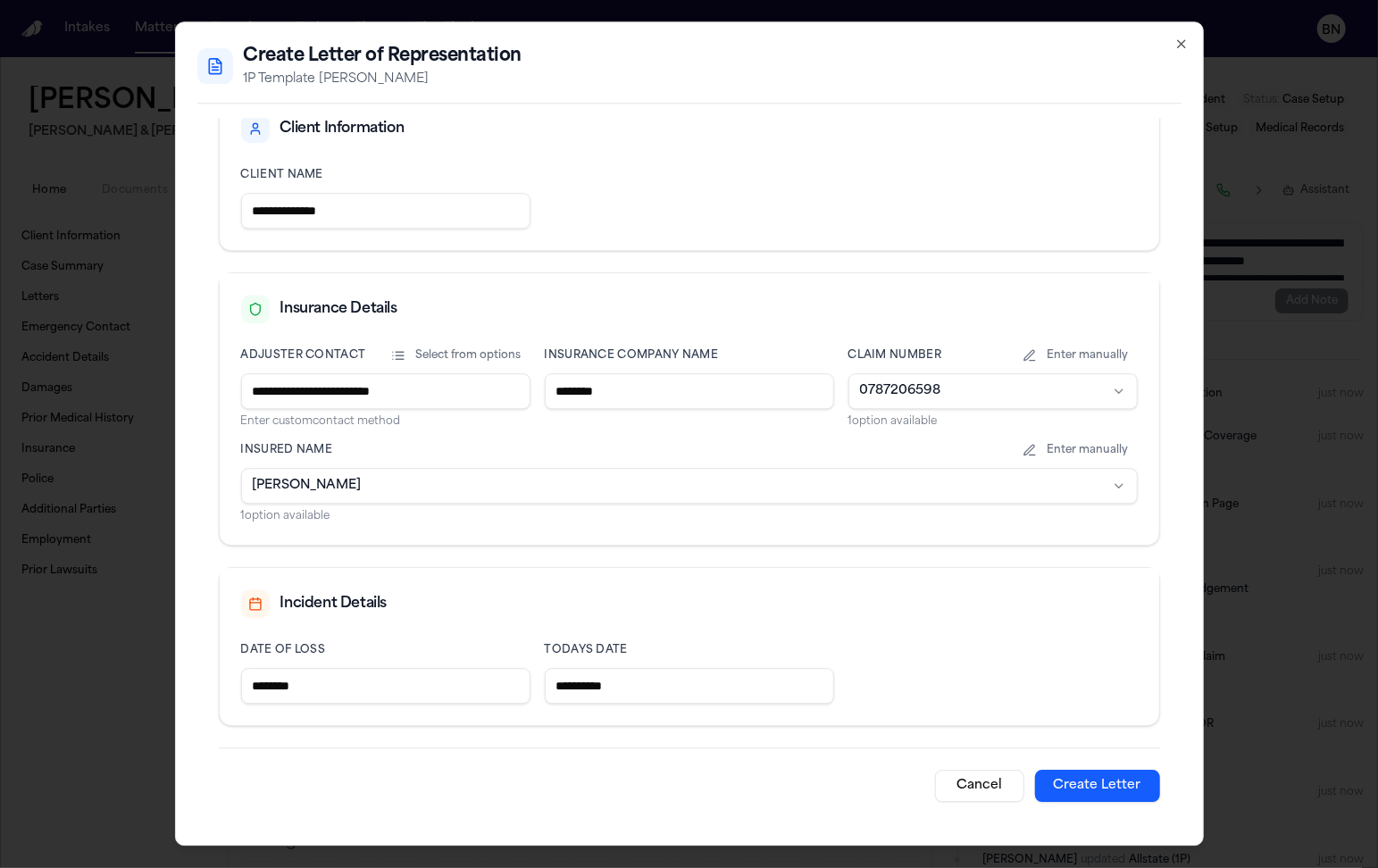 type on "********" 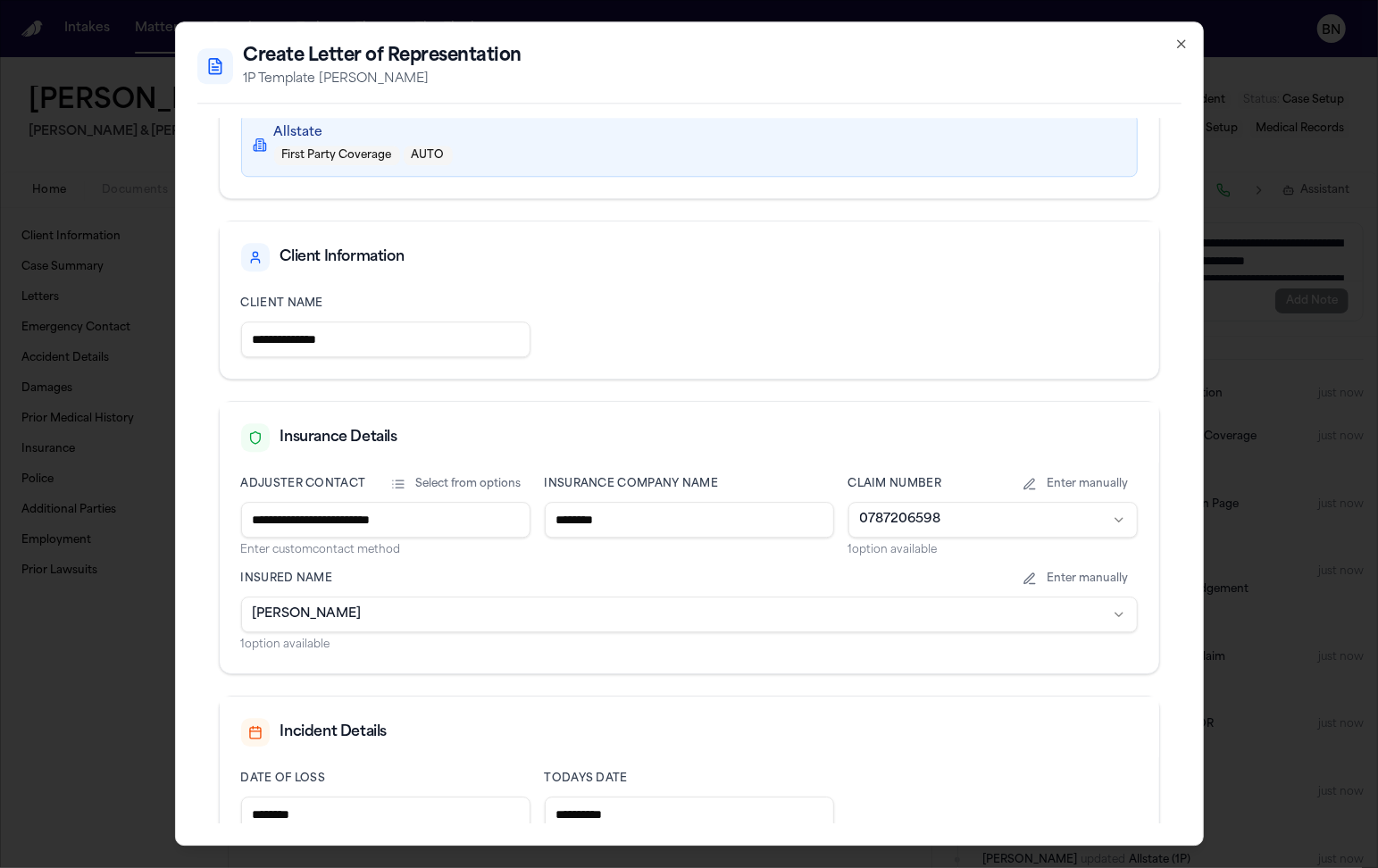 scroll, scrollTop: 259, scrollLeft: 0, axis: vertical 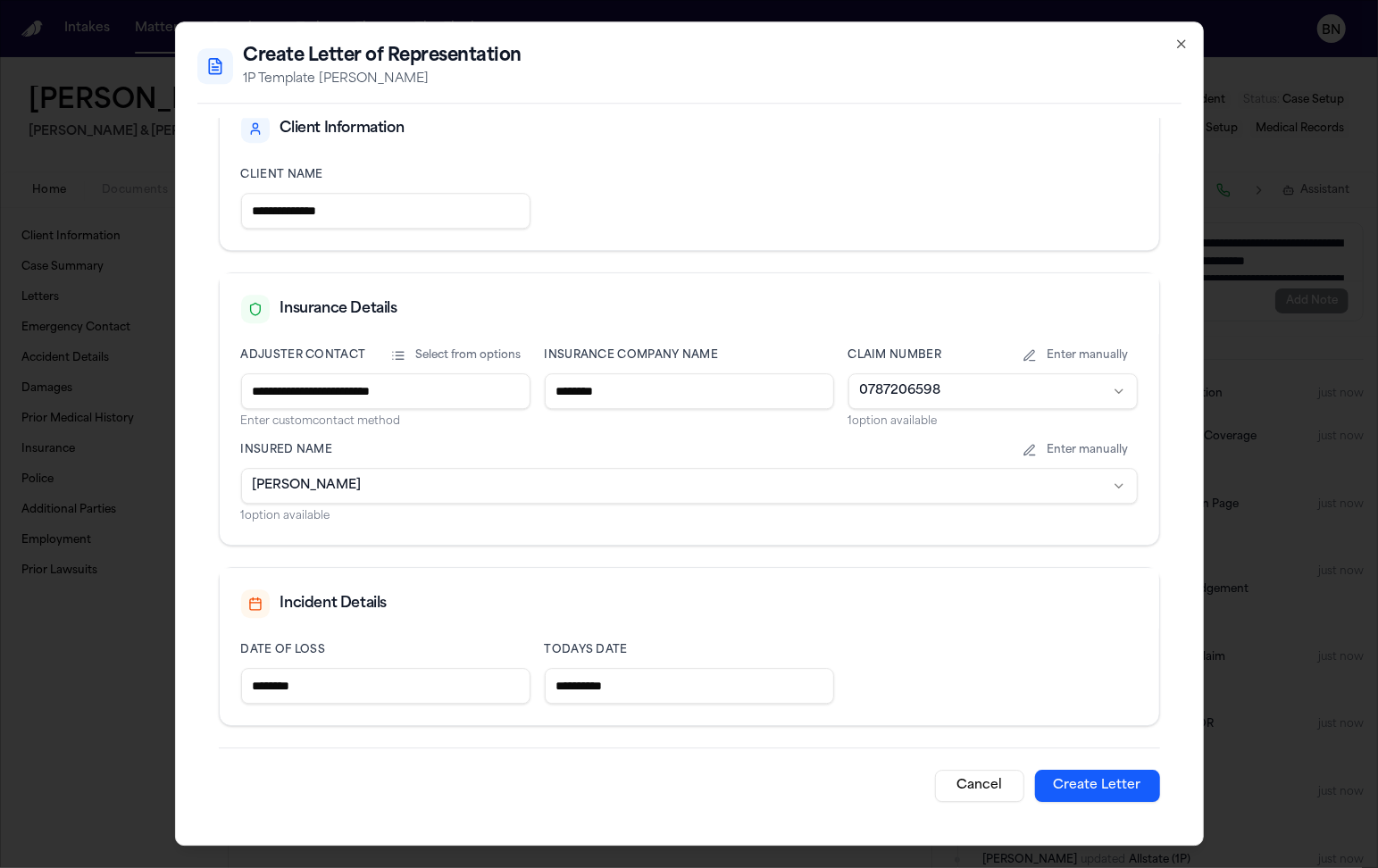 click on "Create Letter" at bounding box center [1098, 786] 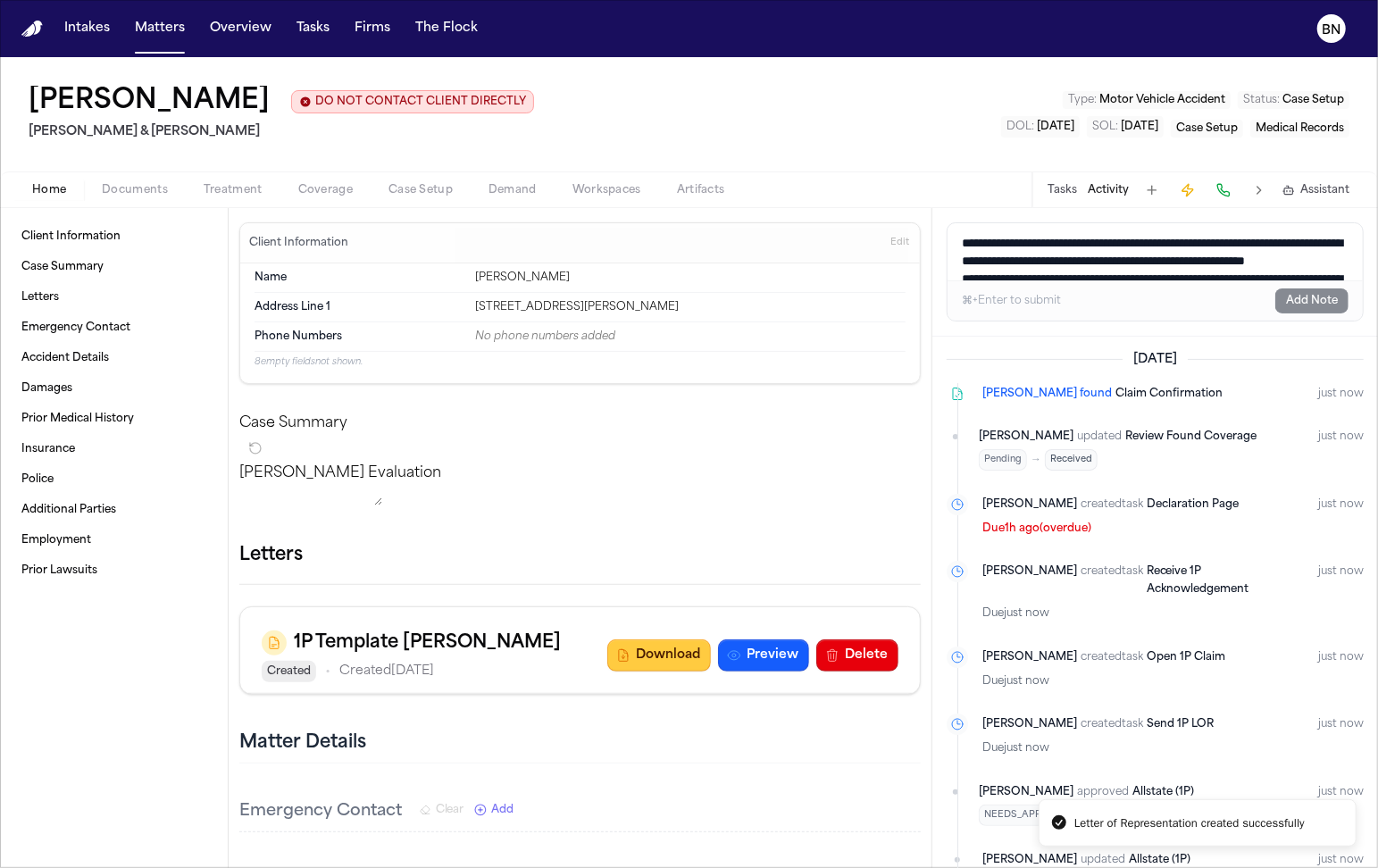 click on "Download" at bounding box center [659, 655] 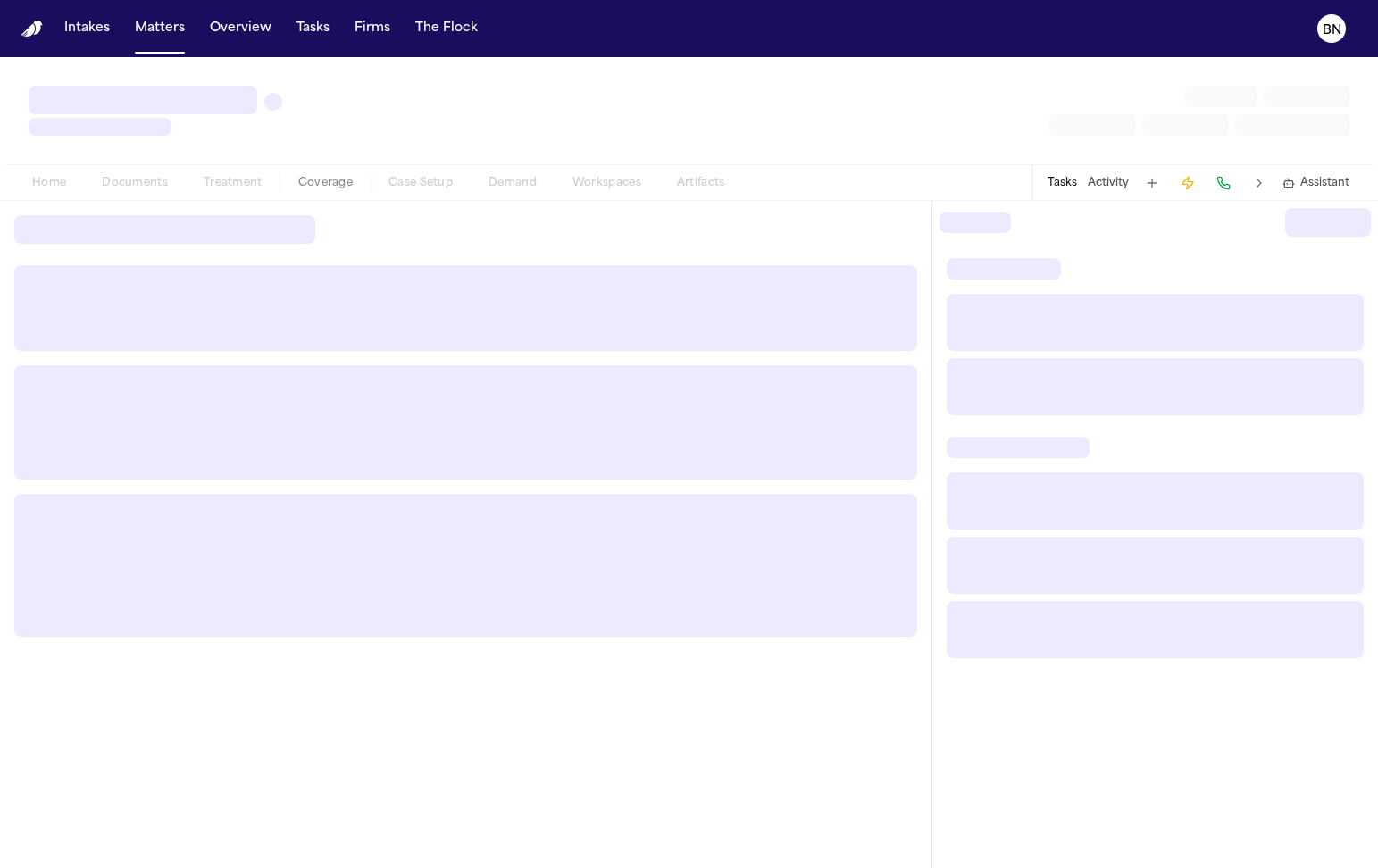 scroll, scrollTop: 0, scrollLeft: 0, axis: both 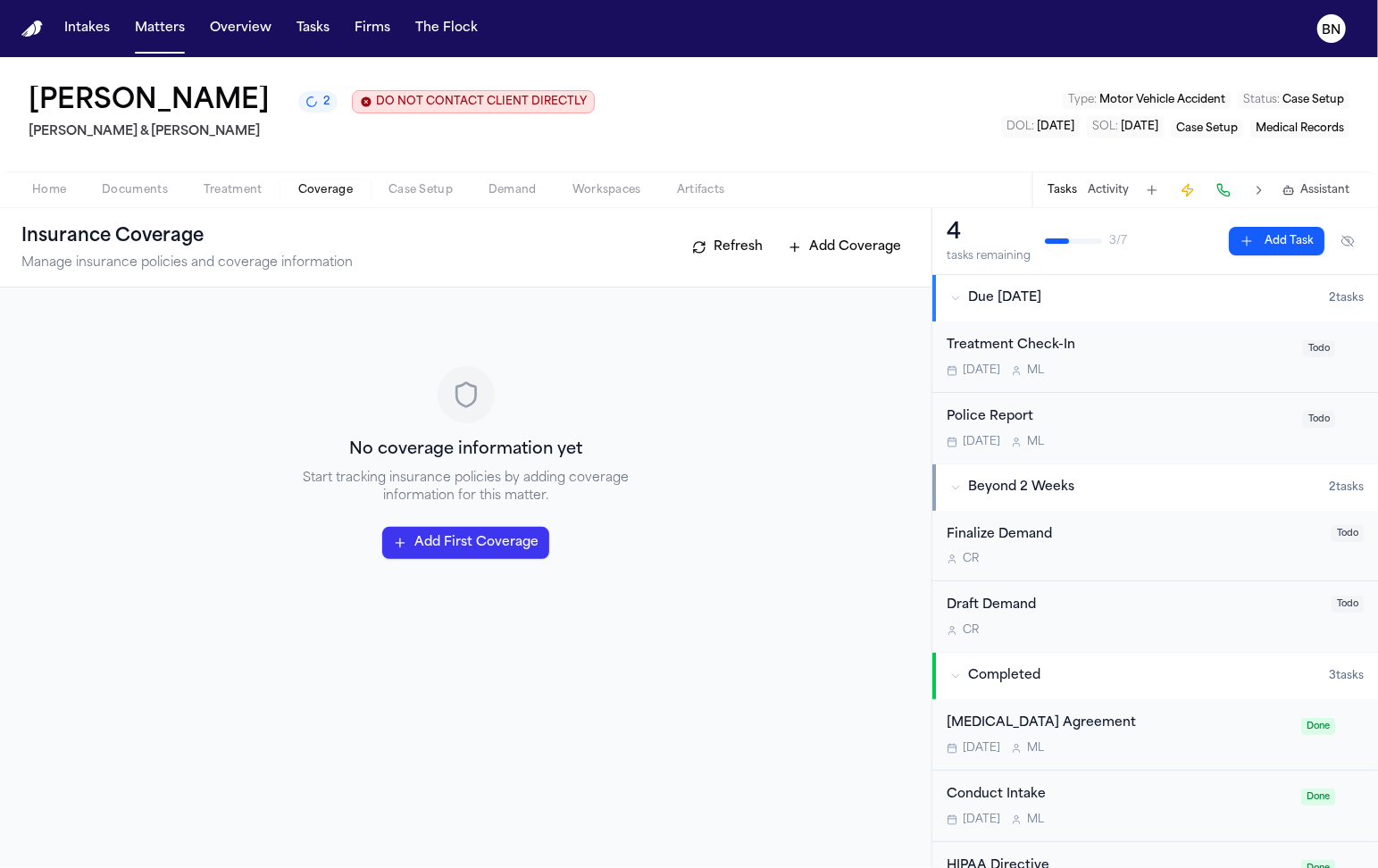 click on "Tasks Activity Assistant" at bounding box center [1198, 189] 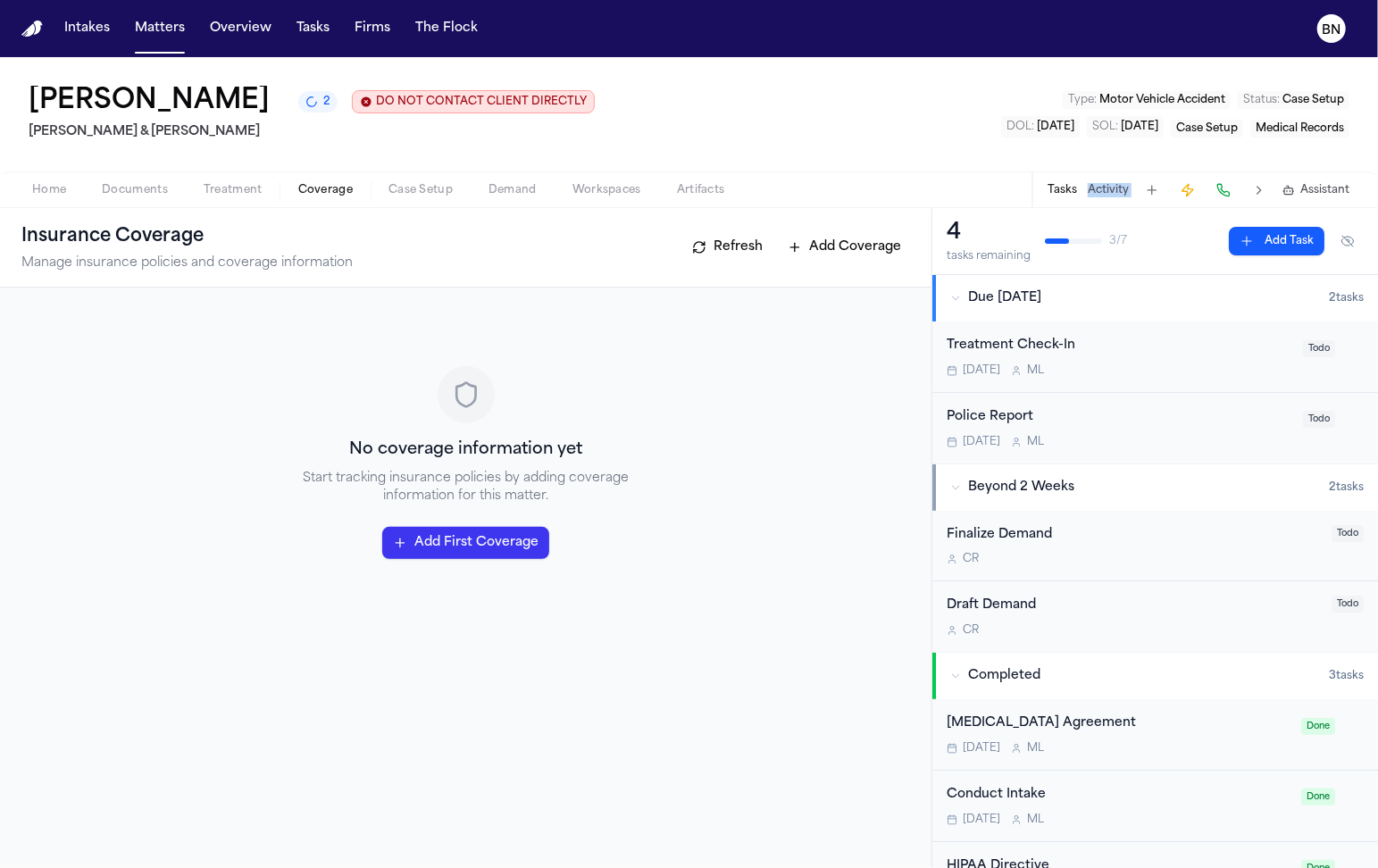 drag, startPoint x: 1132, startPoint y: 195, endPoint x: 1122, endPoint y: 195, distance: 10 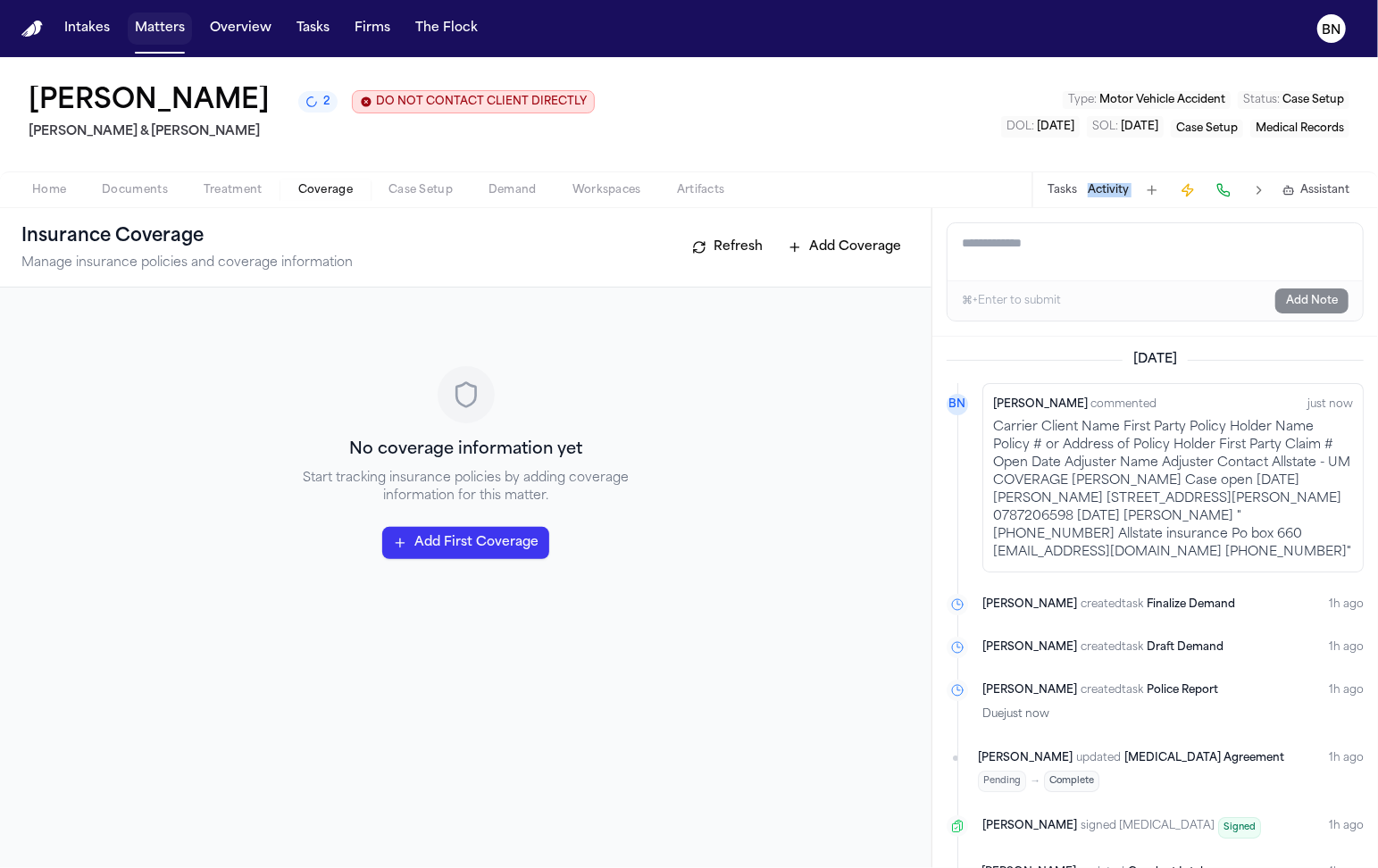 click on "Matters" at bounding box center (160, 29) 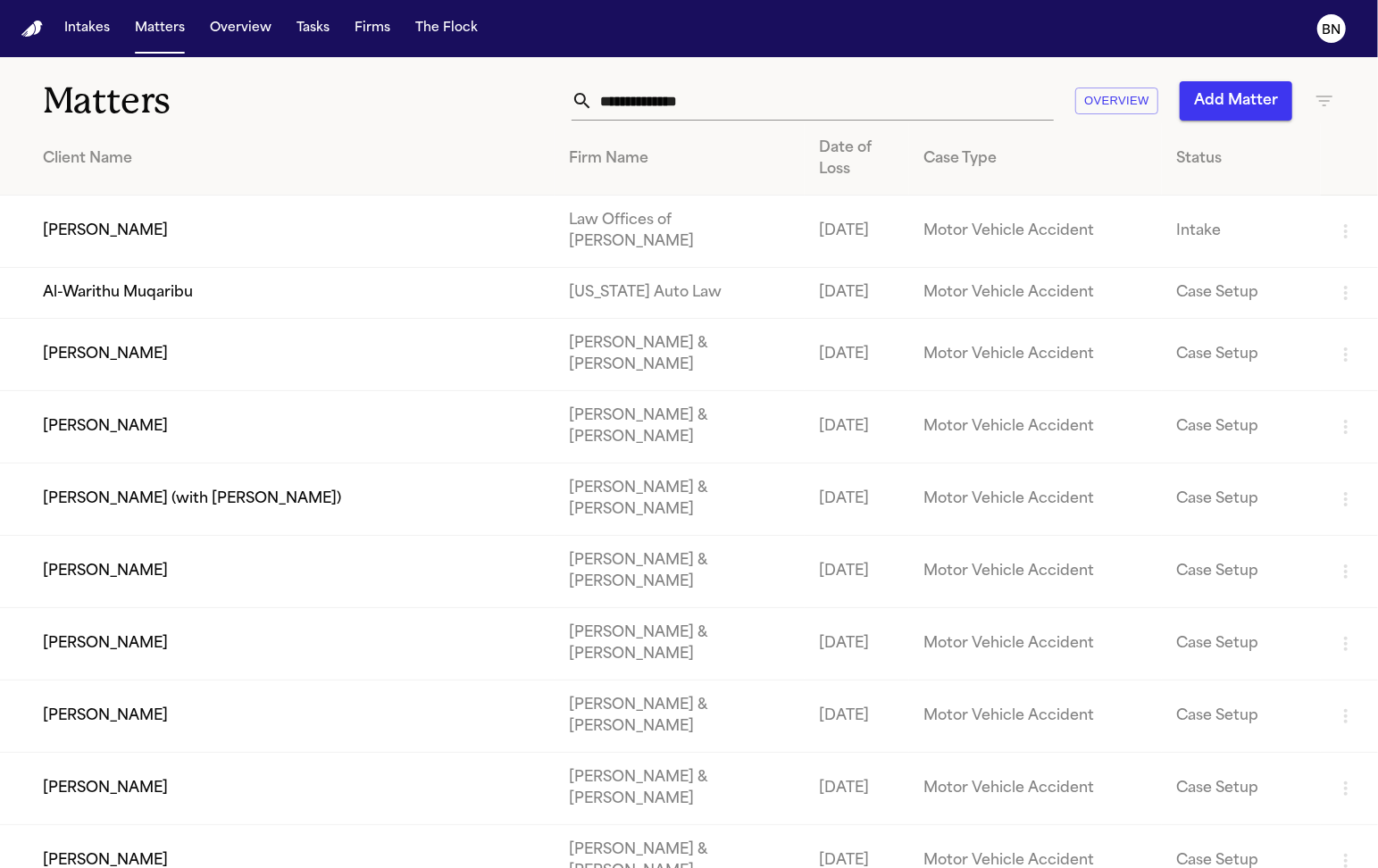 click at bounding box center (823, 101) 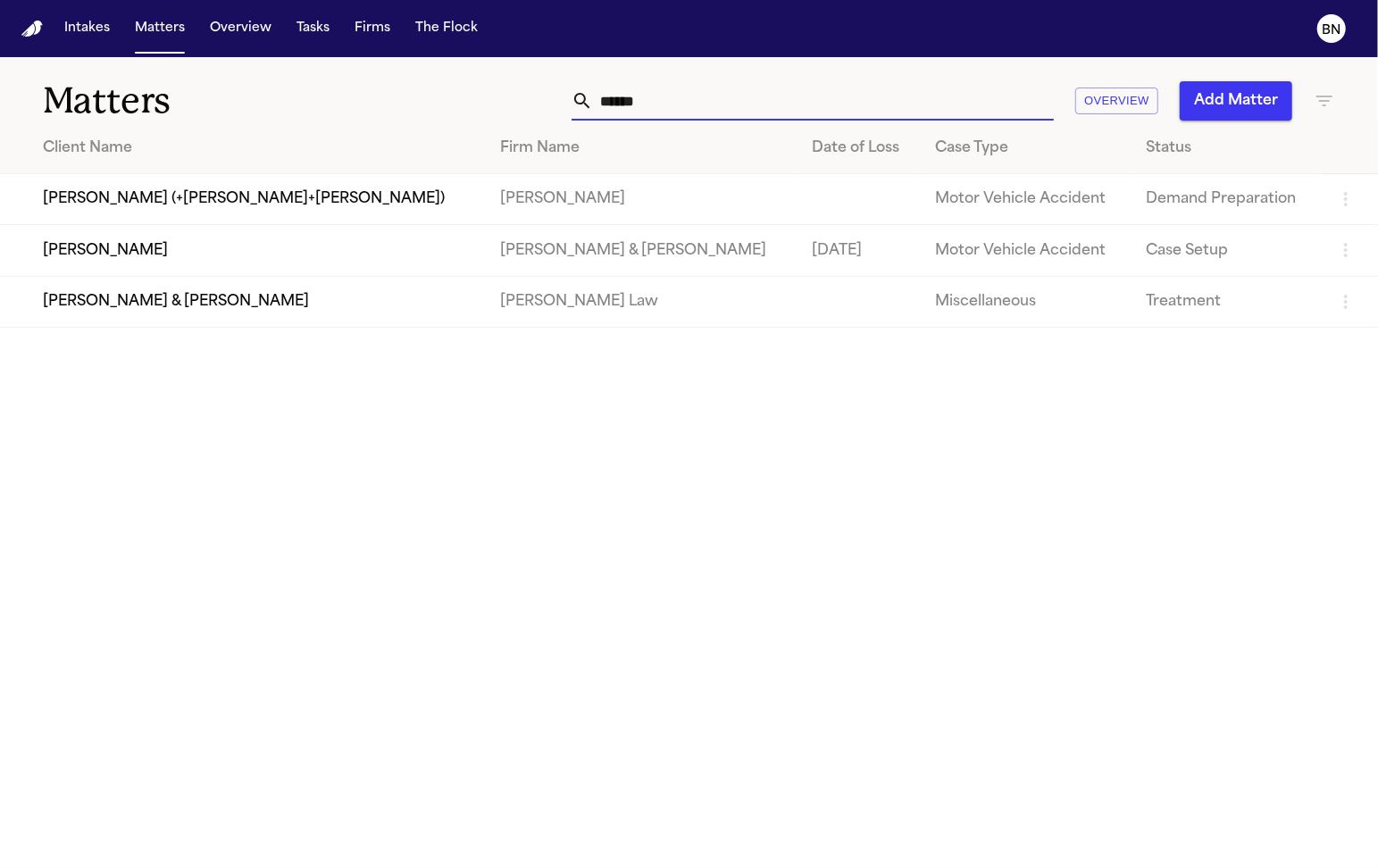 type on "******" 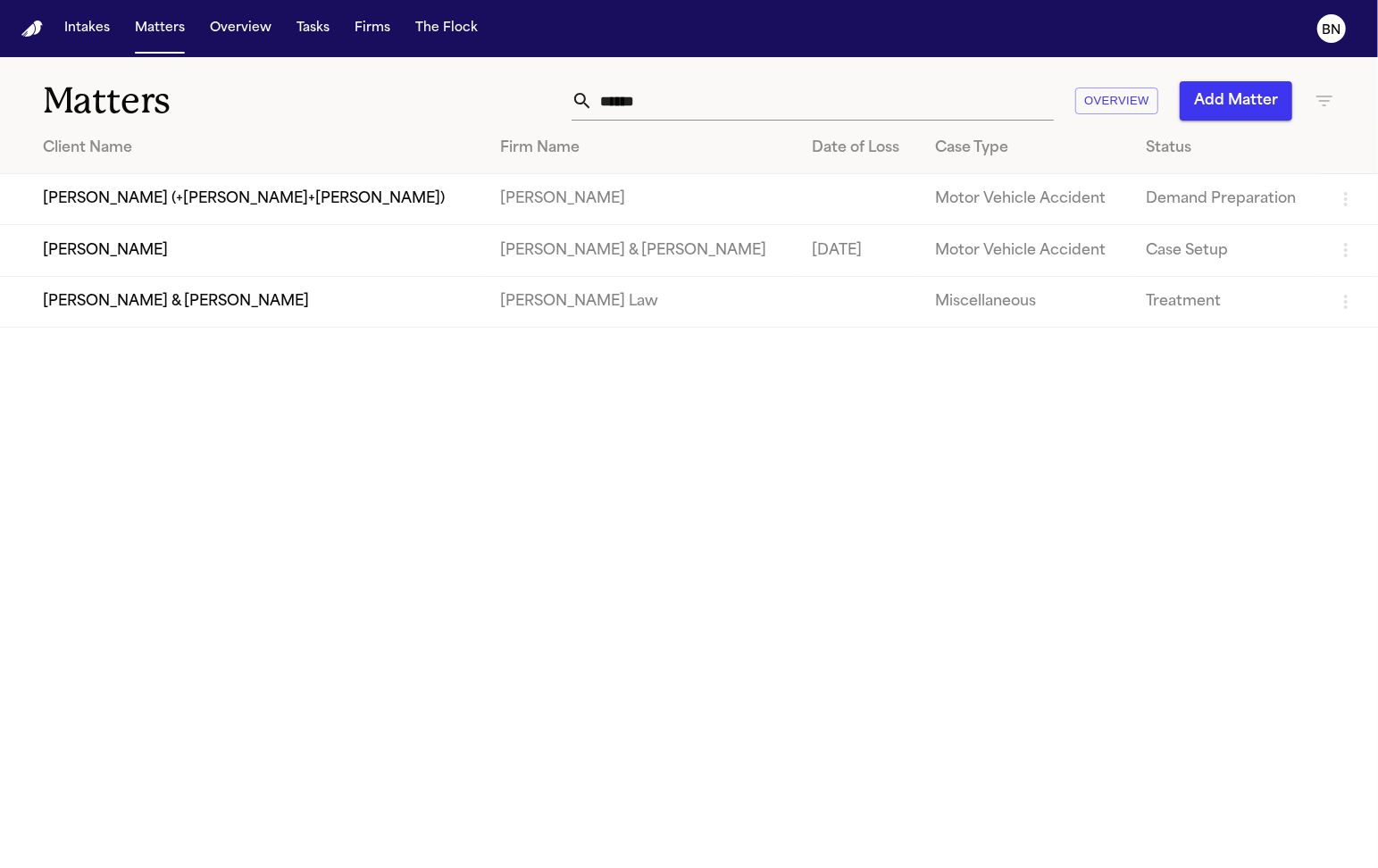click on "[PERSON_NAME]" at bounding box center [243, 250] 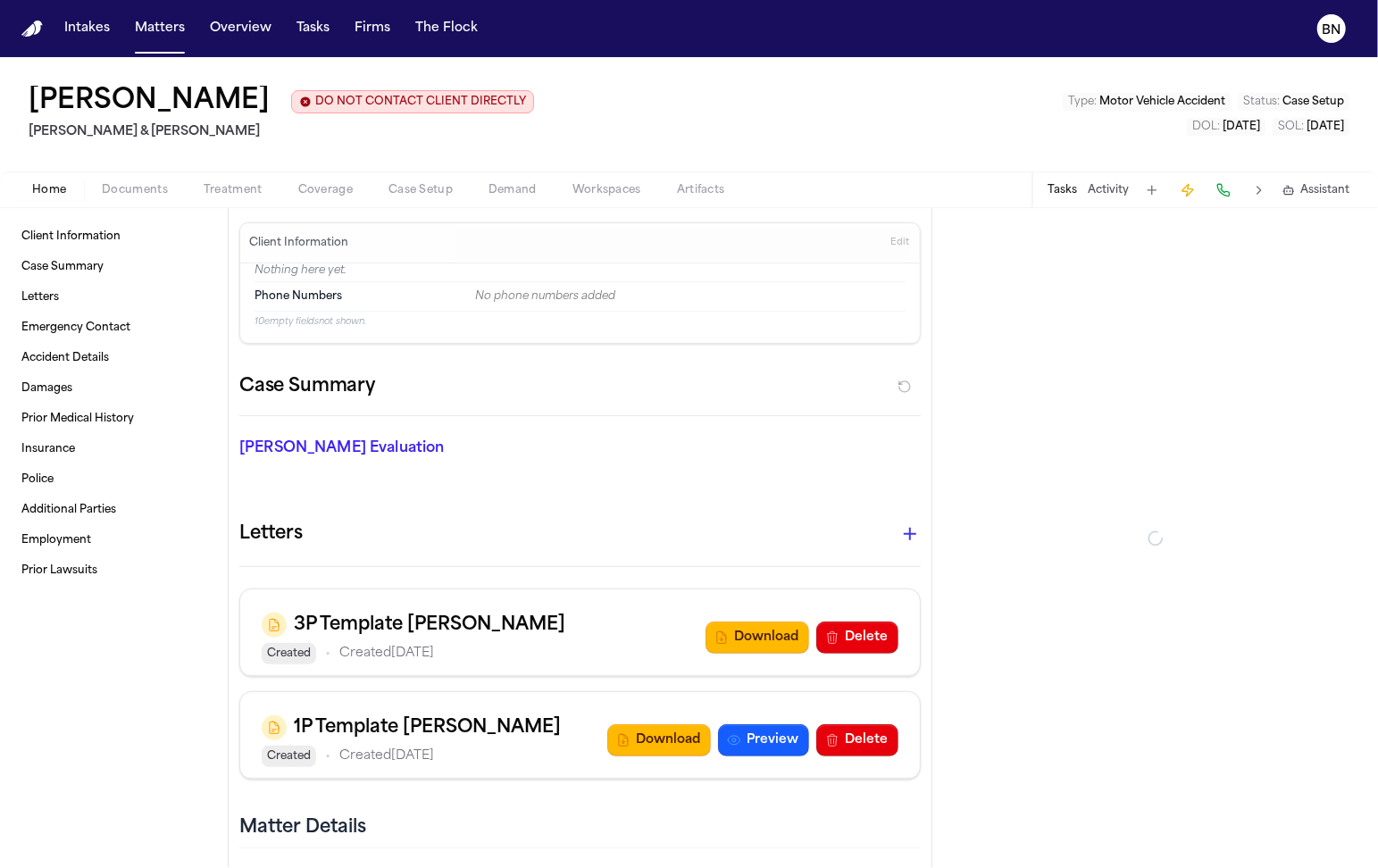 click on "Coverage" at bounding box center (325, 190) 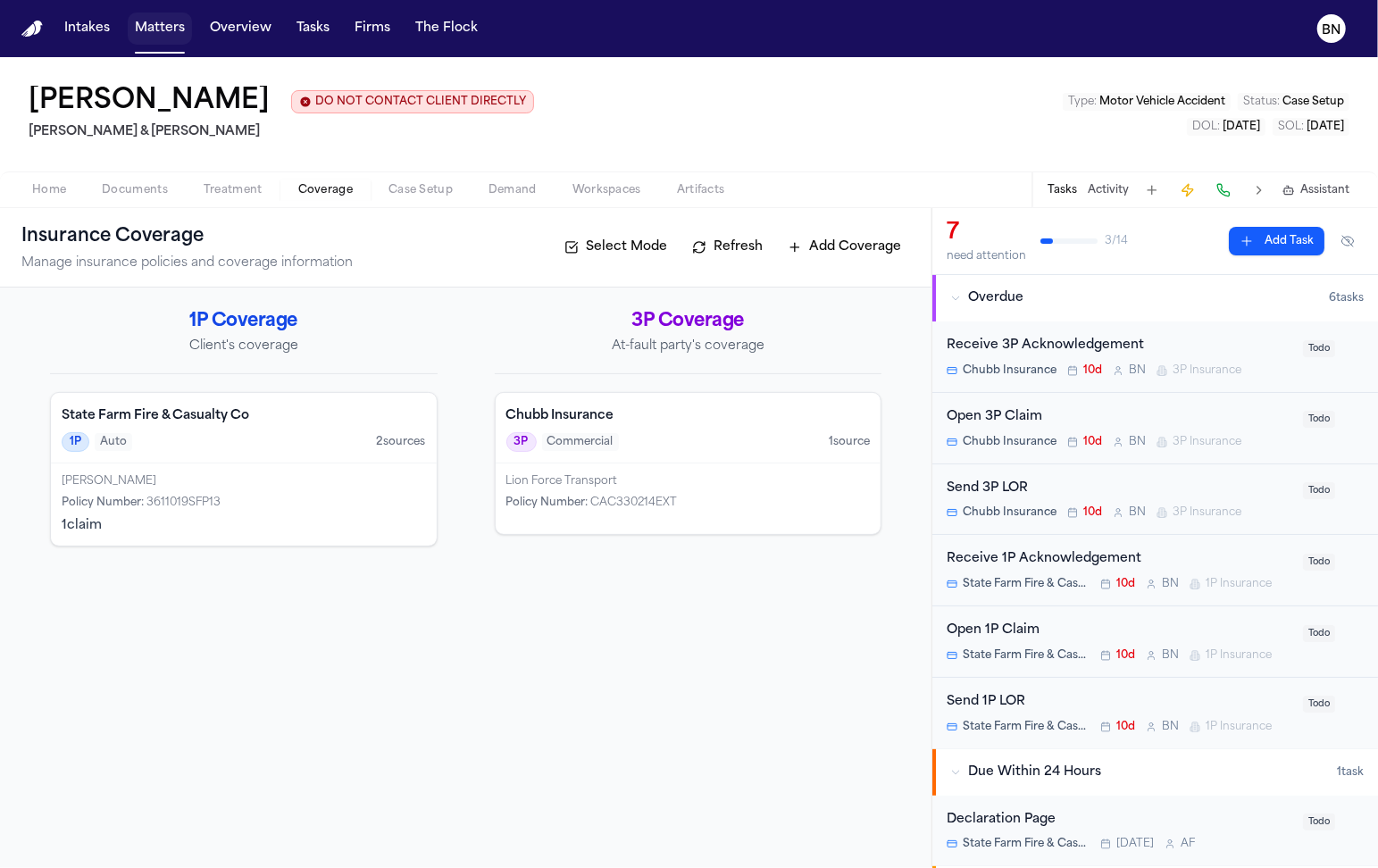 click on "Matters" at bounding box center [160, 29] 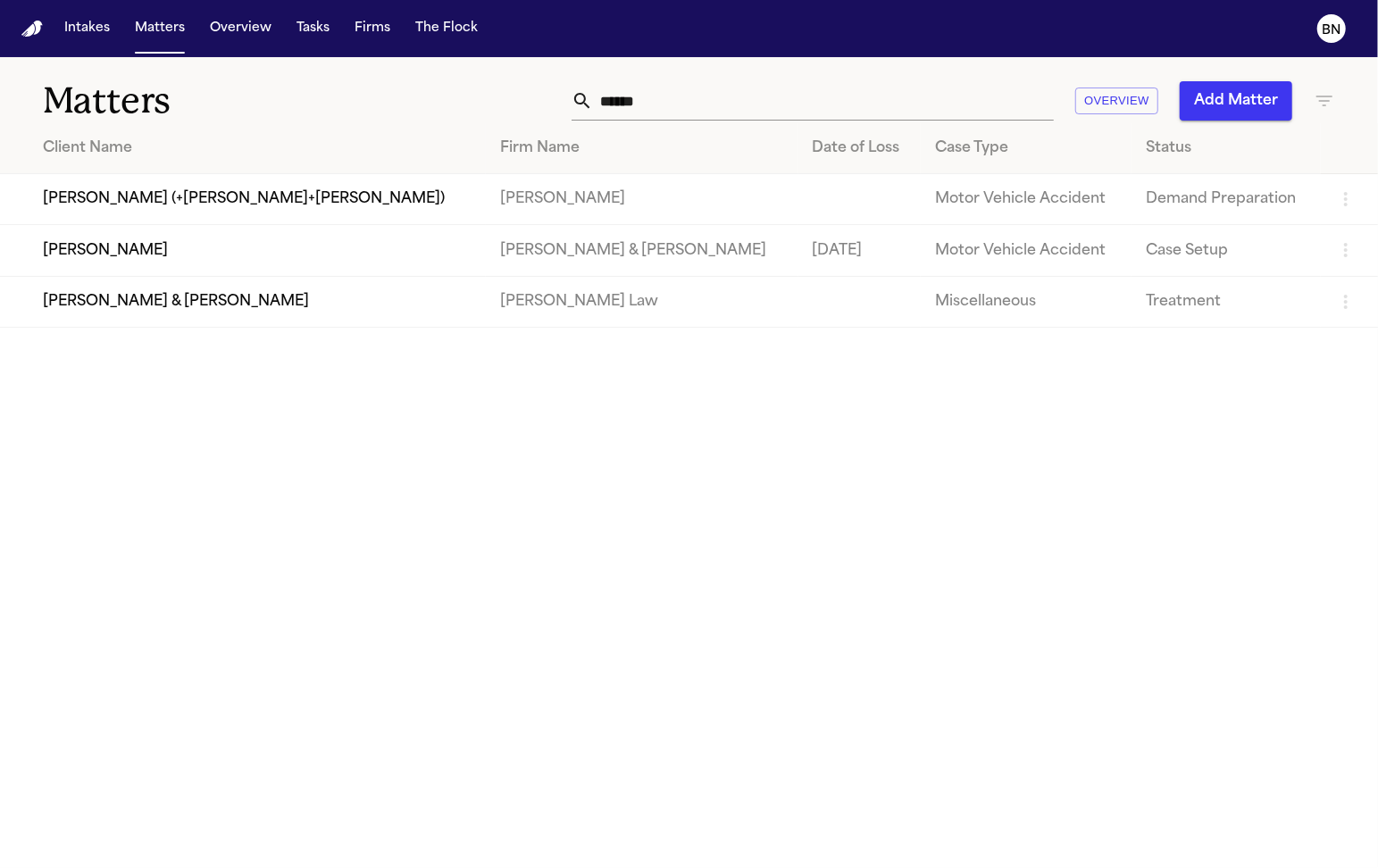 click on "******" at bounding box center (823, 101) 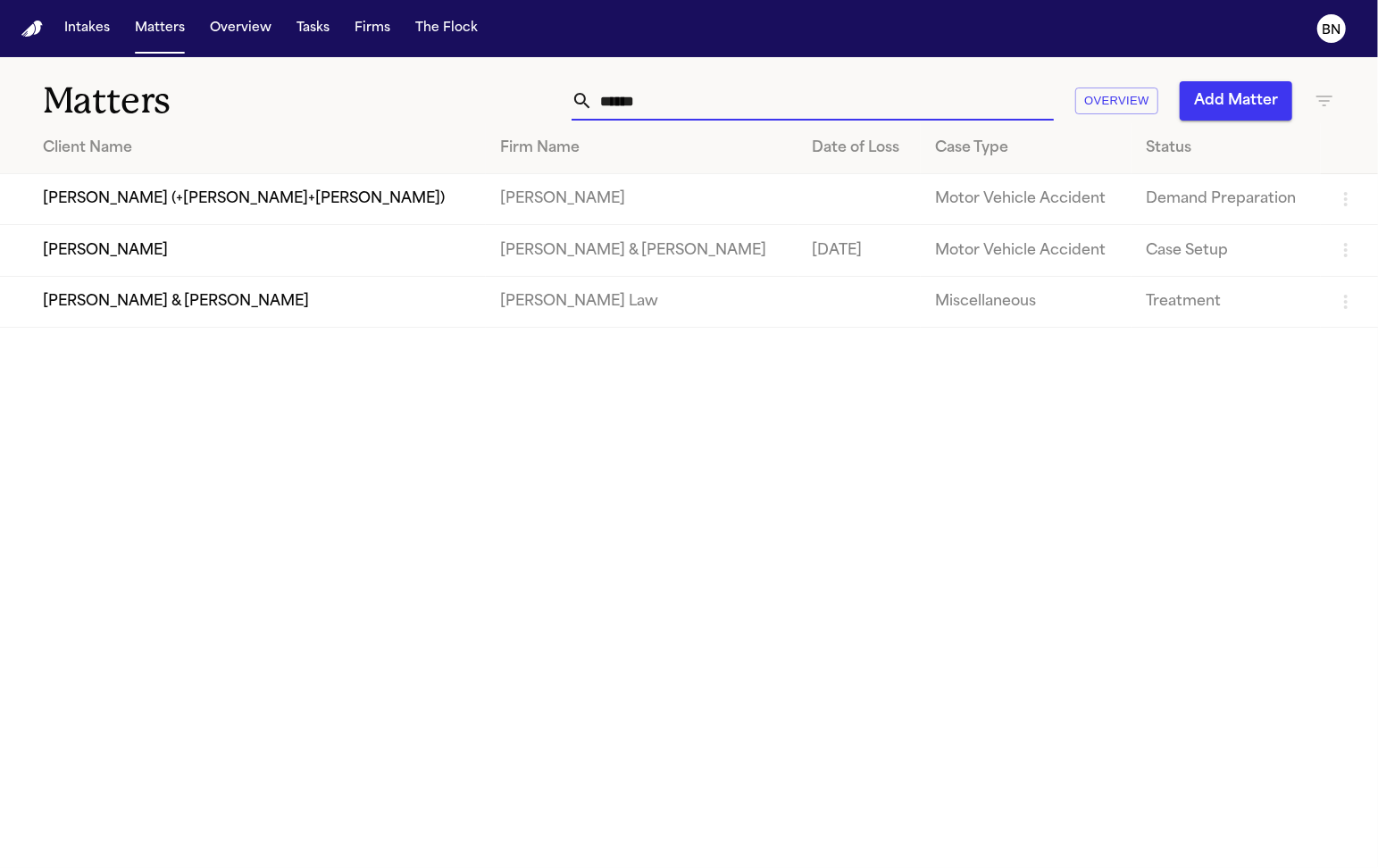 click on "******" at bounding box center (823, 101) 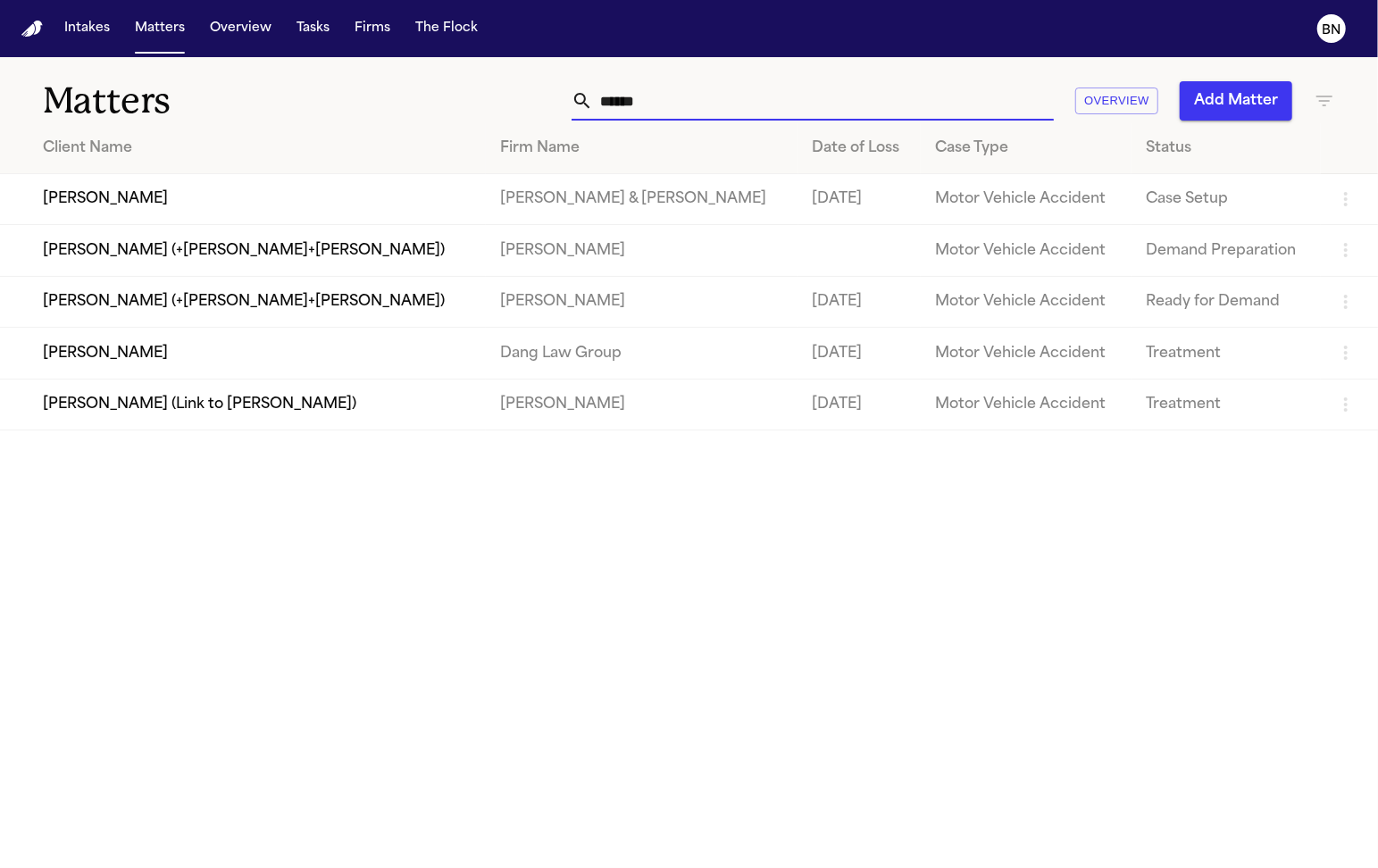 type on "******" 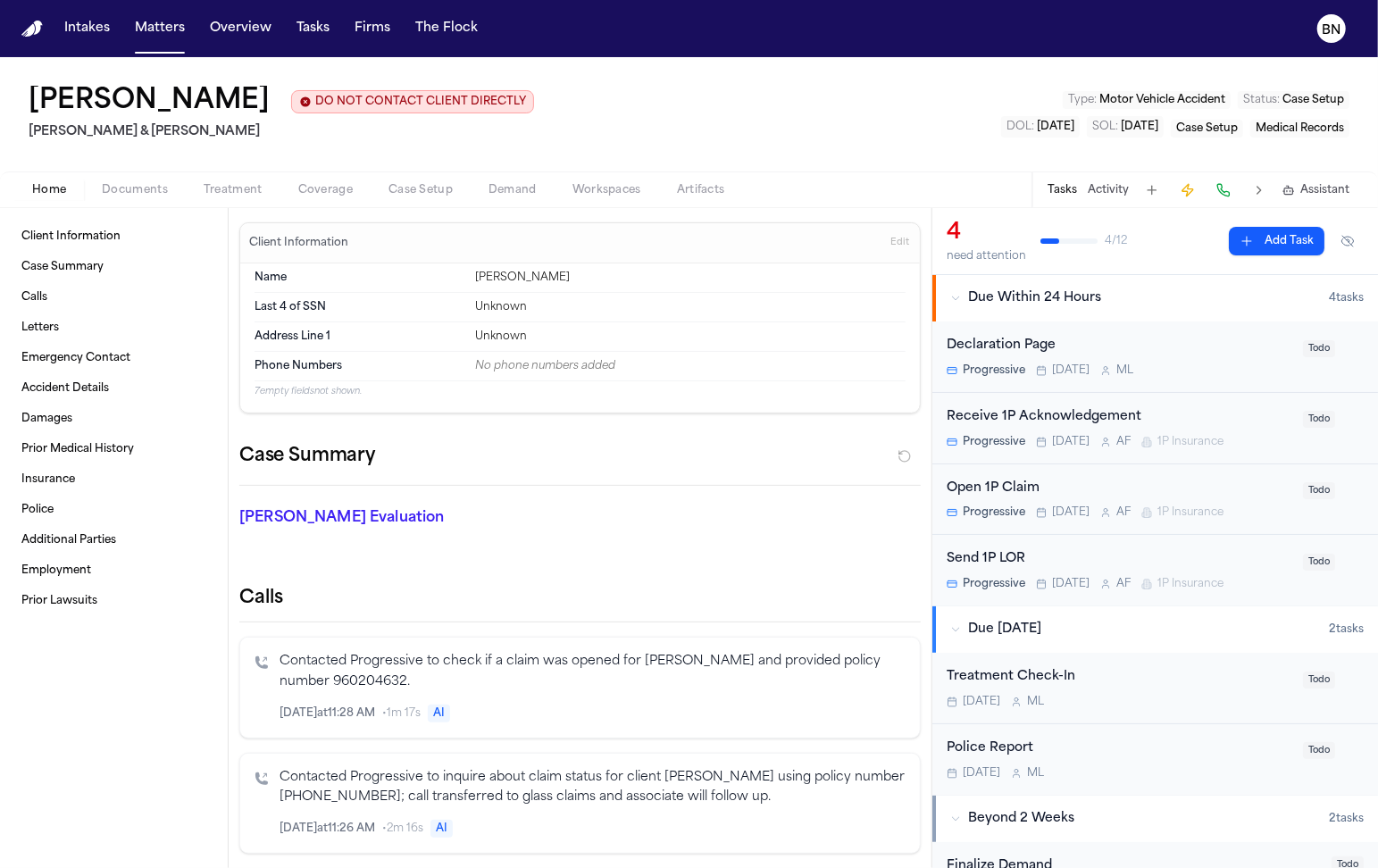 click on "Activity" at bounding box center (1108, 190) 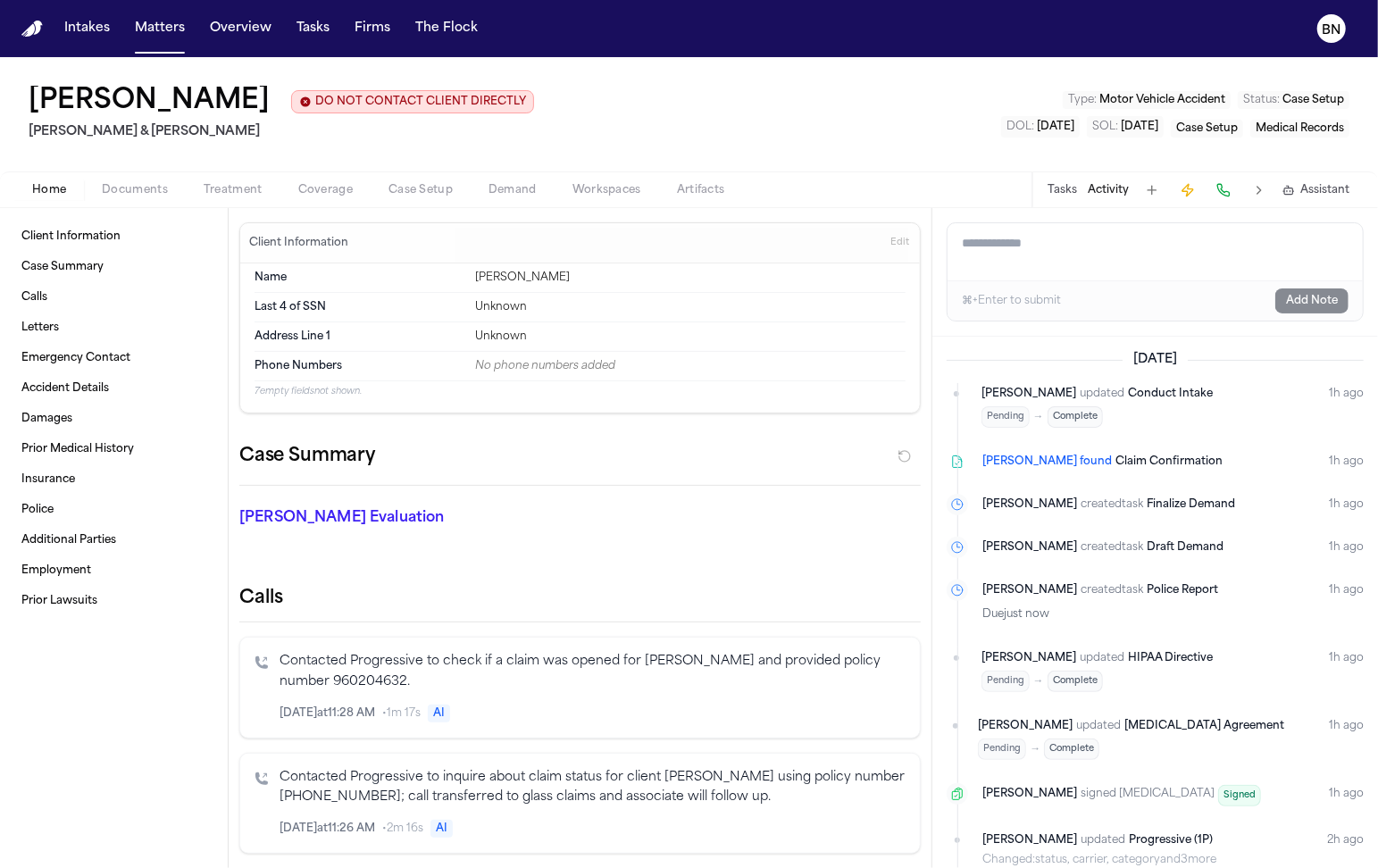 click on "Add a note to this matter" at bounding box center [1155, 252] 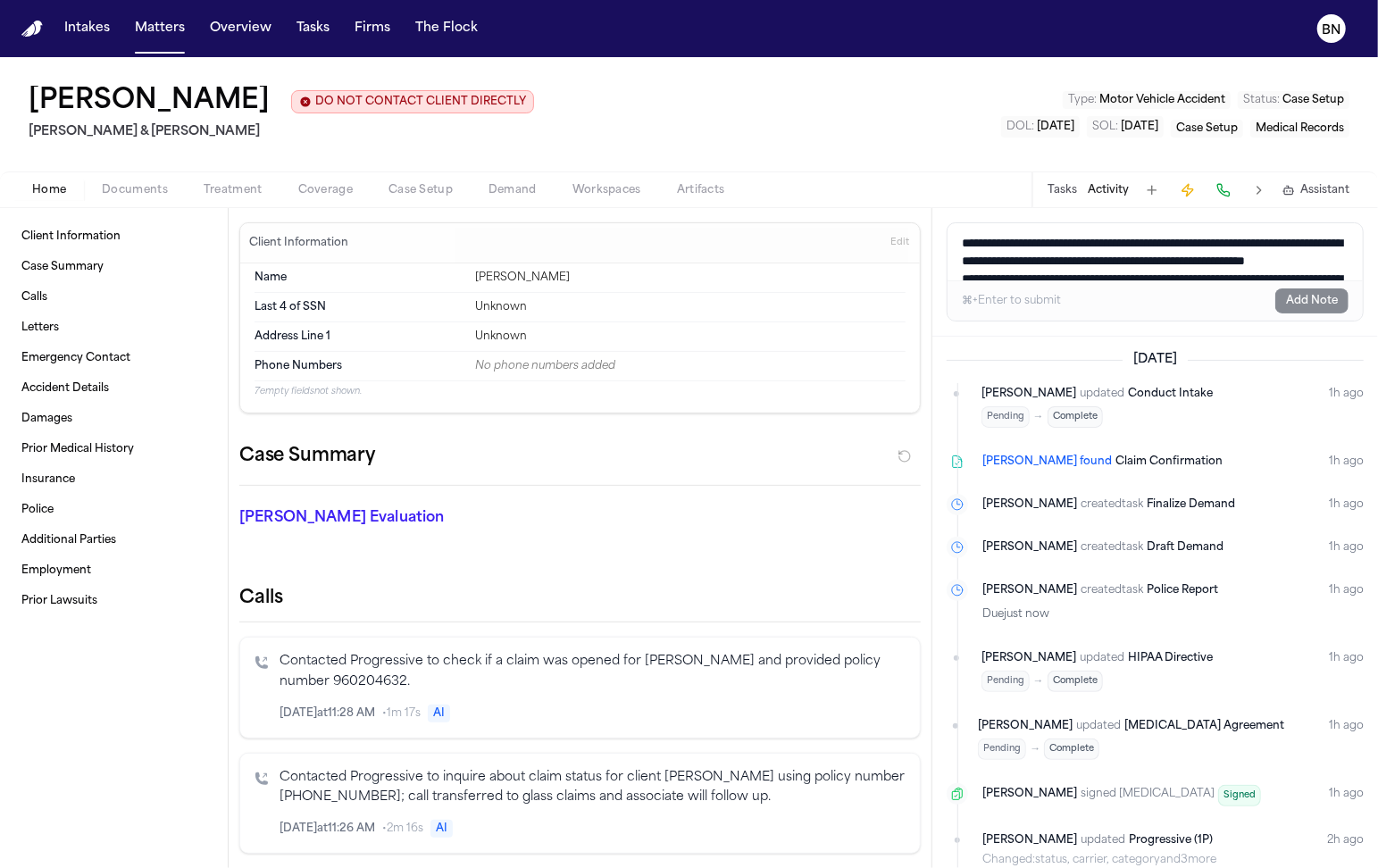 scroll, scrollTop: 47, scrollLeft: 0, axis: vertical 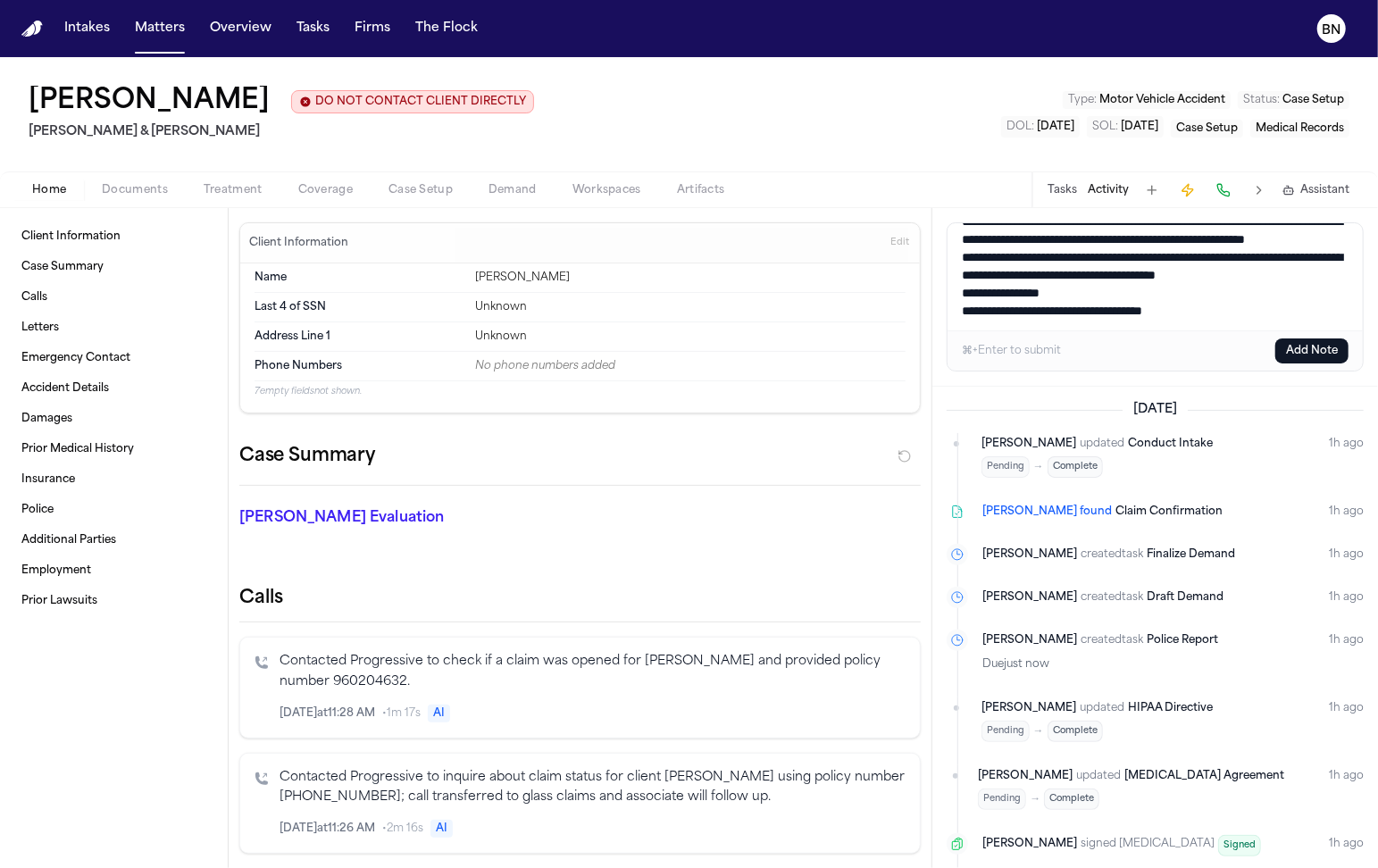 type on "**********" 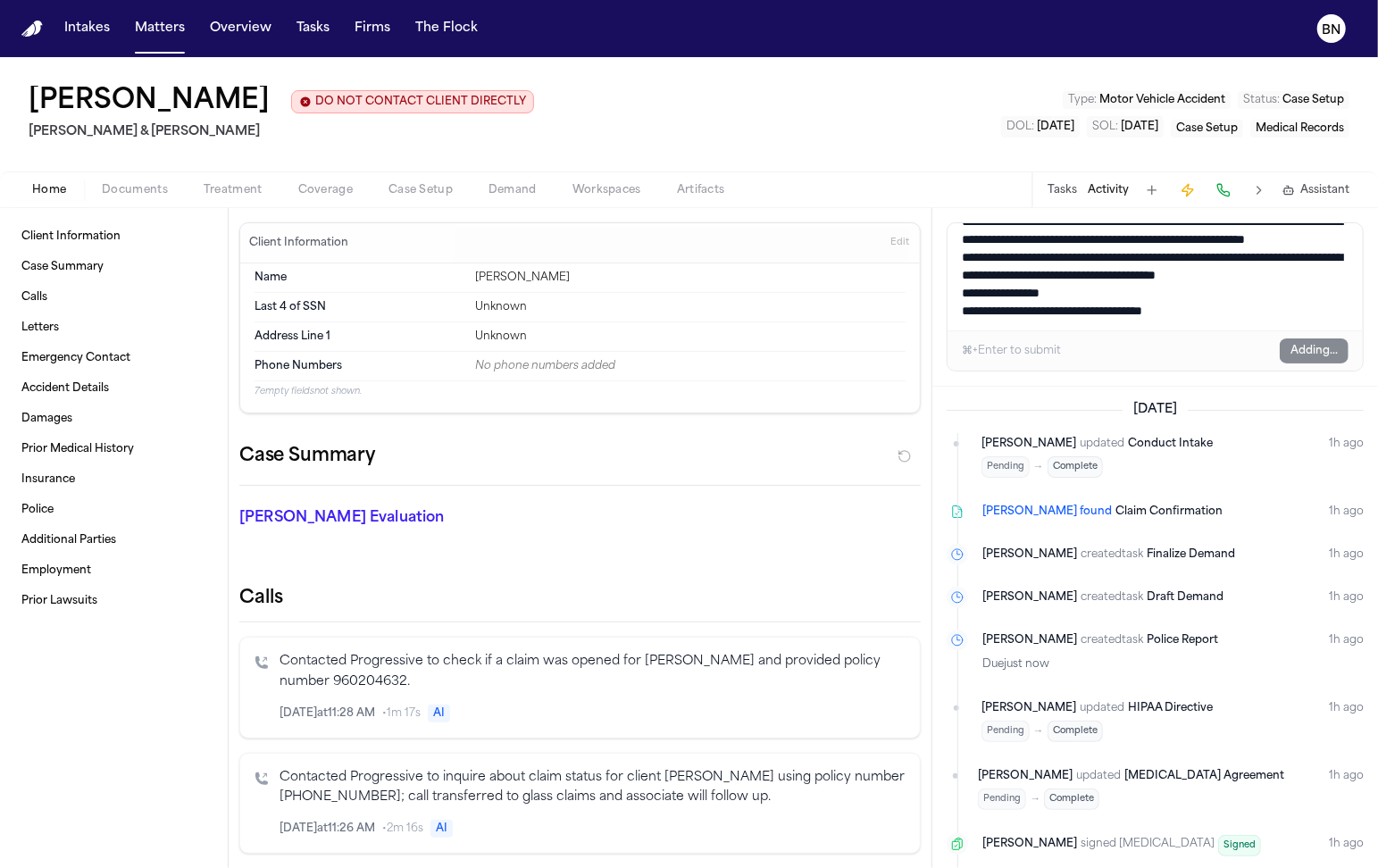 type 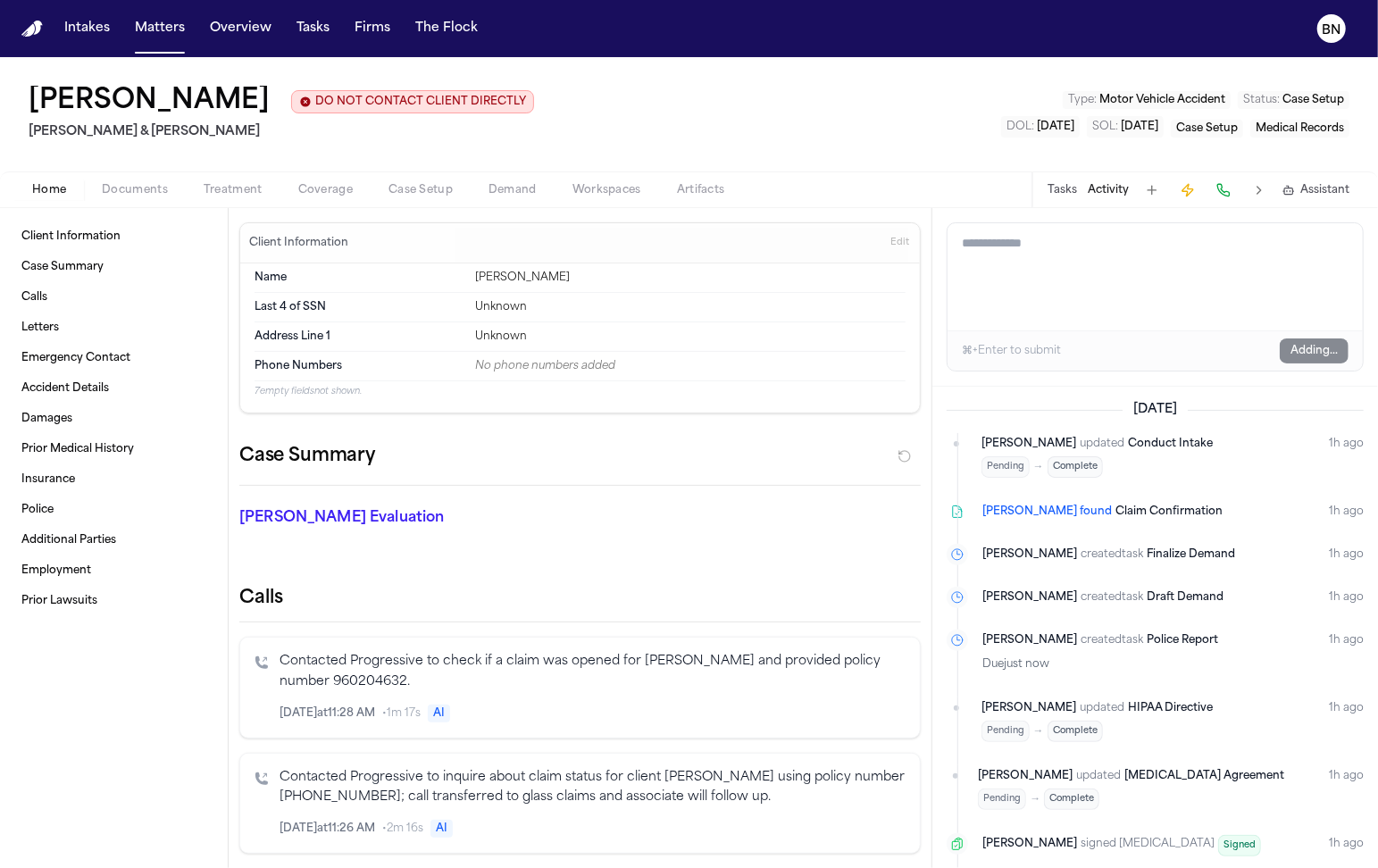 scroll, scrollTop: 0, scrollLeft: 0, axis: both 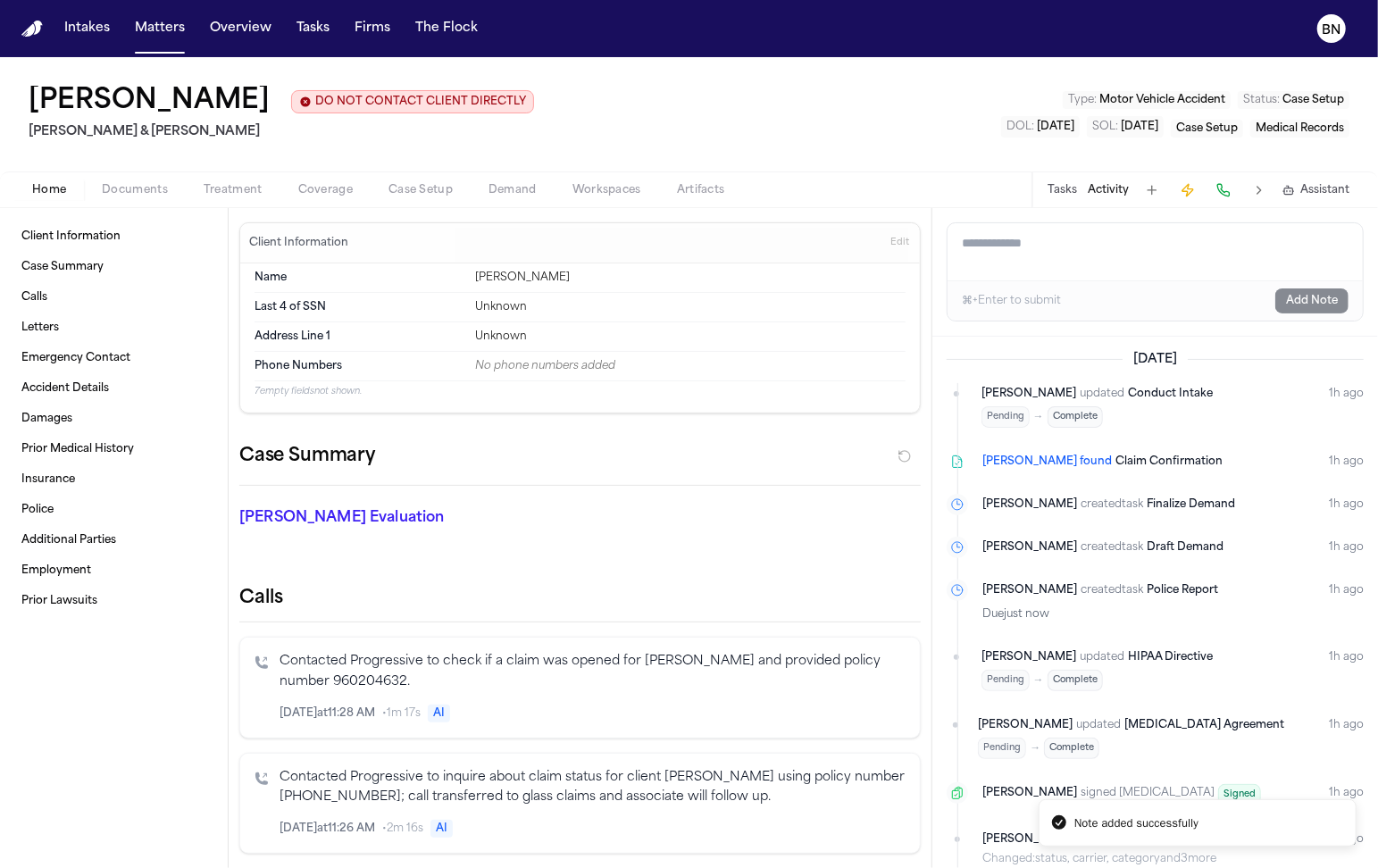 click on "Coverage" at bounding box center (325, 190) 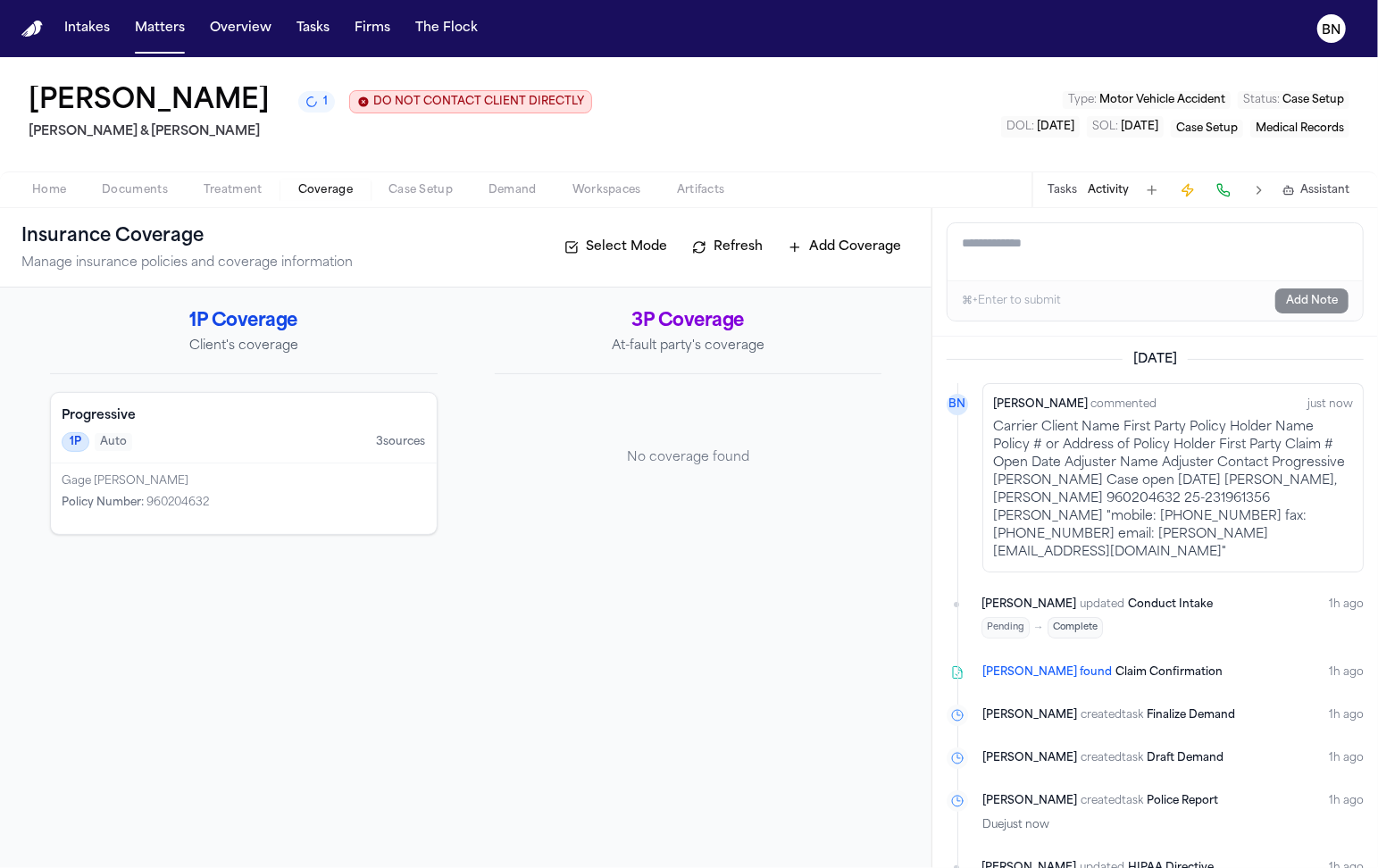 click at bounding box center [49, 200] 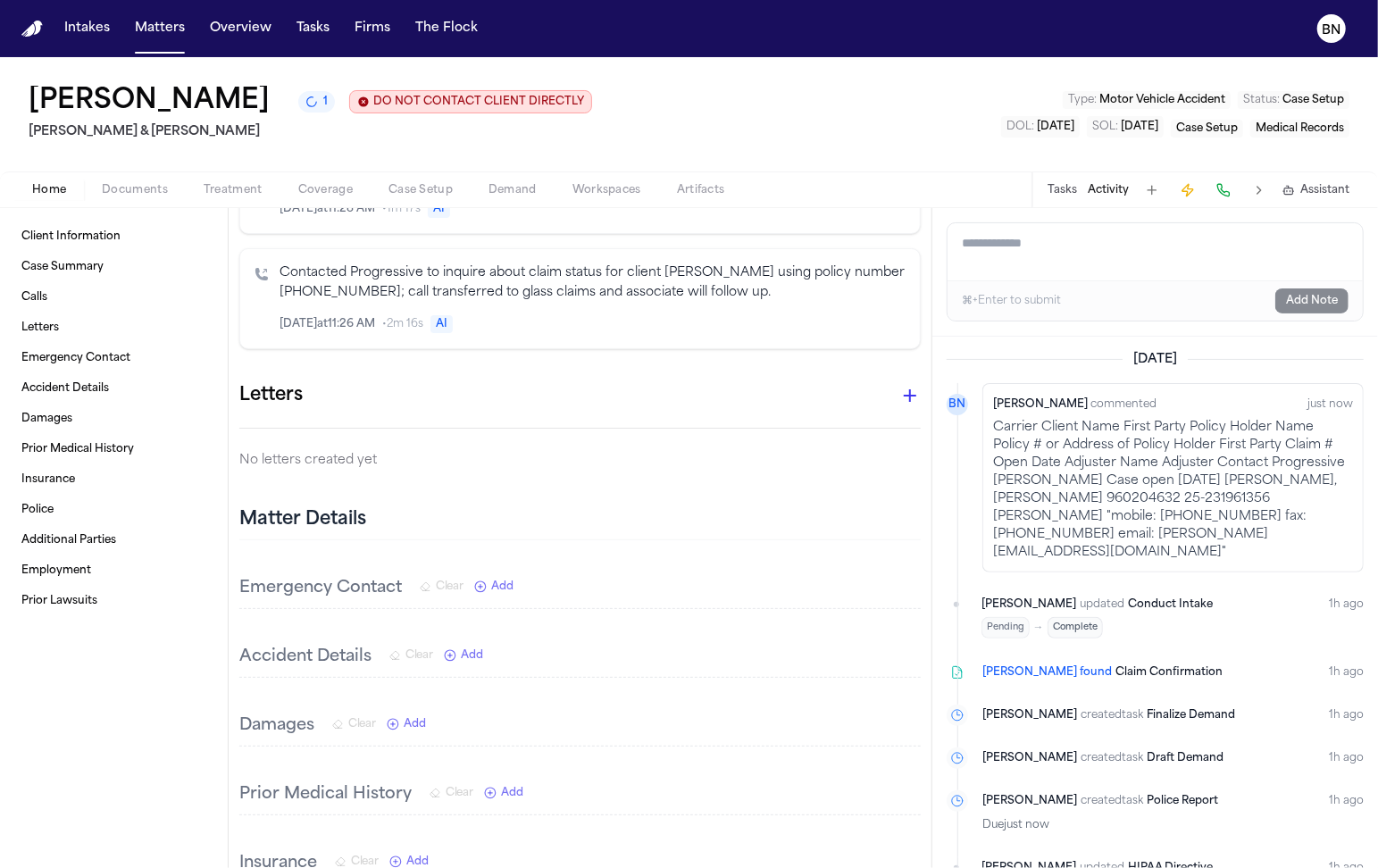 scroll, scrollTop: 0, scrollLeft: 0, axis: both 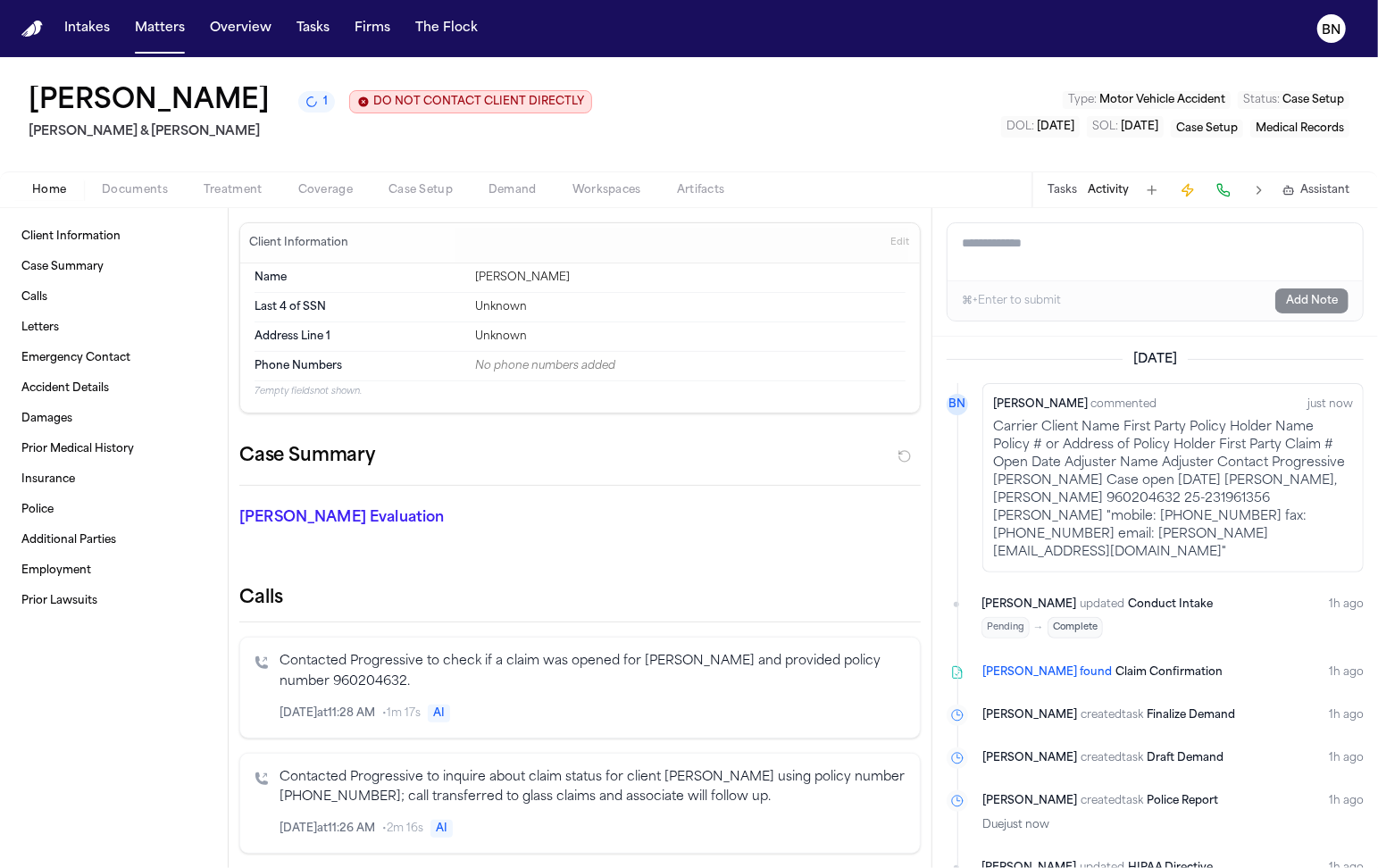 click on "Treatment" at bounding box center (233, 190) 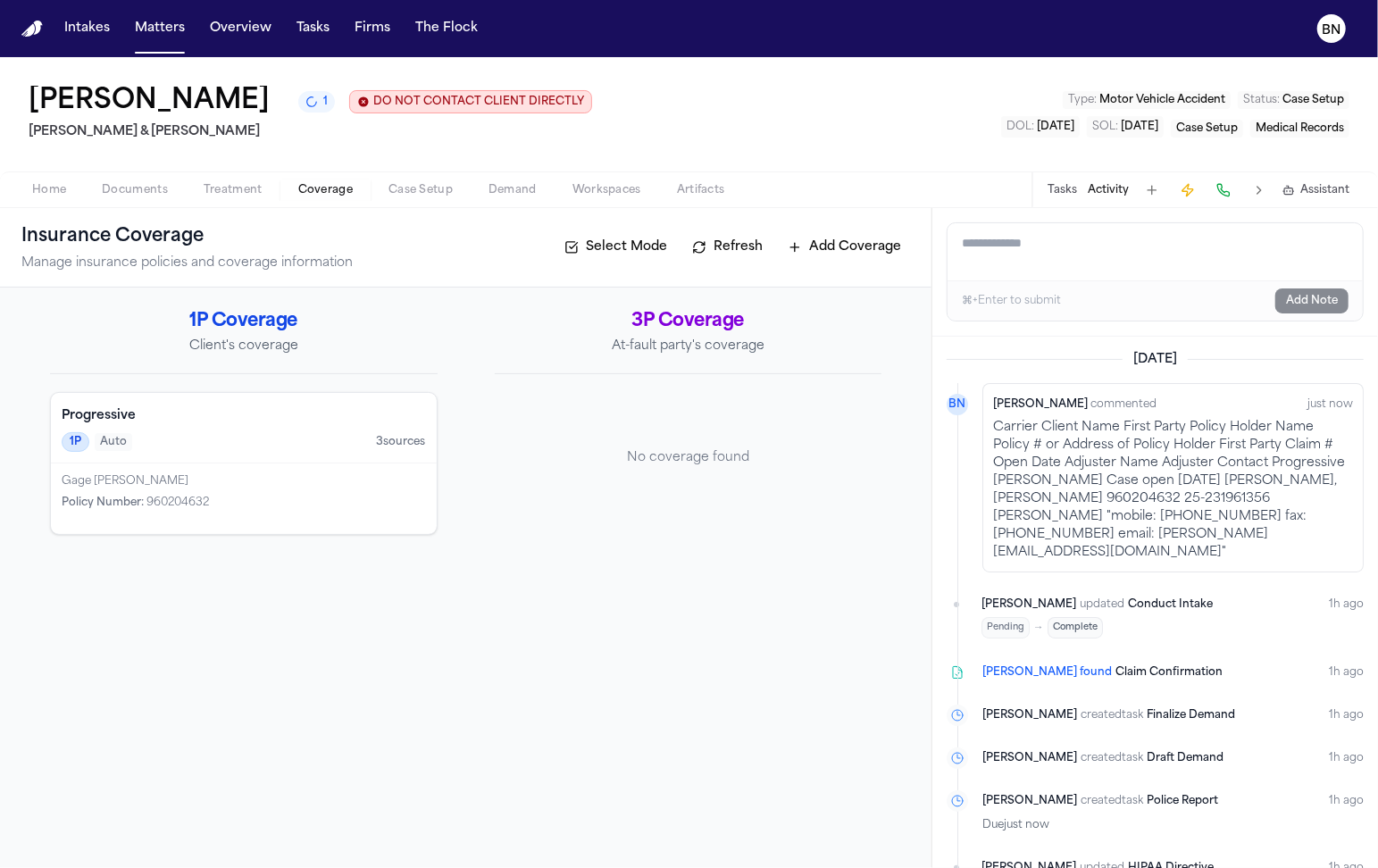 click on "Coverage" at bounding box center (325, 190) 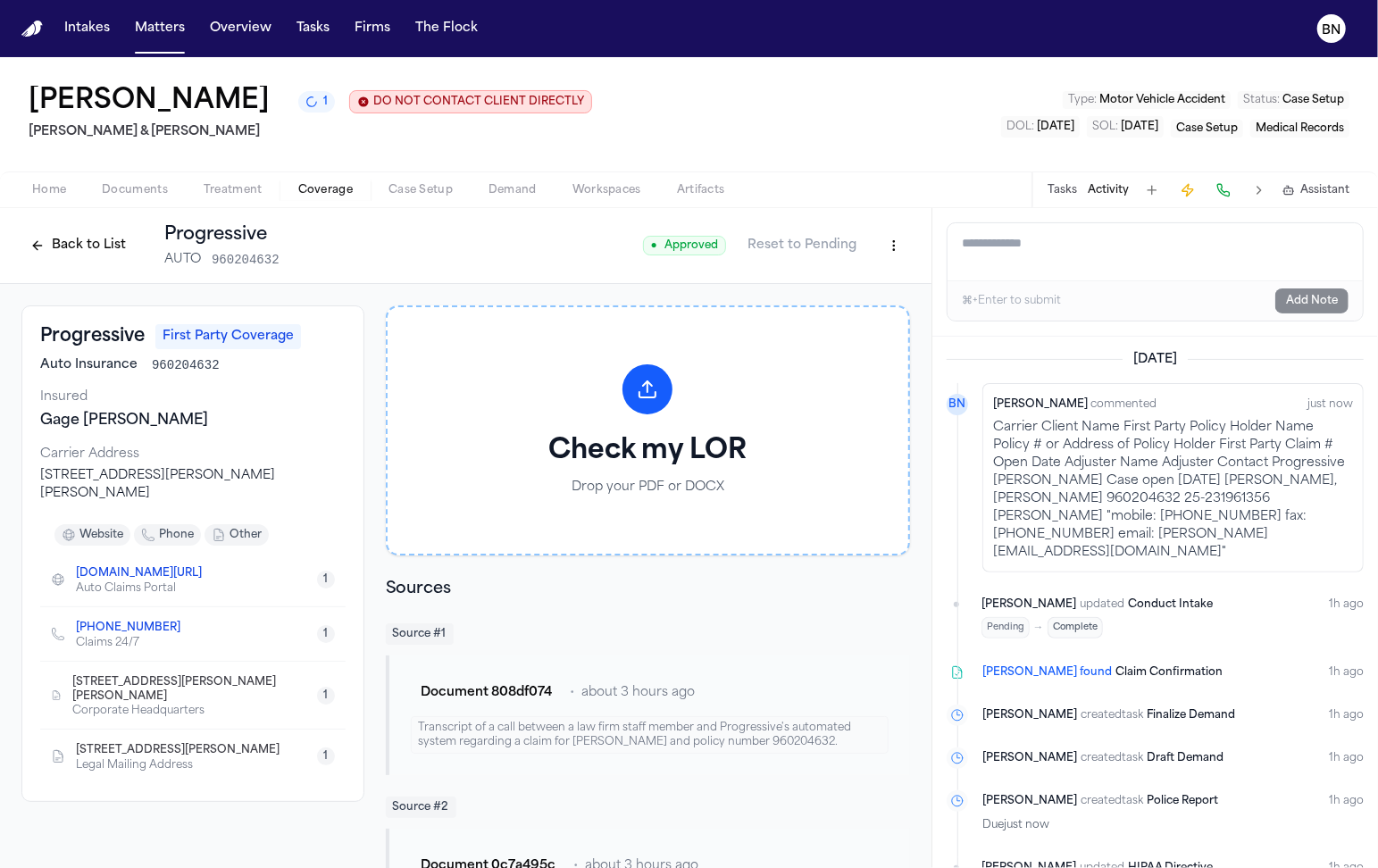 click on "Back to List" at bounding box center [78, 246] 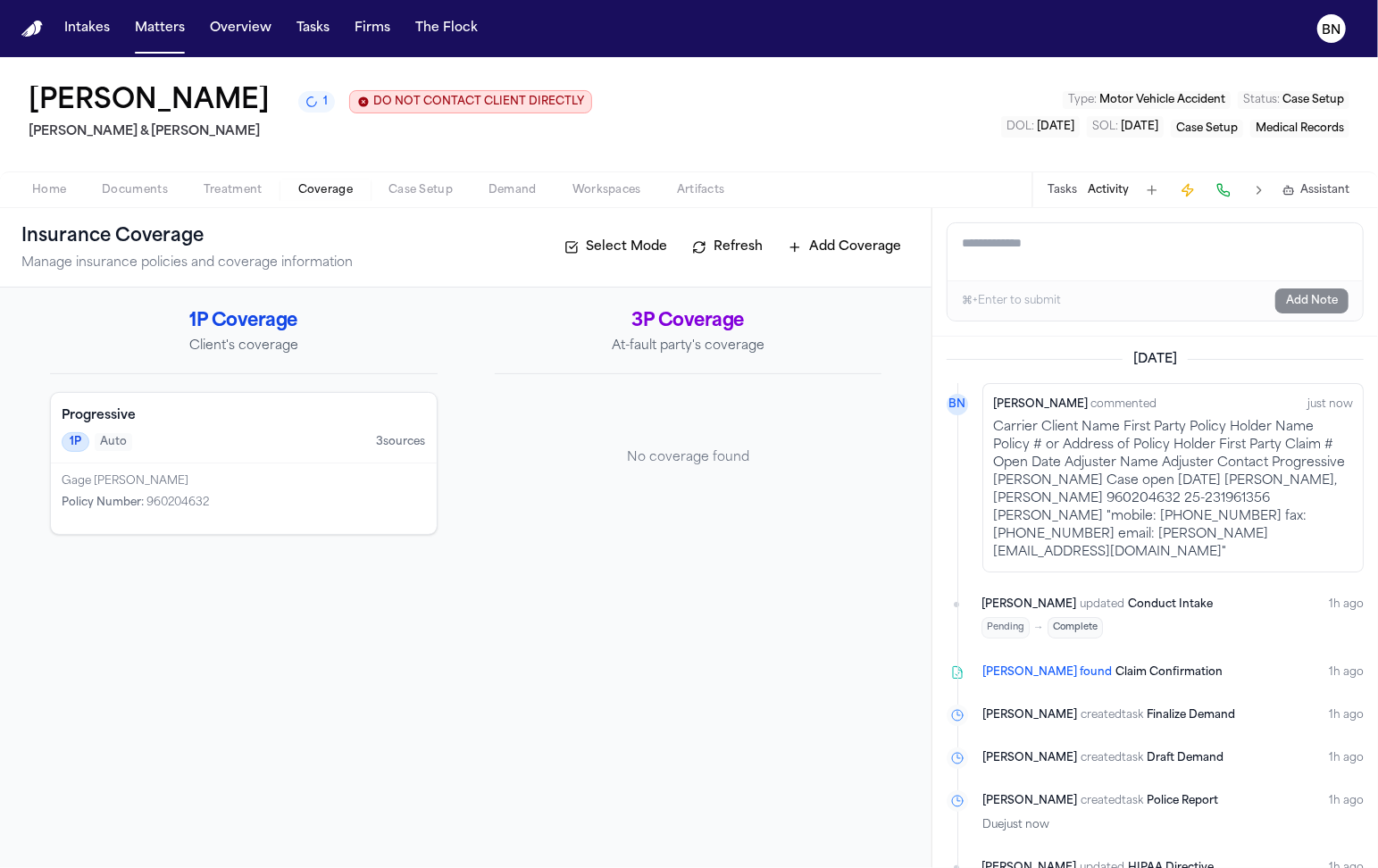 drag, startPoint x: 602, startPoint y: 57, endPoint x: 757, endPoint y: 5, distance: 163.49006 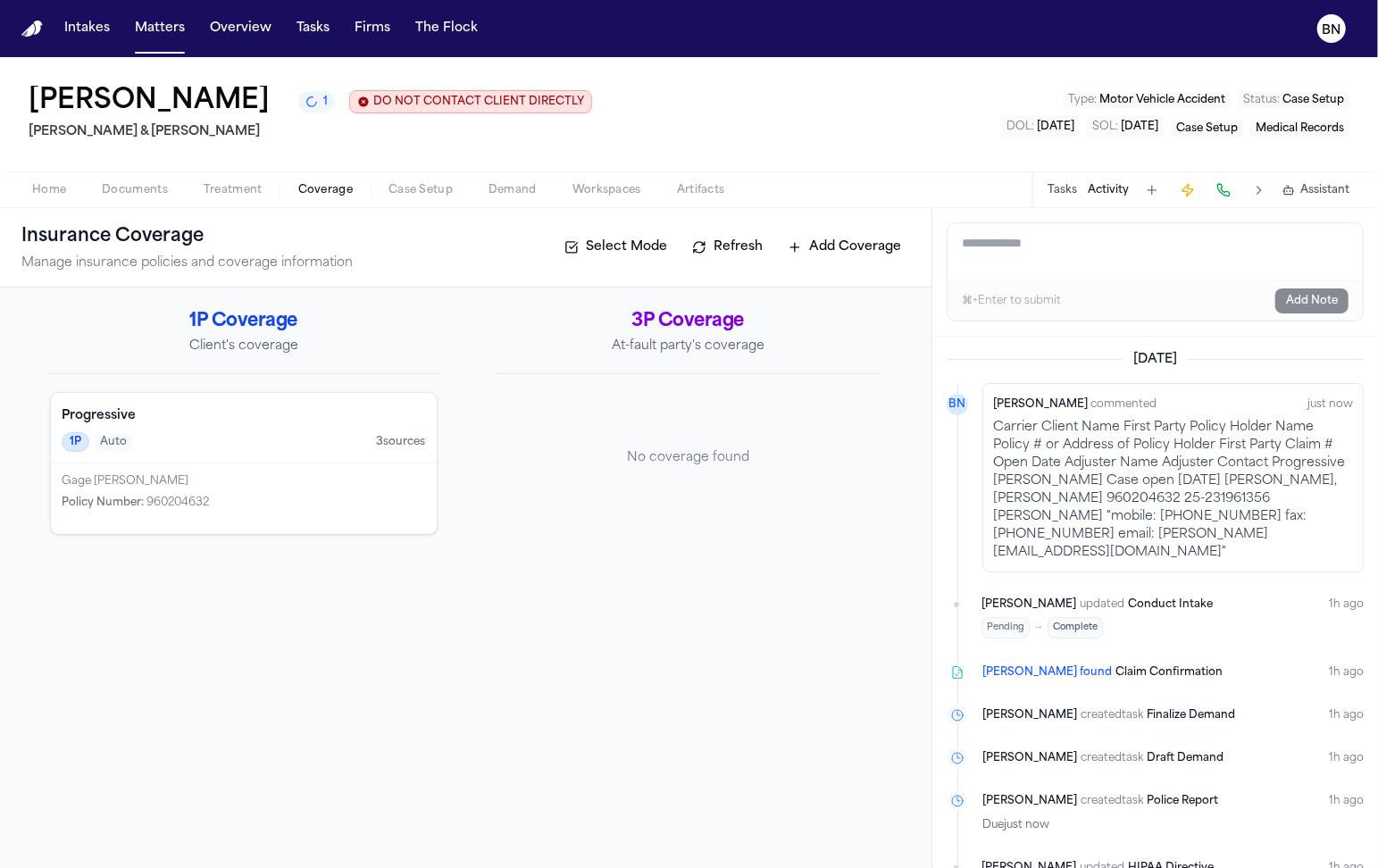 click on "Intakes Matters Overview Tasks Firms The Flock BN Alayna Willard 1 DO NOT CONTACT CLIENT DIRECTLY DO NOT CONTACT Beck & Beck Type :   Motor Vehicle Accident Status :   Case Setup DOL :   2025-03-07 SOL :   2030-03-07 Case Setup Medical Records Home Documents Treatment Coverage Case Setup Demand Workspaces Artifacts Tasks Activity Assistant Insurance Coverage Manage insurance policies and coverage information Select Mode Refresh Add Coverage 1P Coverage Client's coverage Progressive 1P Auto 3  source s Gage Michael Schoen Policy Number :   960204632 3P Coverage At-fault party's coverage No coverage found Add a note to this matter ⌘+Enter to submit Add Note Today BN Bennett Northcutt   commented just now Michelle Landazabal updated Conduct Intake Pending → Complete 1h ago Finch found Claim Confirmation 1h ago Finch created  task Finalize Demand 1h ago Finch created  task Draft Demand 1h ago Finch created  task Police Report Due  just now 1h ago Michelle Landazabal updated HIPAA Directive Pending → 1h ago" at bounding box center (689, 434) 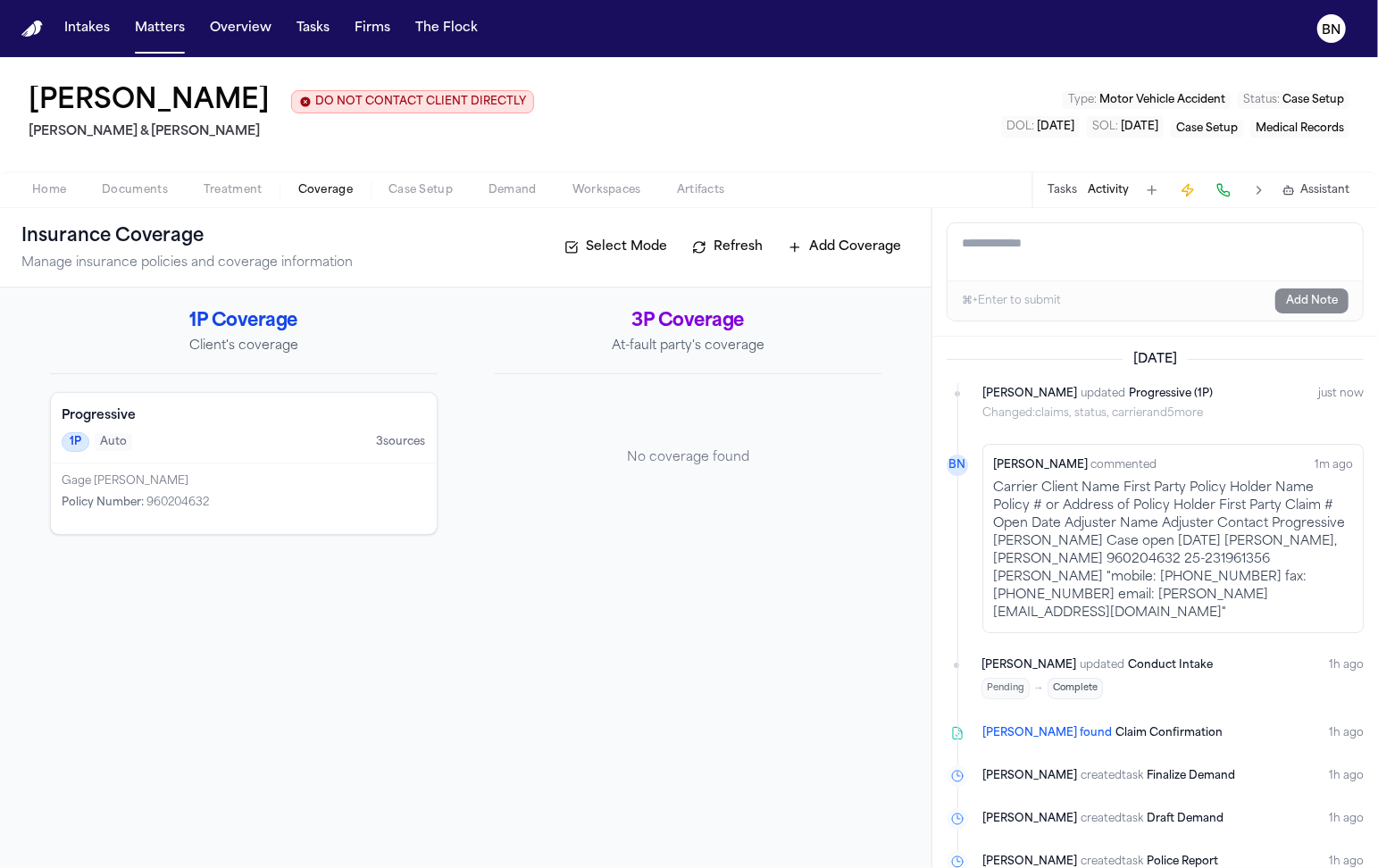 click on "Refresh" at bounding box center (727, 247) 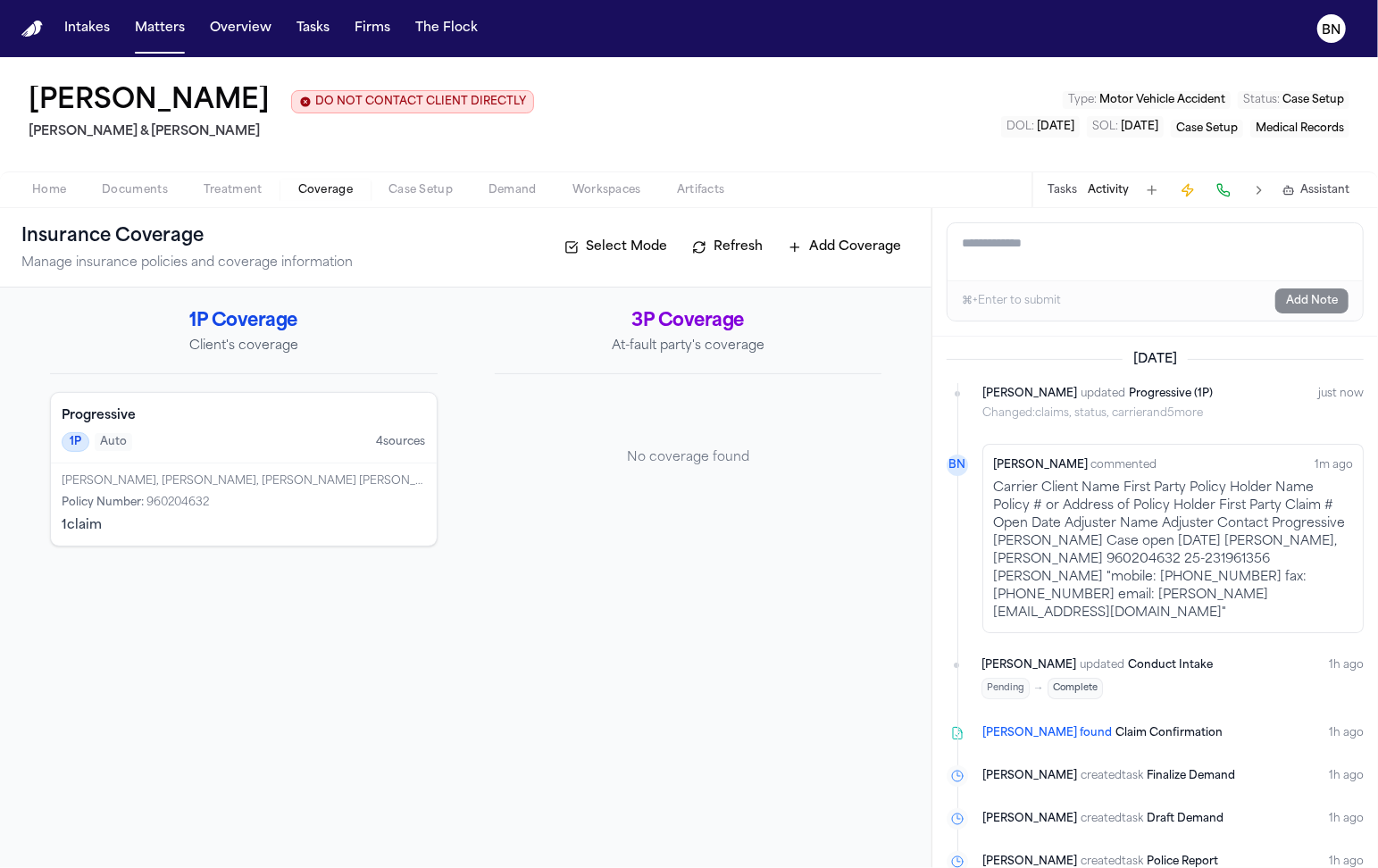 click on "Home" at bounding box center (49, 190) 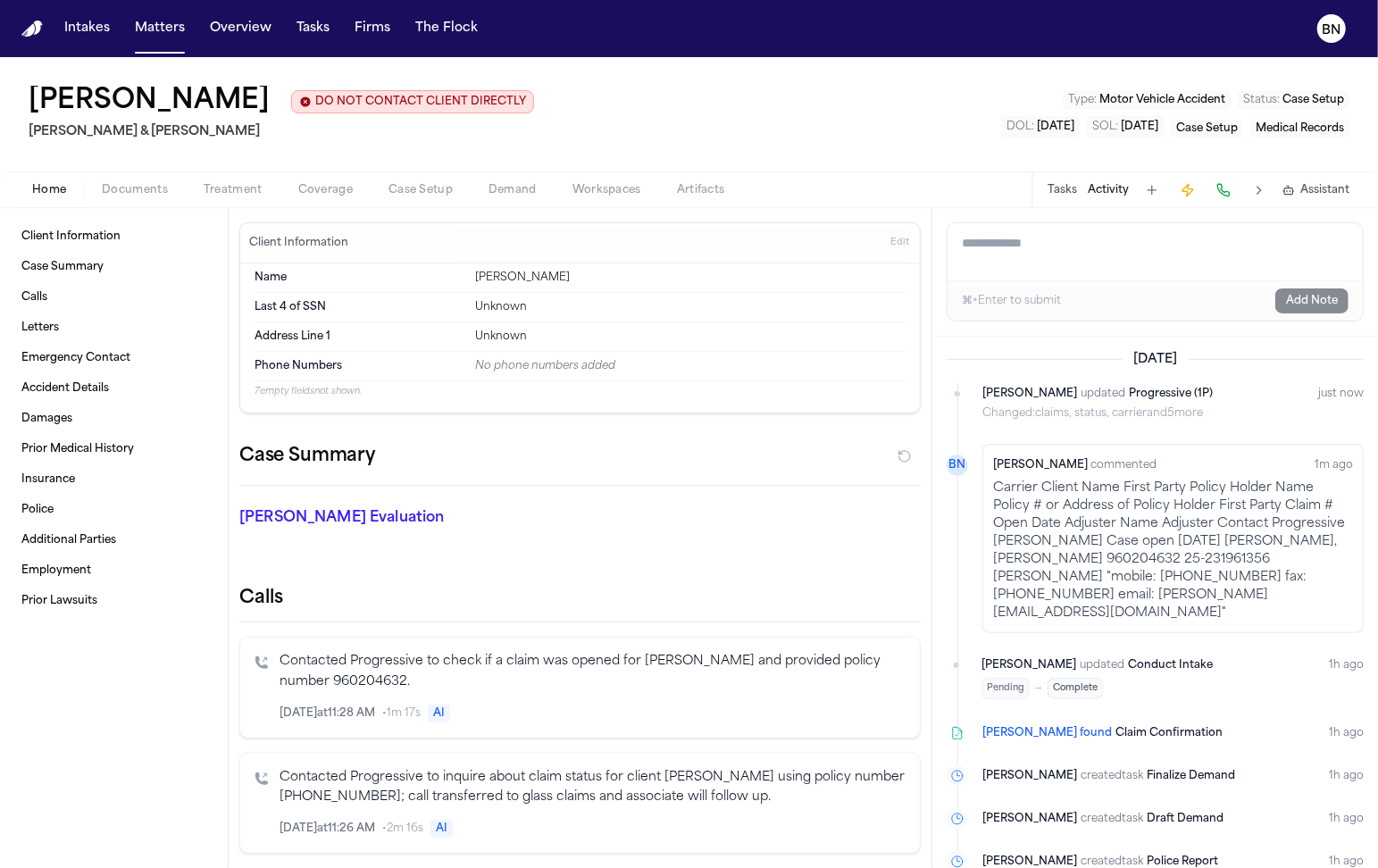 scroll, scrollTop: 348, scrollLeft: 0, axis: vertical 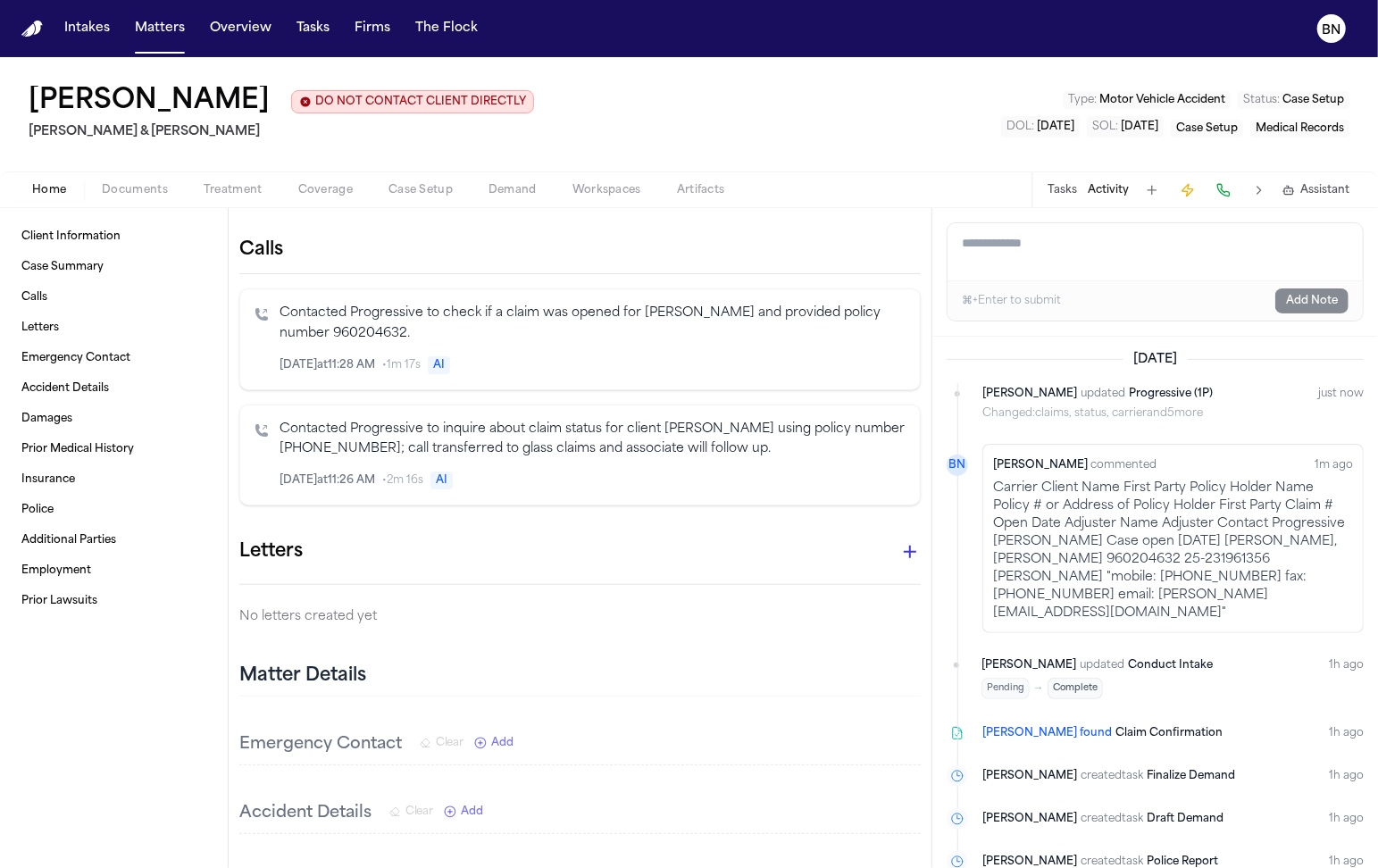 click 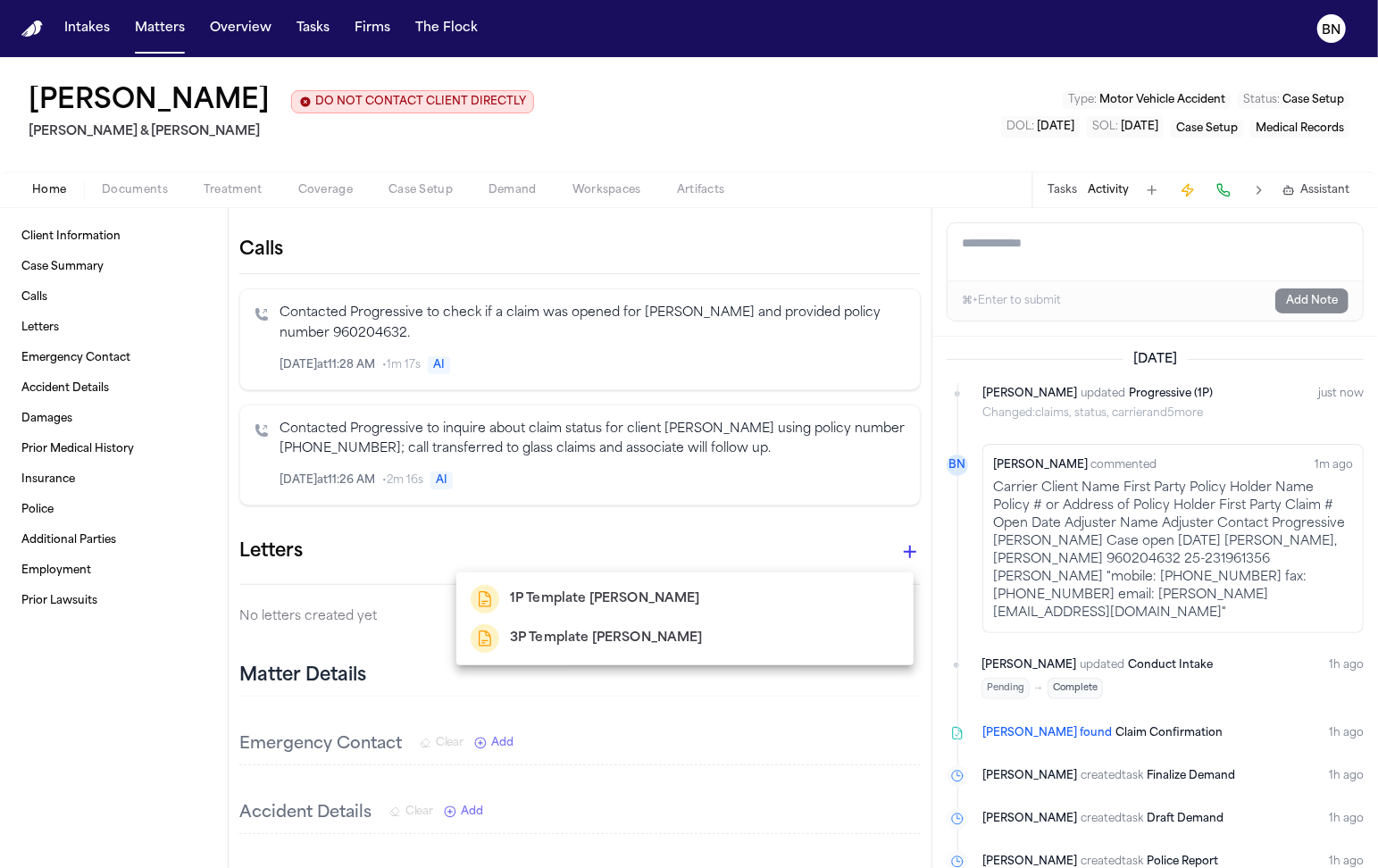 click on "1P Template Beck" at bounding box center [685, 599] 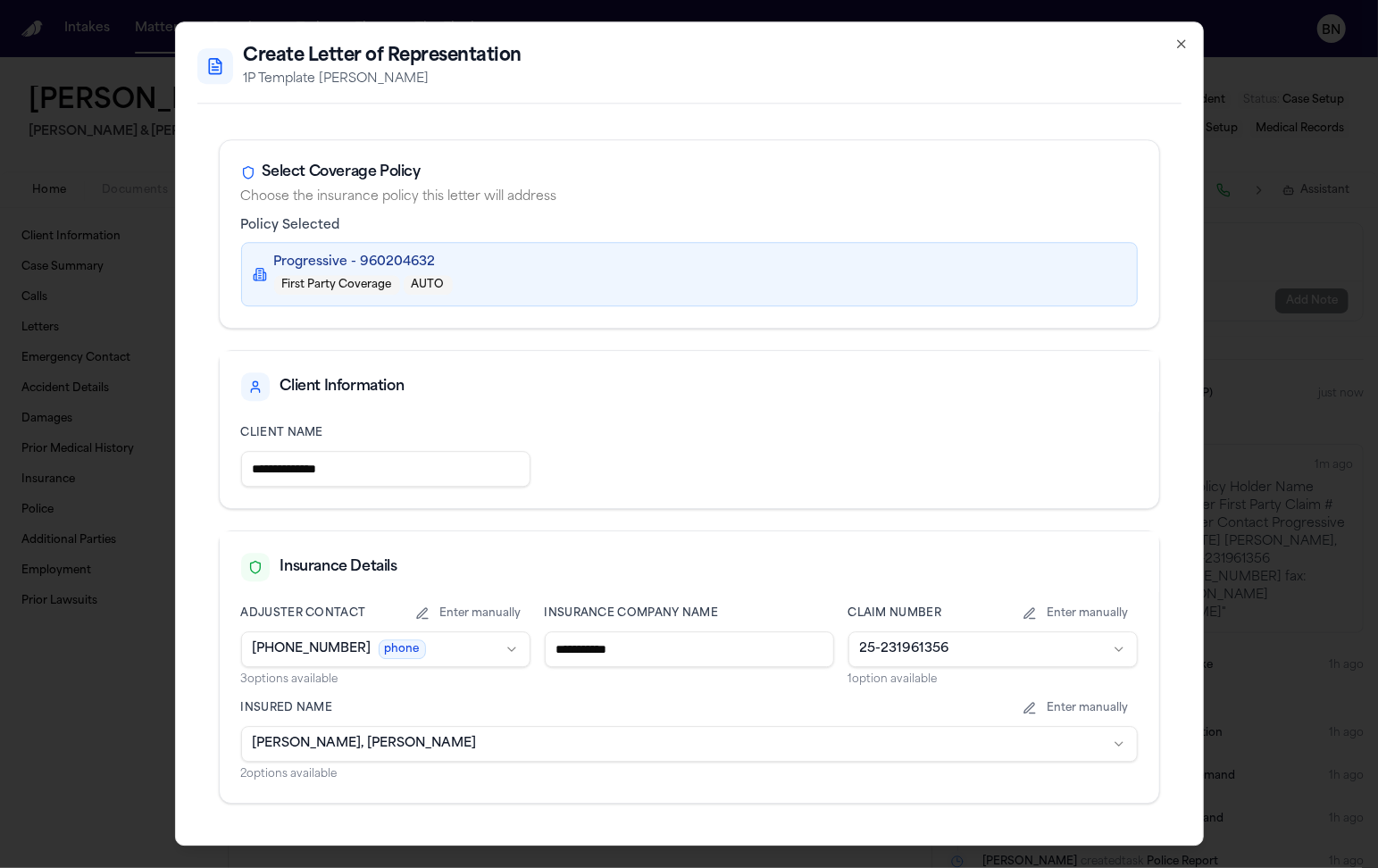 click on "Intakes Matters Overview Tasks Firms The Flock BN Alayna Willard DO NOT CONTACT CLIENT DIRECTLY DO NOT CONTACT Beck & Beck Type :   Motor Vehicle Accident Status :   Case Setup DOL :   2025-03-07 SOL :   2030-03-07 Case Setup Medical Records Home Documents Treatment Coverage Case Setup Demand Workspaces Artifacts Tasks Activity Assistant Client Information Case Summary Calls Letters Emergency Contact Accident Details Damages Prior Medical History Insurance Police Additional Parties Employment Prior Lawsuits Client Information Edit Name Alayna Willard Last 4 of SSN Unknown Address Line 1 Unknown Phone Numbers No phone numbers added 7  empty   fields  not shown. Case Summary Finch Evaluation * ​ Calls Contacted Progressive to check if a claim was opened for Elena Willard and provided policy number 960204632. Jul 8  at  11:28 AM •  1m 17s AI Jul 8  at  11:26 AM •  2m 16s AI Letters No letters created yet Matter Details Emergency Contact Clear Add Accident Details Clear Add Damages Clear Add Clear 5" at bounding box center [689, 434] 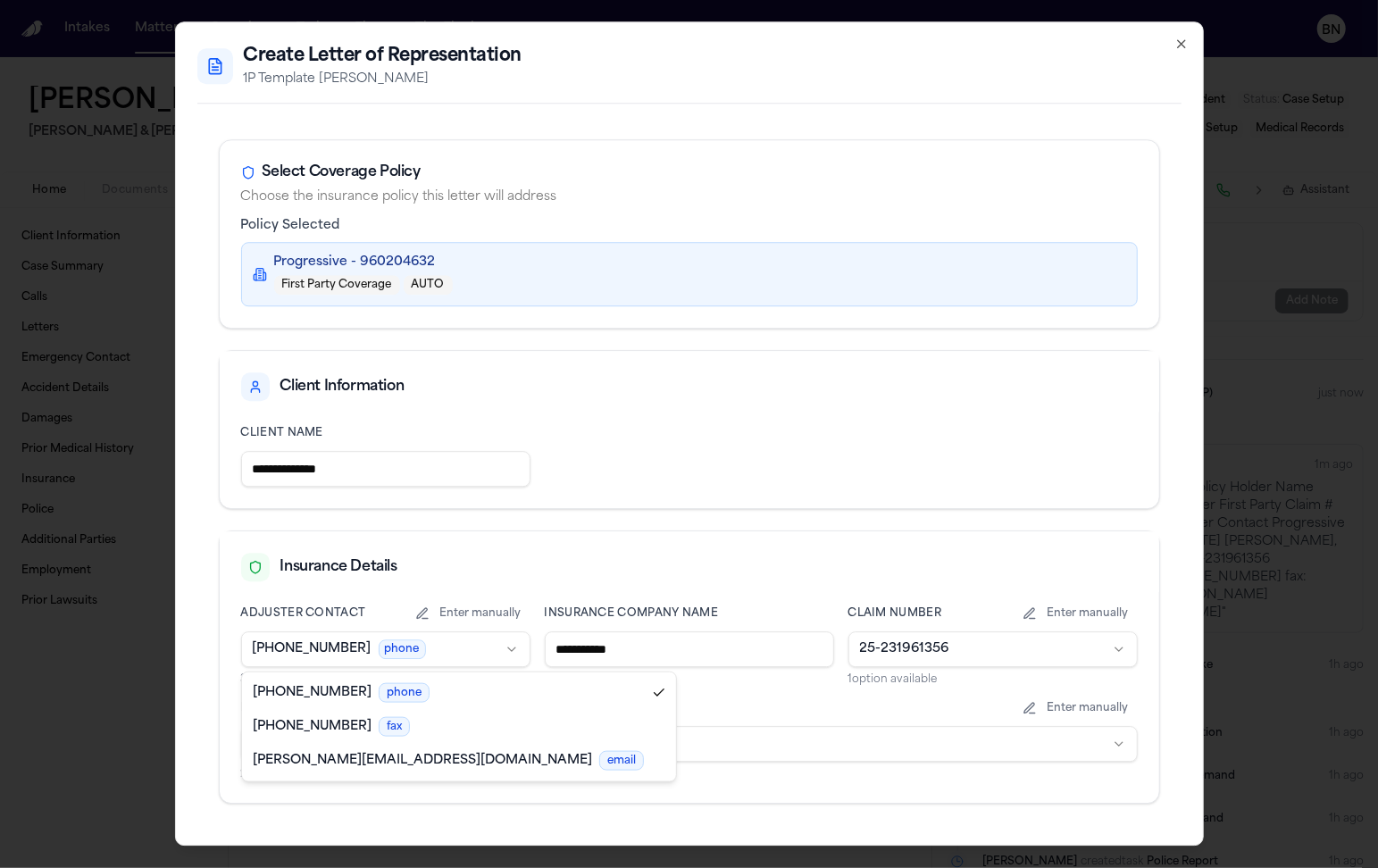 select on "**********" 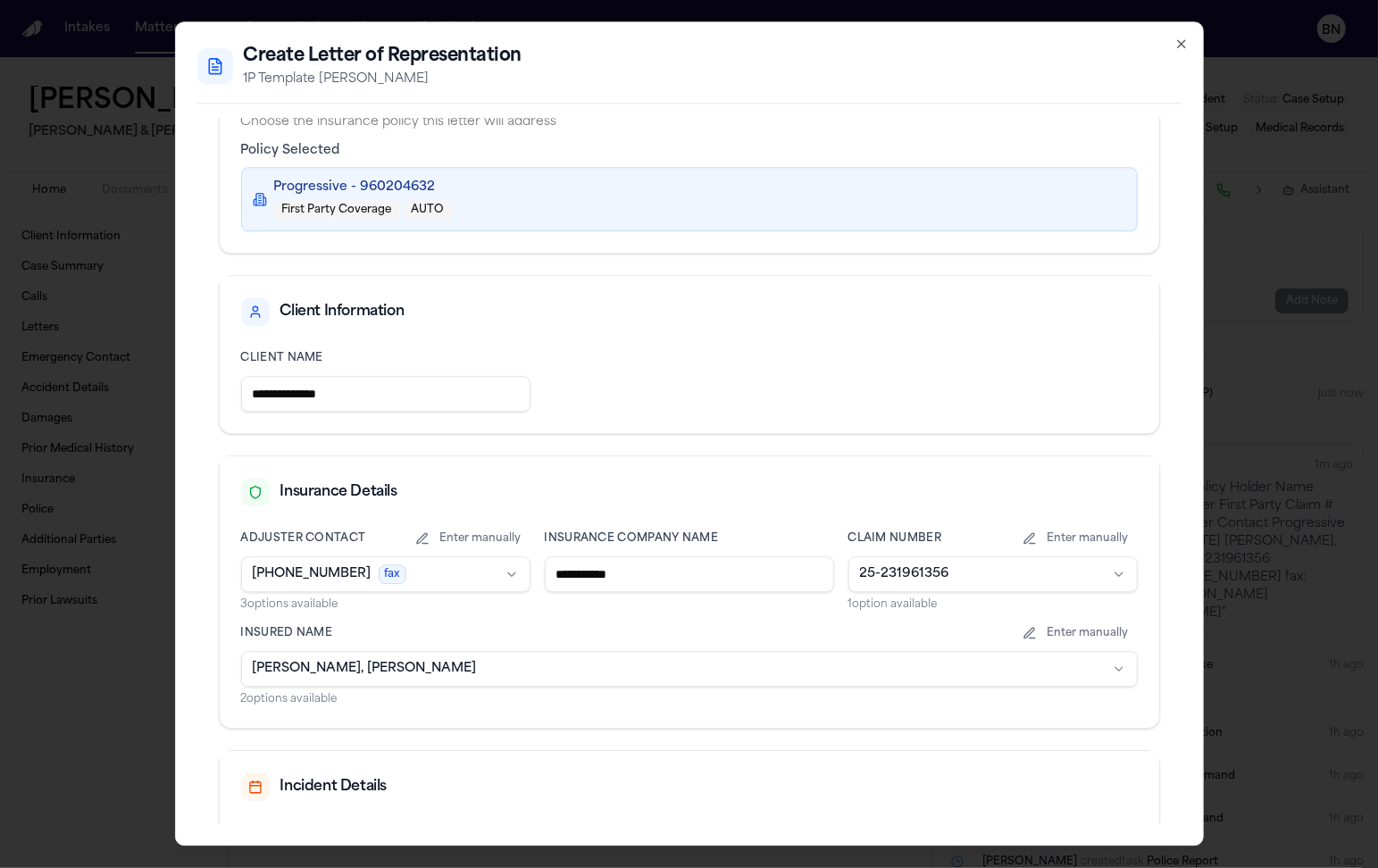 scroll, scrollTop: 193, scrollLeft: 0, axis: vertical 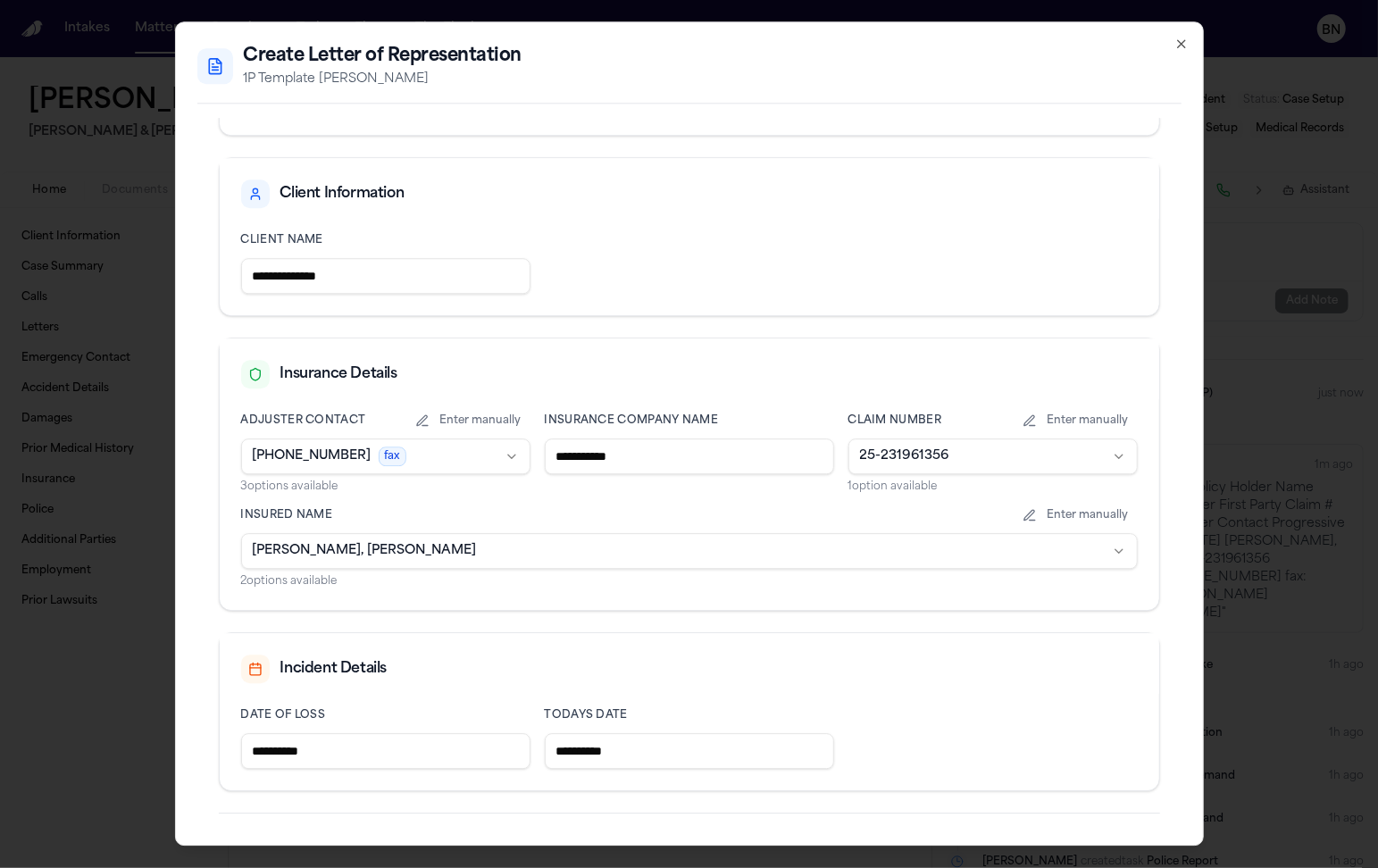 click on "Intakes Matters Overview Tasks Firms The Flock BN Alayna Willard DO NOT CONTACT CLIENT DIRECTLY DO NOT CONTACT Beck & Beck Type :   Motor Vehicle Accident Status :   Case Setup DOL :   2025-03-07 SOL :   2030-03-07 Case Setup Medical Records Home Documents Treatment Coverage Case Setup Demand Workspaces Artifacts Tasks Activity Assistant Client Information Case Summary Calls Letters Emergency Contact Accident Details Damages Prior Medical History Insurance Police Additional Parties Employment Prior Lawsuits Client Information Edit Name Alayna Willard Last 4 of SSN Unknown Address Line 1 Unknown Phone Numbers No phone numbers added 7  empty   fields  not shown. Case Summary Finch Evaluation * ​ Calls Contacted Progressive to check if a claim was opened for Elena Willard and provided policy number 960204632. Jul 8  at  11:28 AM •  1m 17s AI Jul 8  at  11:26 AM •  2m 16s AI Letters No letters created yet Matter Details Emergency Contact Clear Add Accident Details Clear Add Damages Clear Add Clear 5" at bounding box center [689, 434] 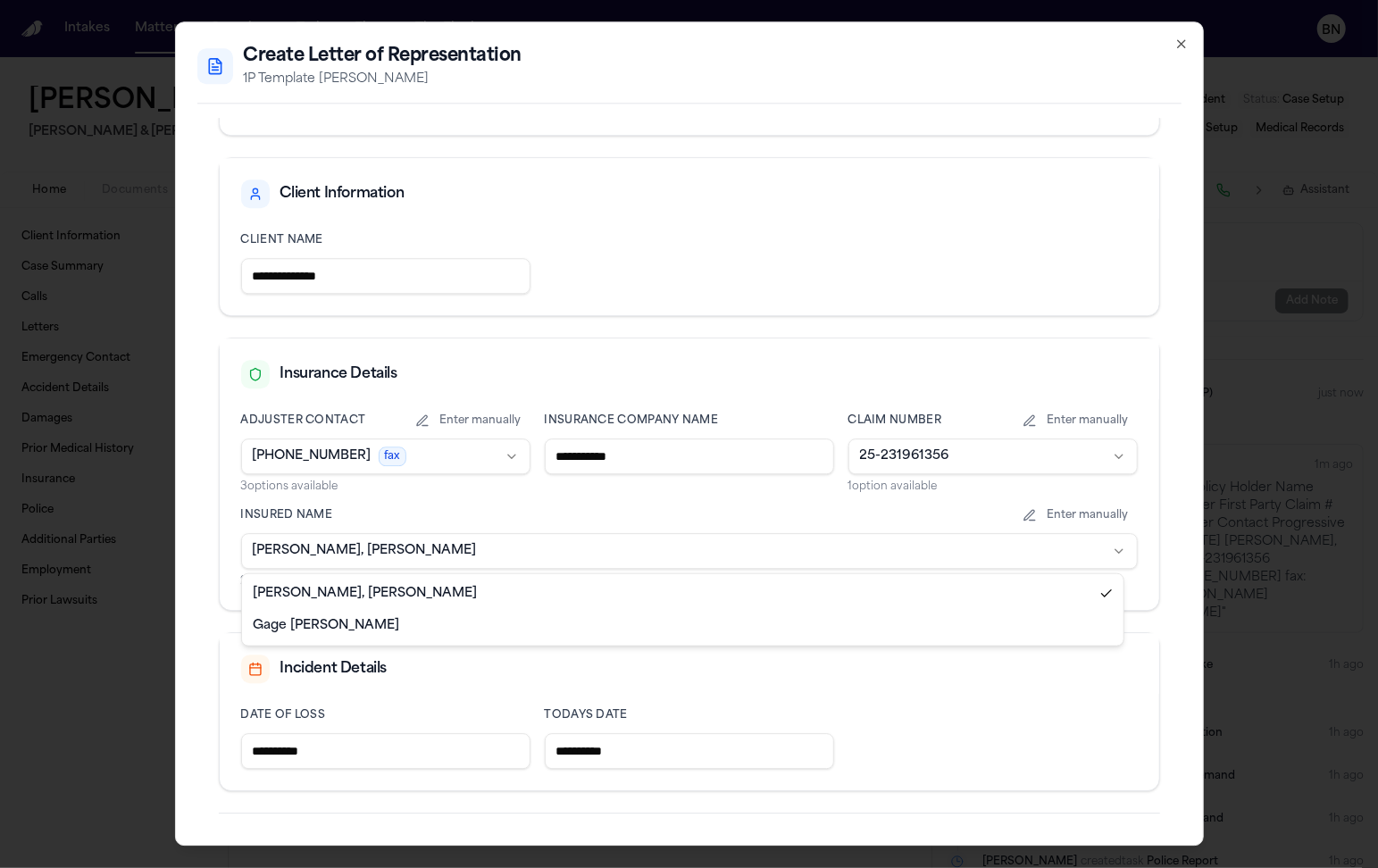 select on "**********" 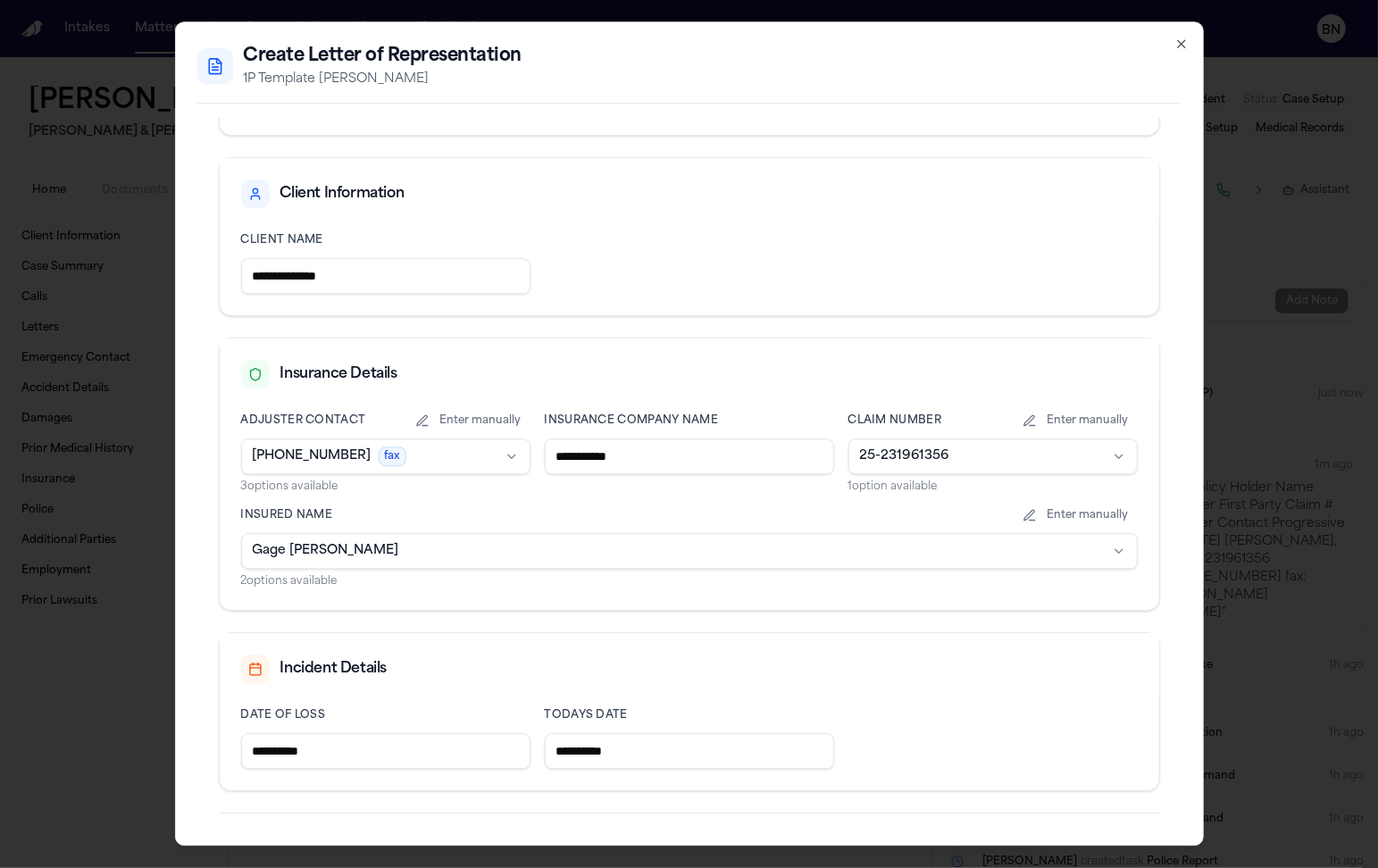 scroll, scrollTop: 232, scrollLeft: 0, axis: vertical 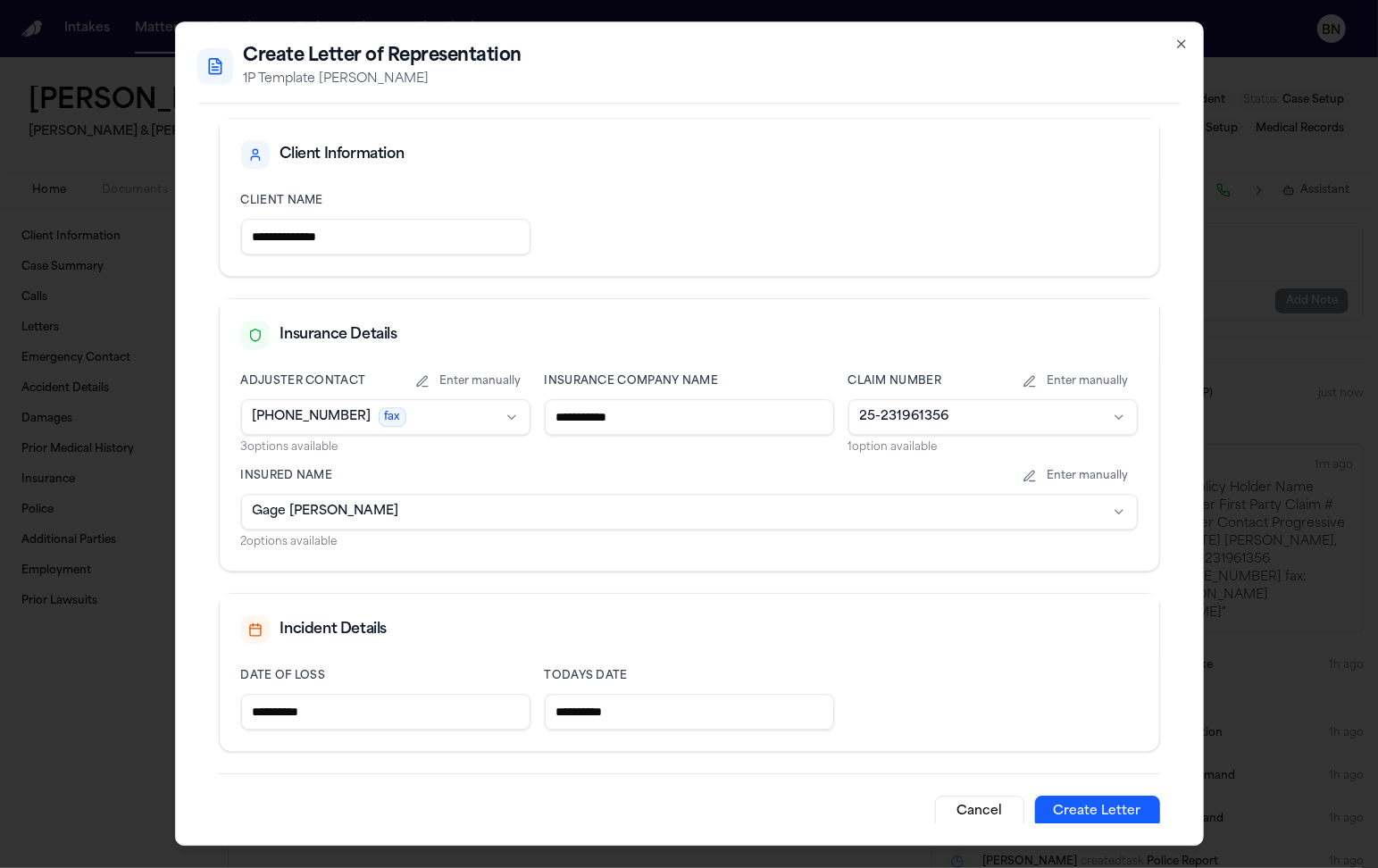 drag, startPoint x: 385, startPoint y: 706, endPoint x: 59, endPoint y: 697, distance: 326.12421 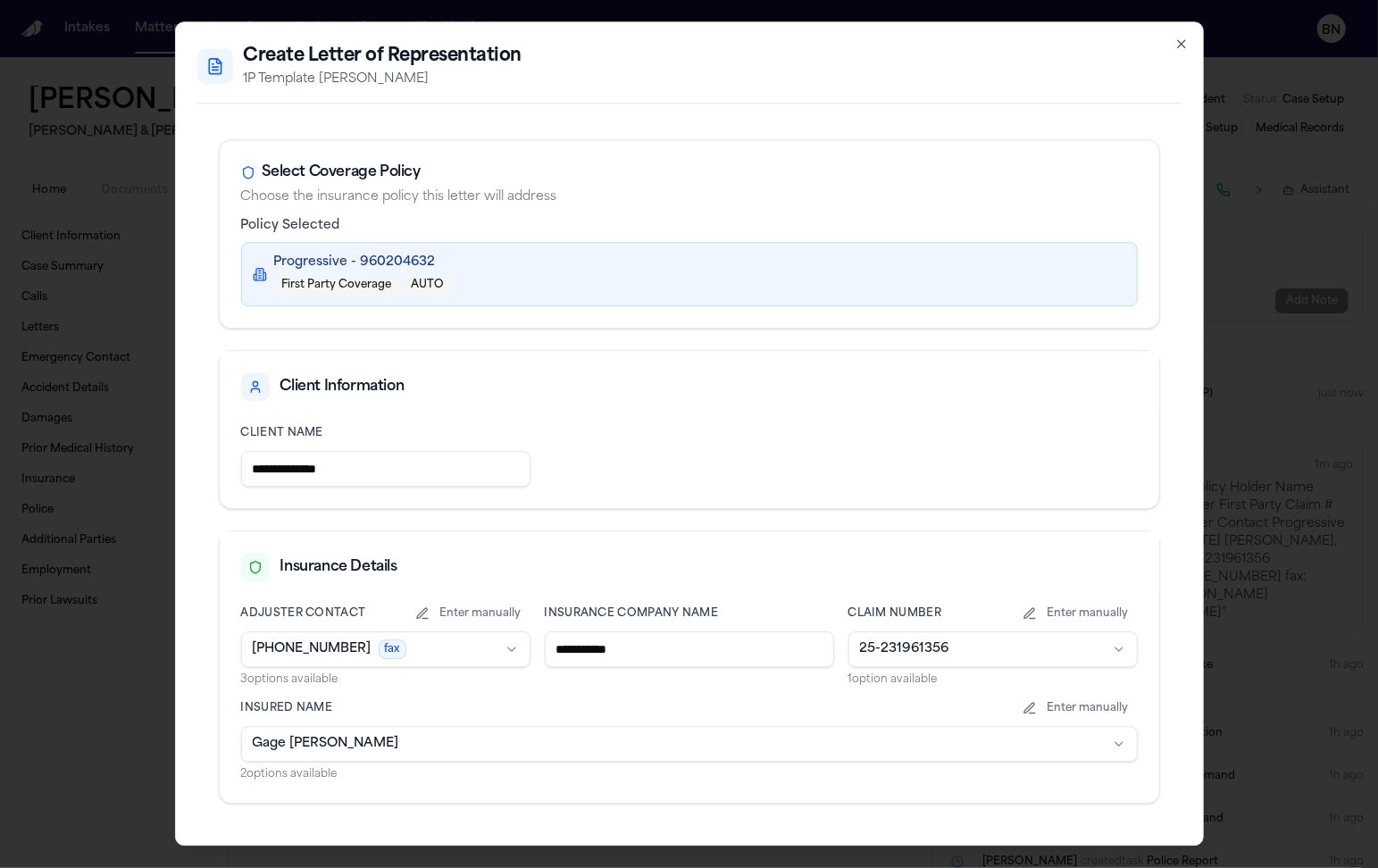 scroll, scrollTop: 259, scrollLeft: 0, axis: vertical 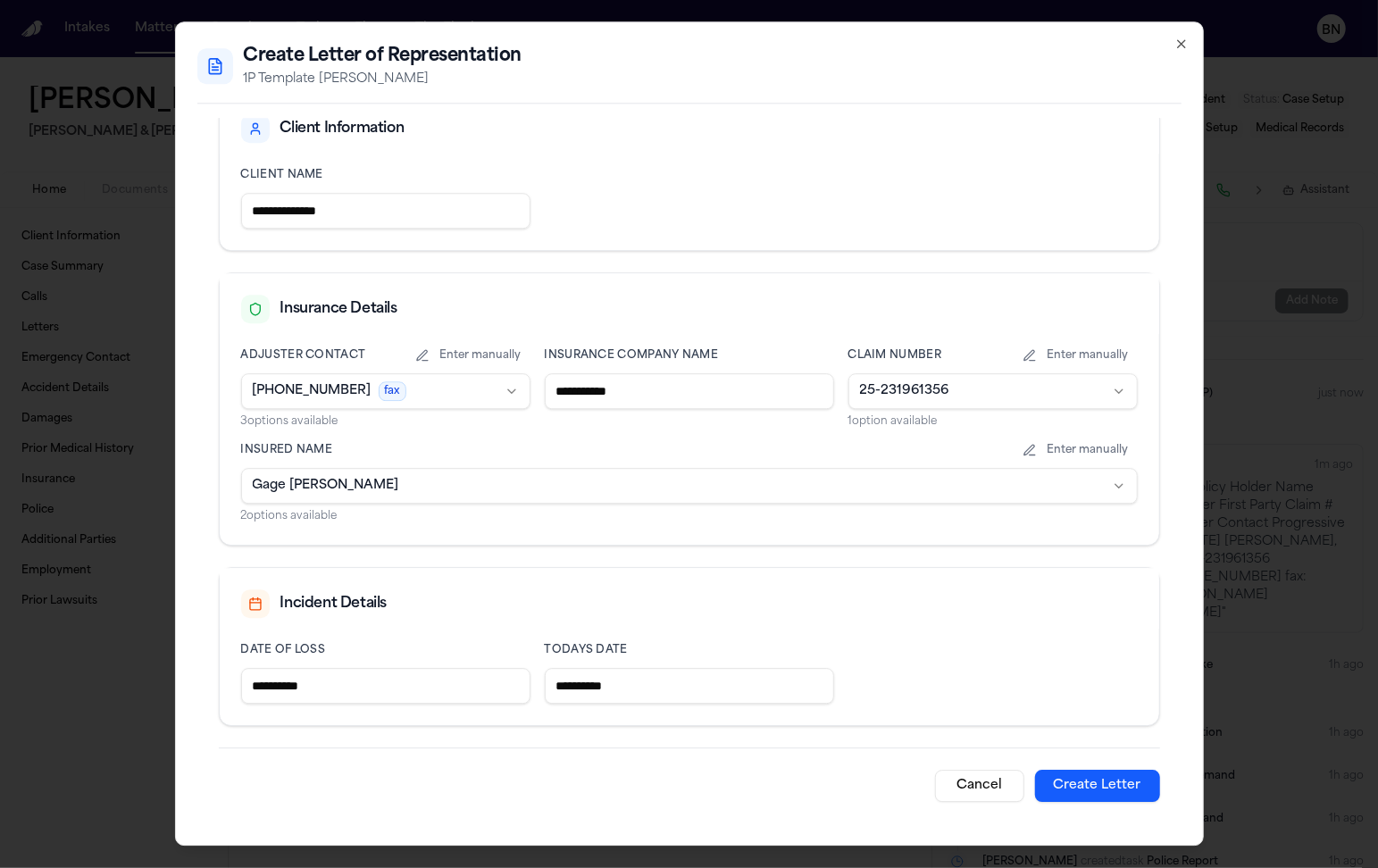 type on "**********" 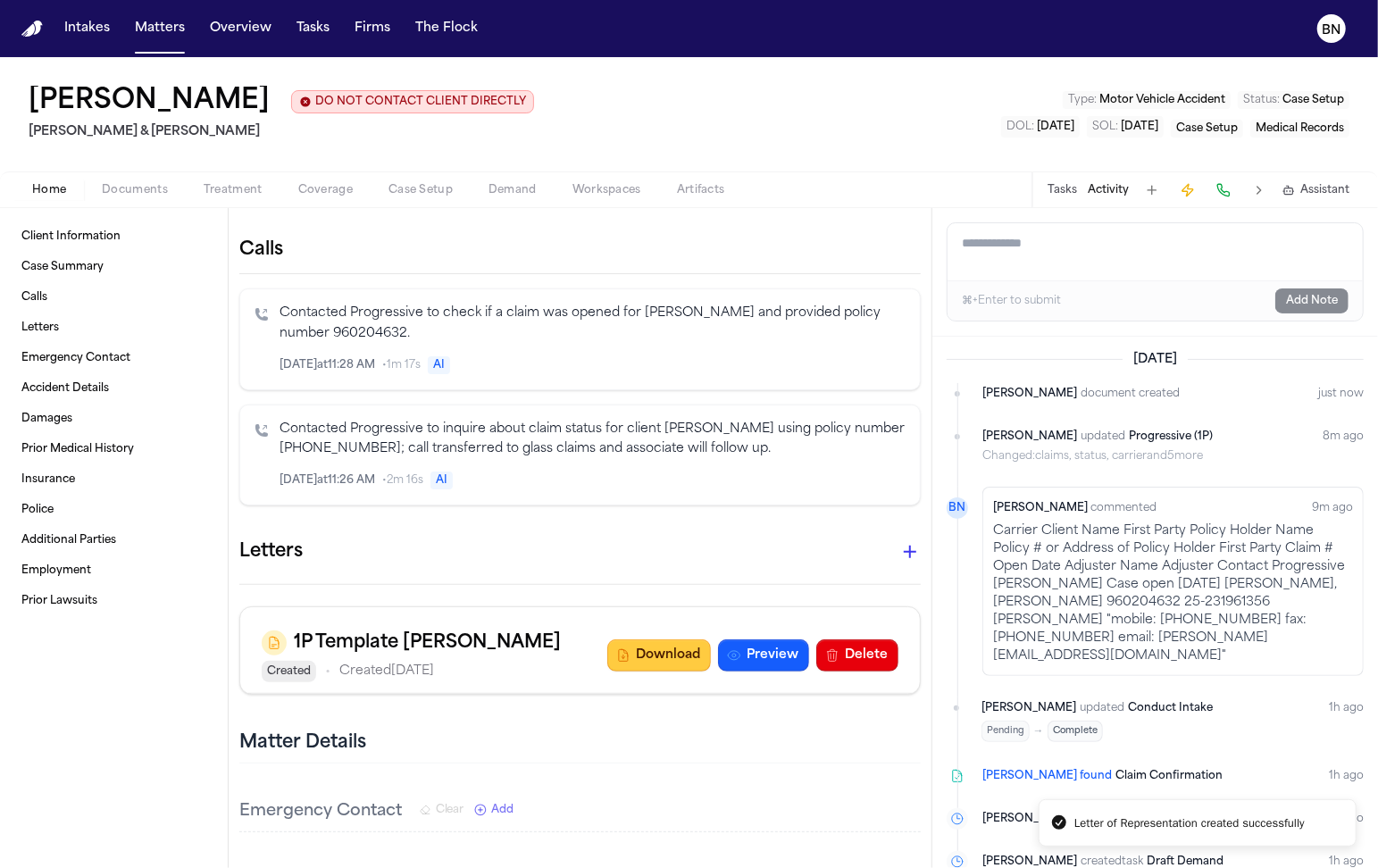 click on "Download" at bounding box center (659, 655) 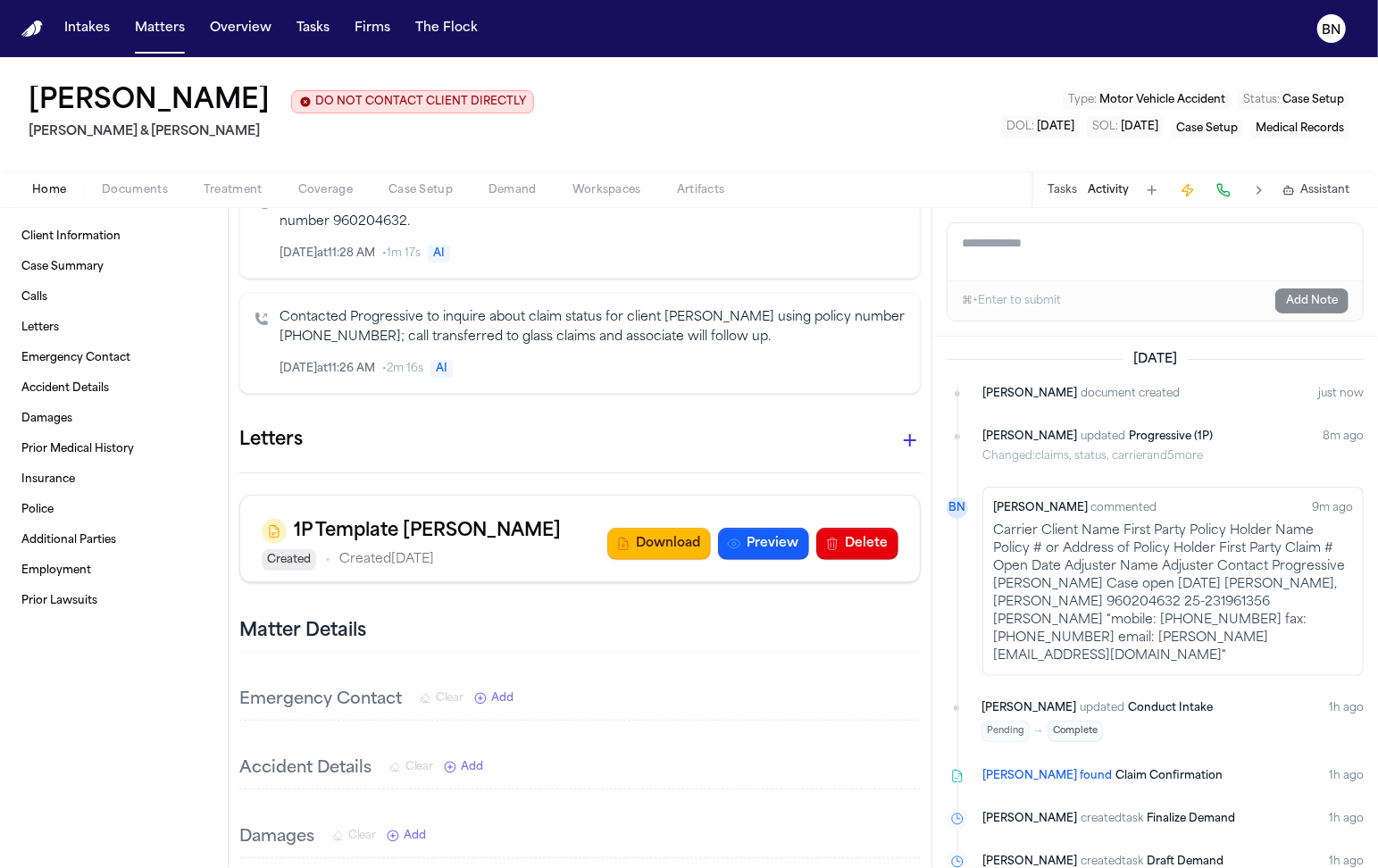 scroll, scrollTop: 113, scrollLeft: 0, axis: vertical 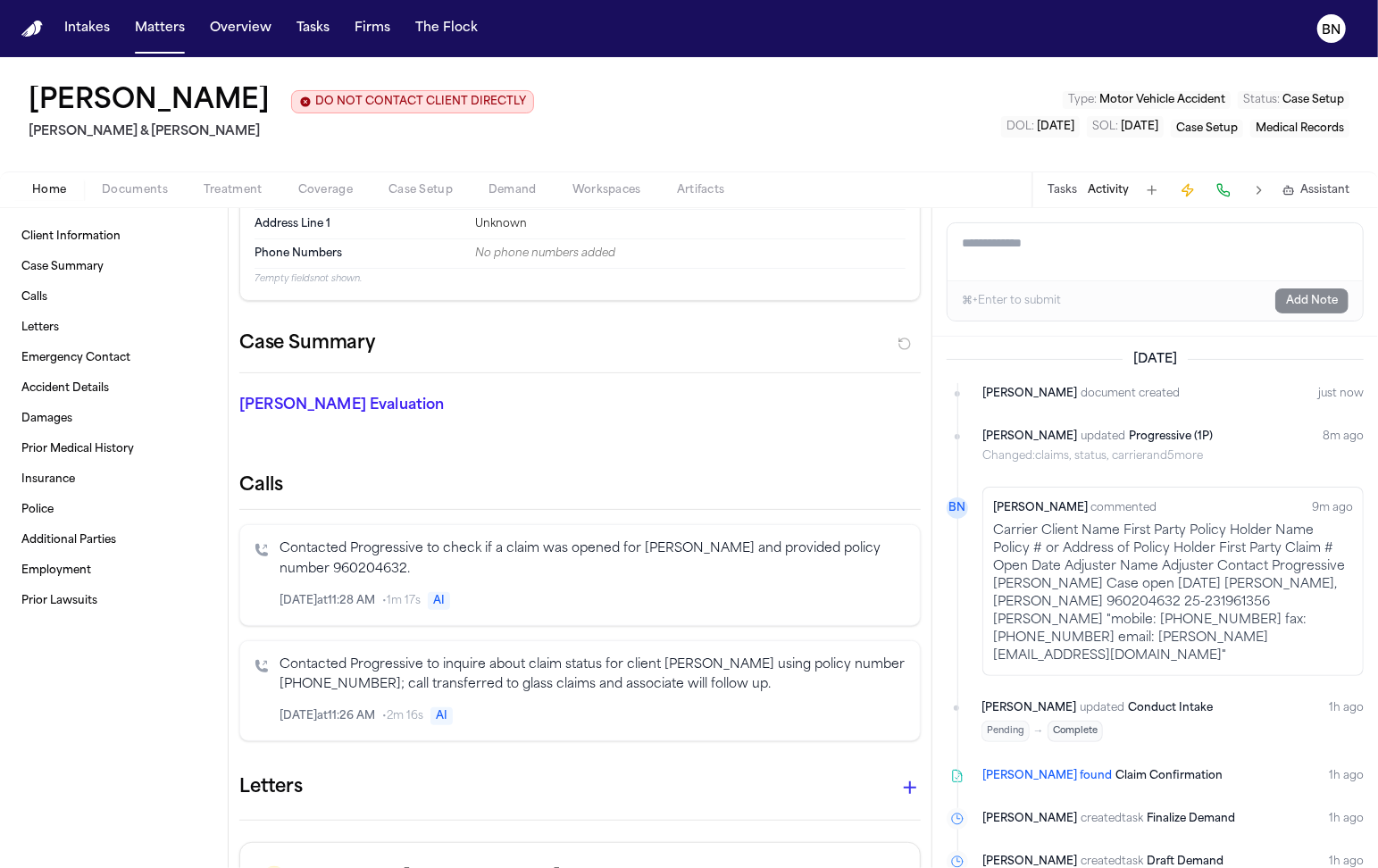 click on "Case Setup" at bounding box center [421, 190] 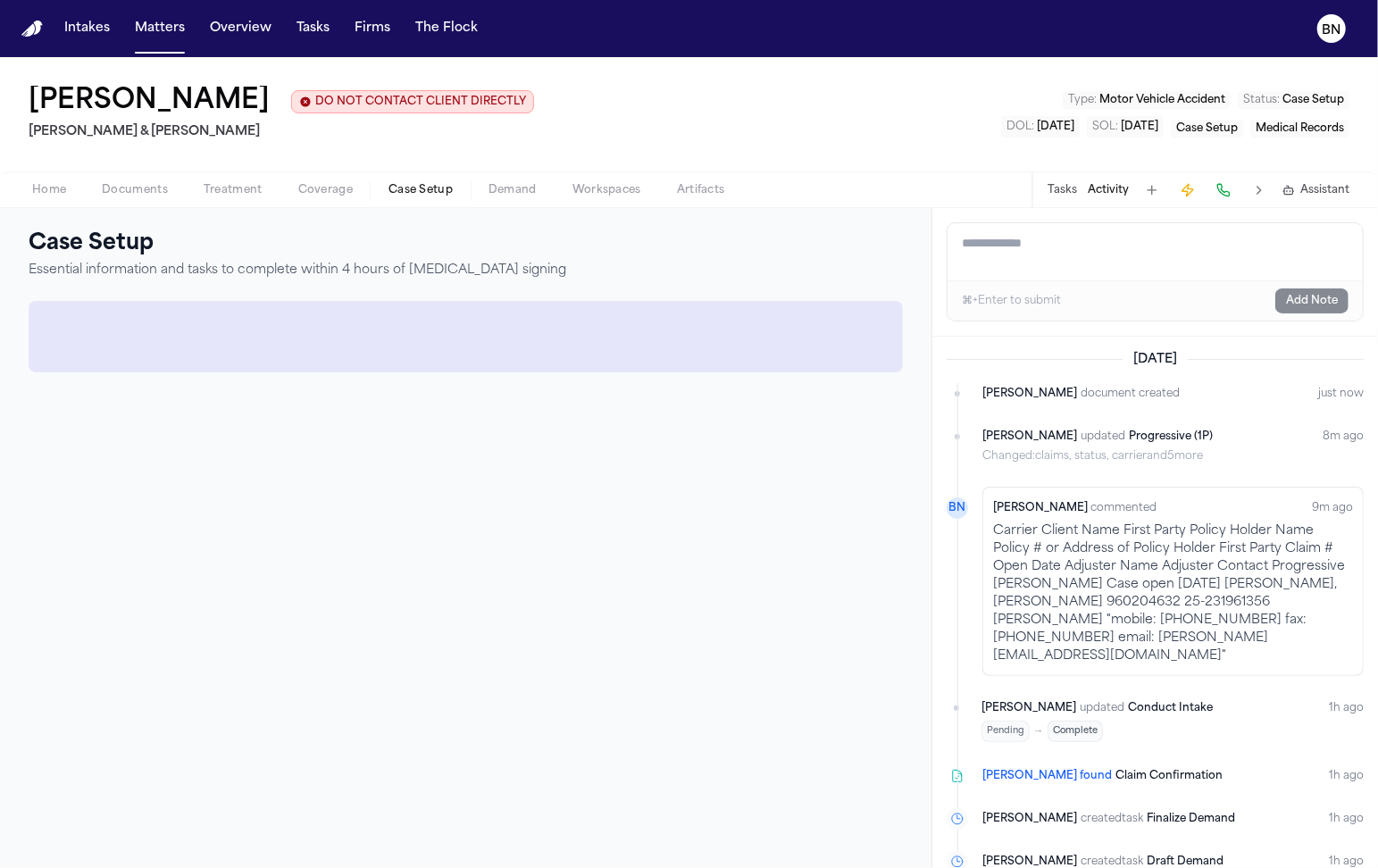 scroll, scrollTop: 0, scrollLeft: 0, axis: both 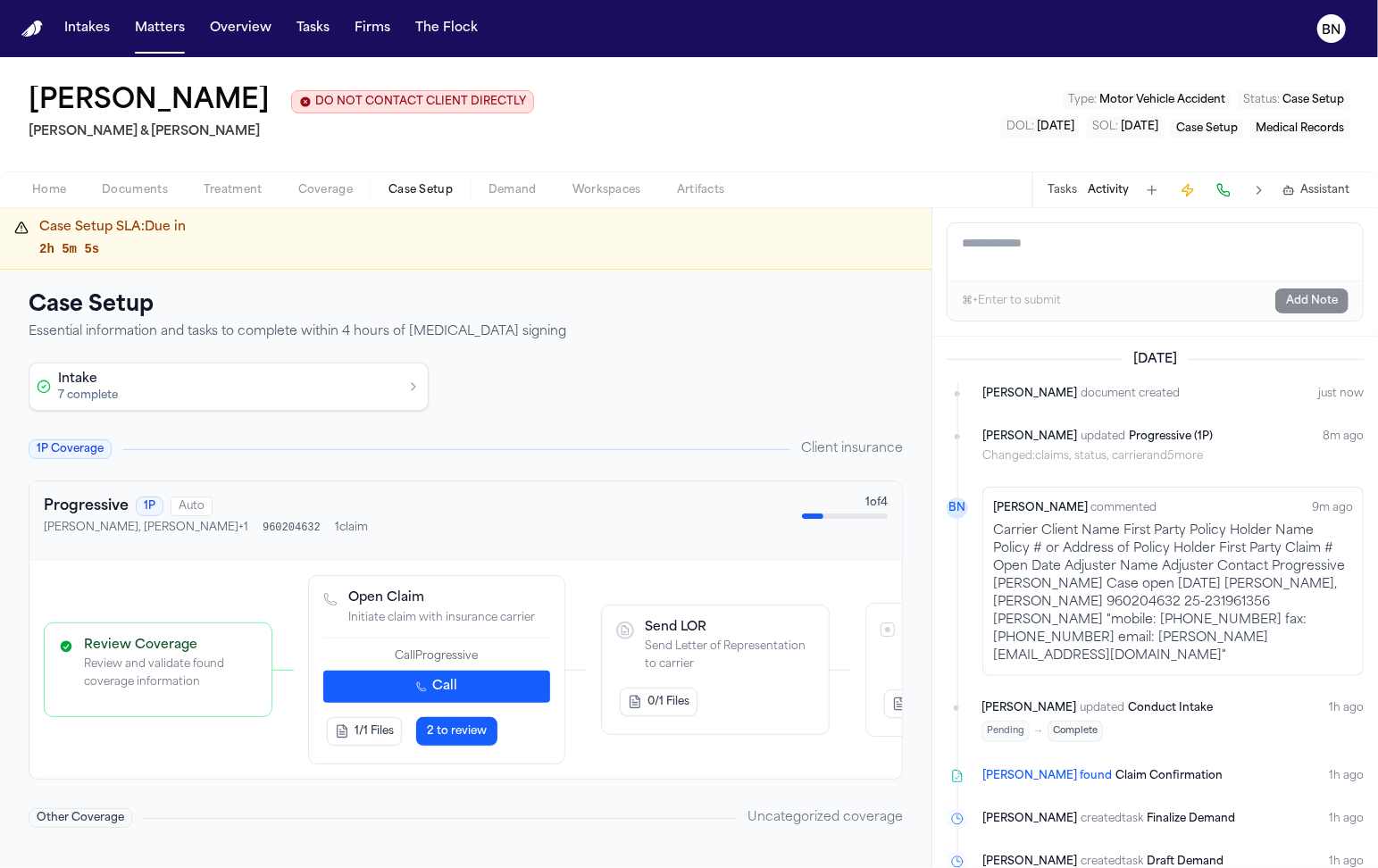 click on "Home Documents Treatment Coverage Case Setup Demand Workspaces Artifacts Tasks Activity Assistant" at bounding box center (689, 189) 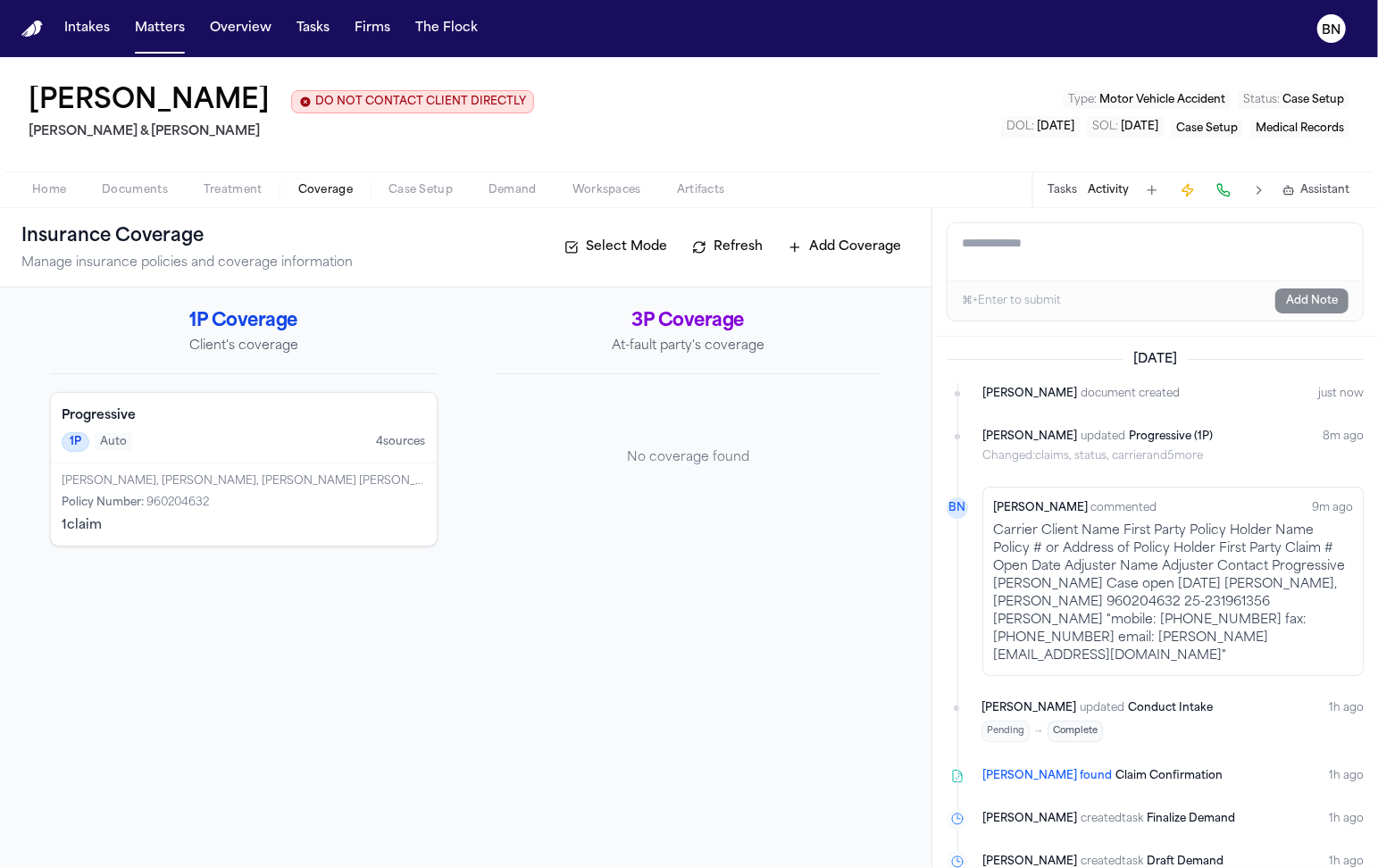 click at bounding box center (325, 200) 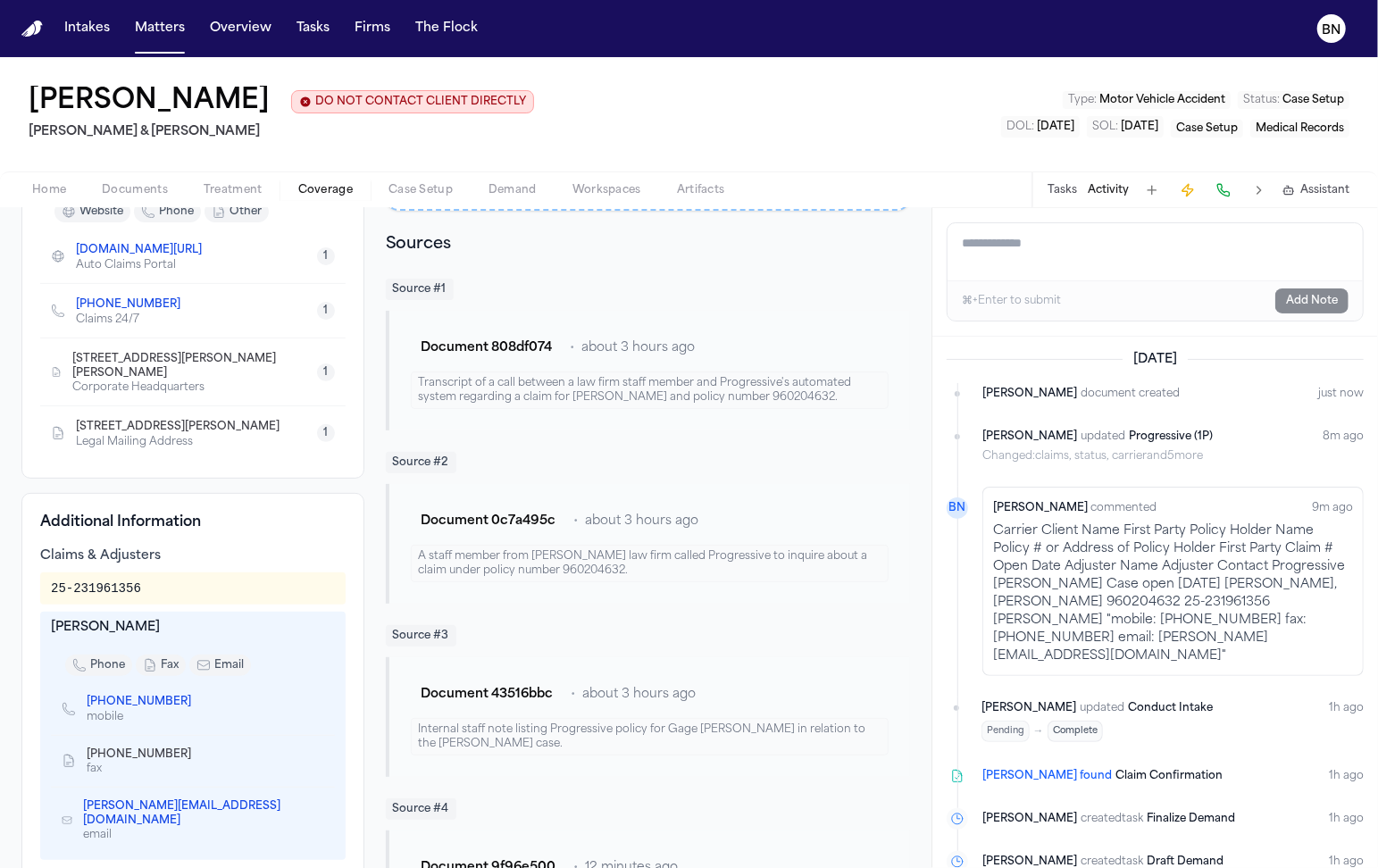 scroll, scrollTop: 443, scrollLeft: 0, axis: vertical 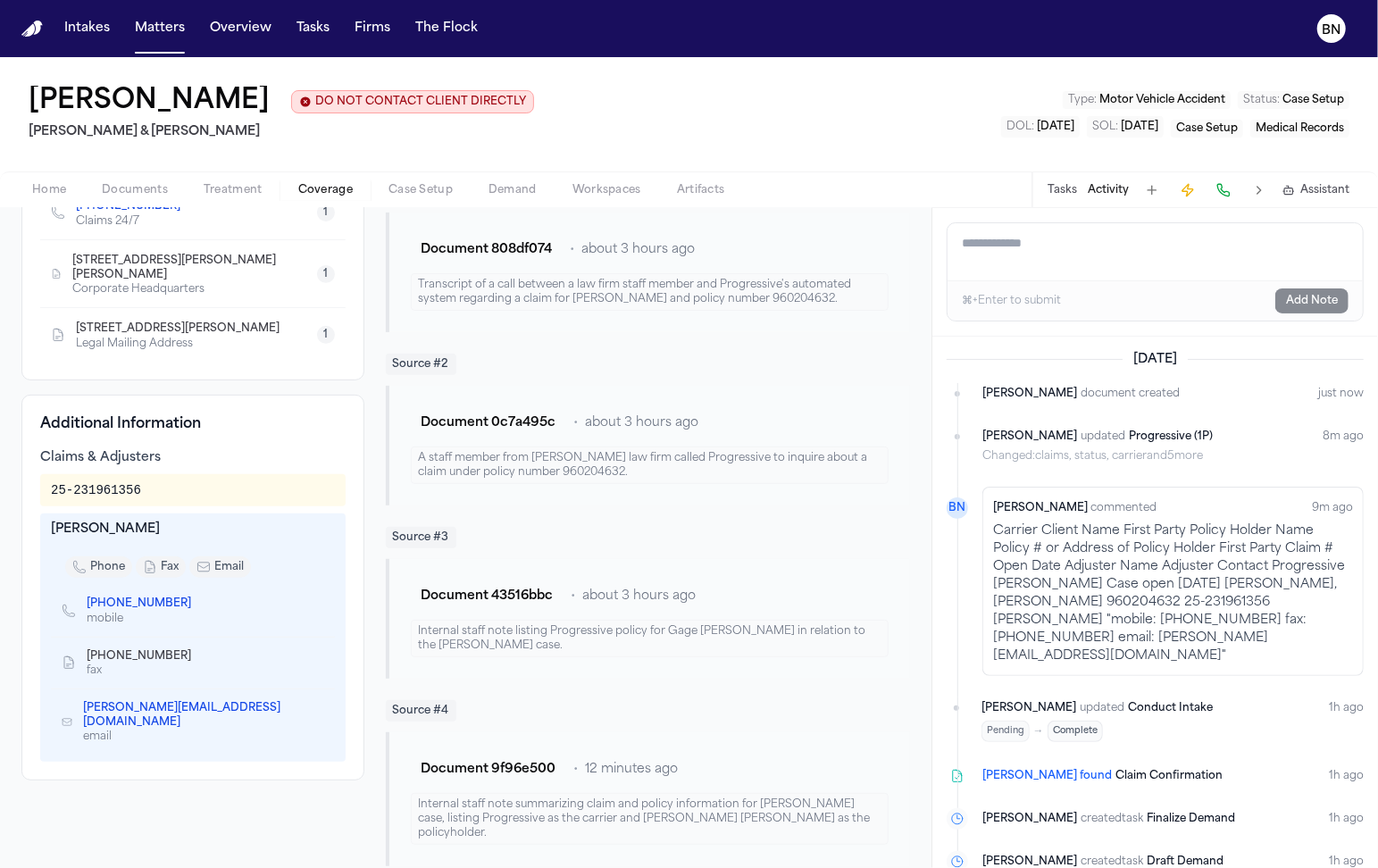 click 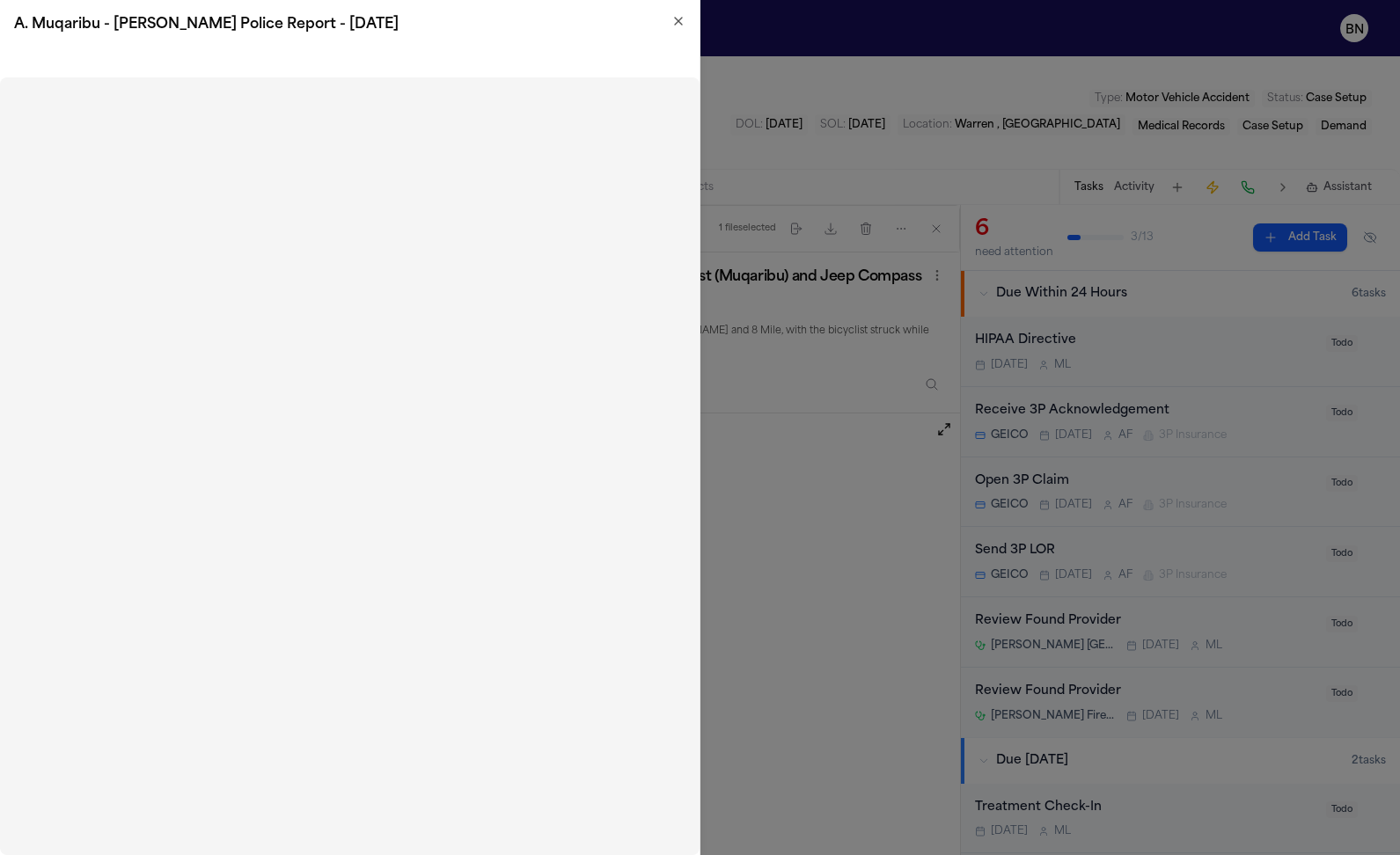 scroll, scrollTop: 0, scrollLeft: 0, axis: both 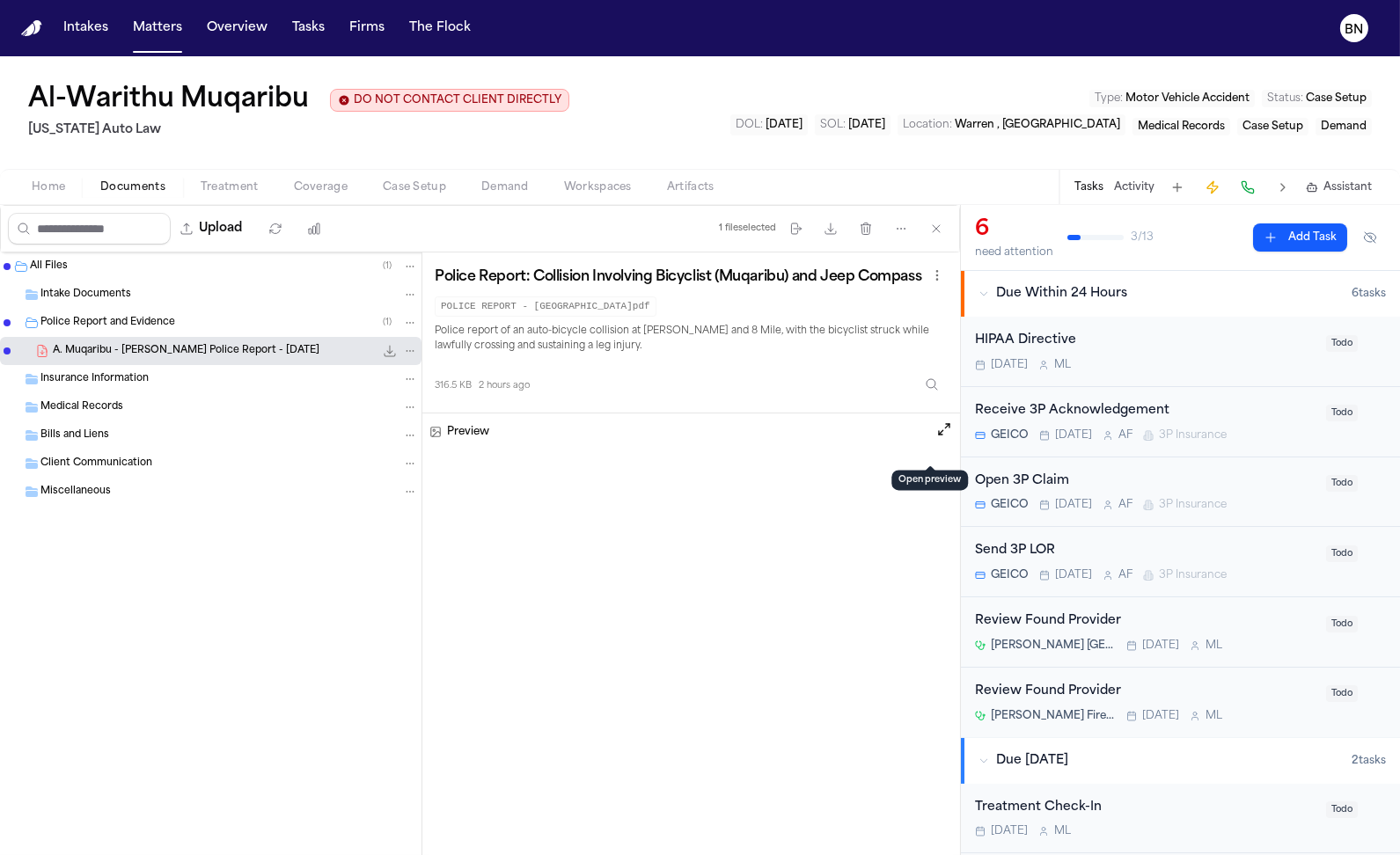 click on "Matters" at bounding box center [158, 28] 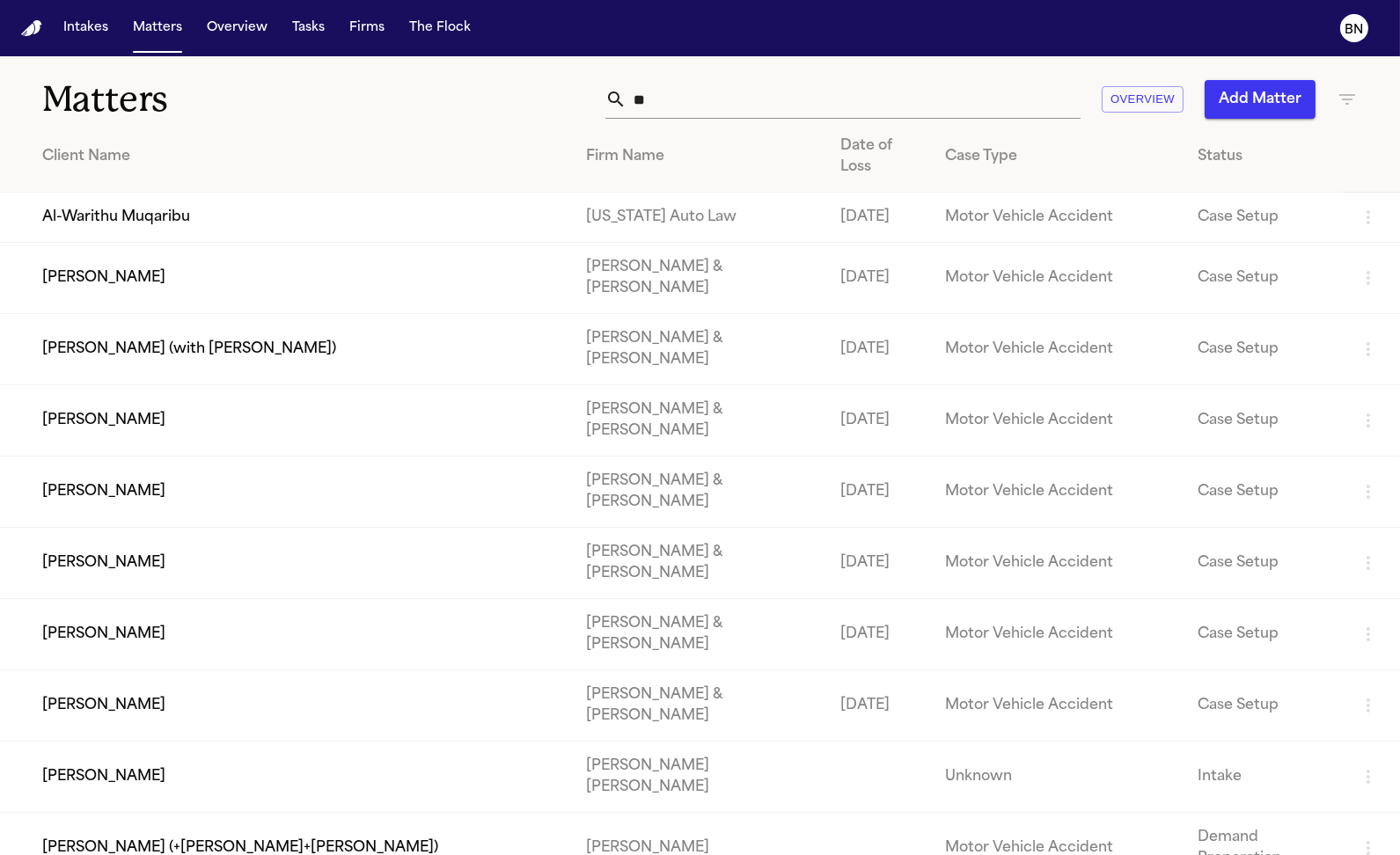 click on "**" at bounding box center [854, 99] 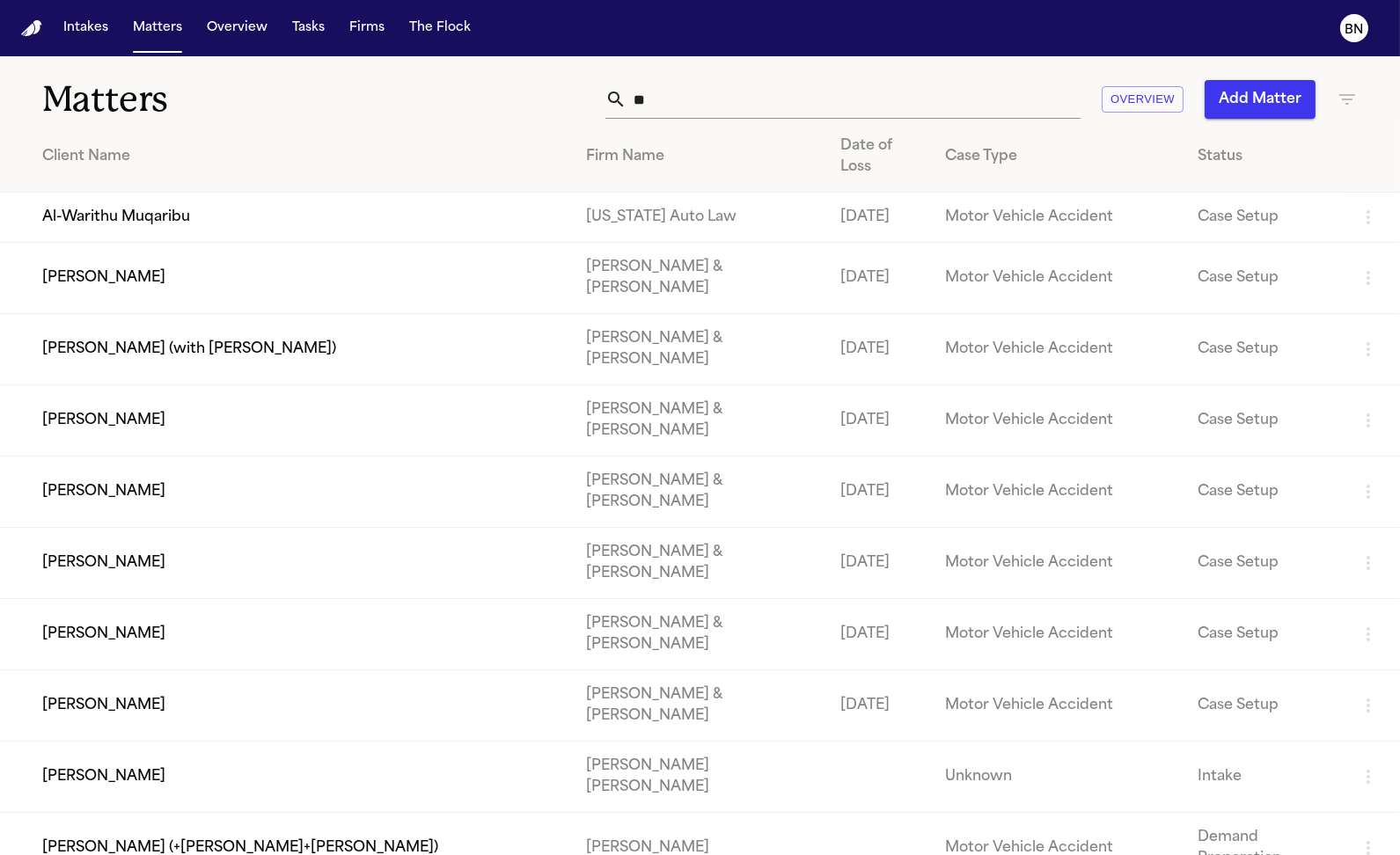 click on "Firm Name" at bounding box center (699, 157) 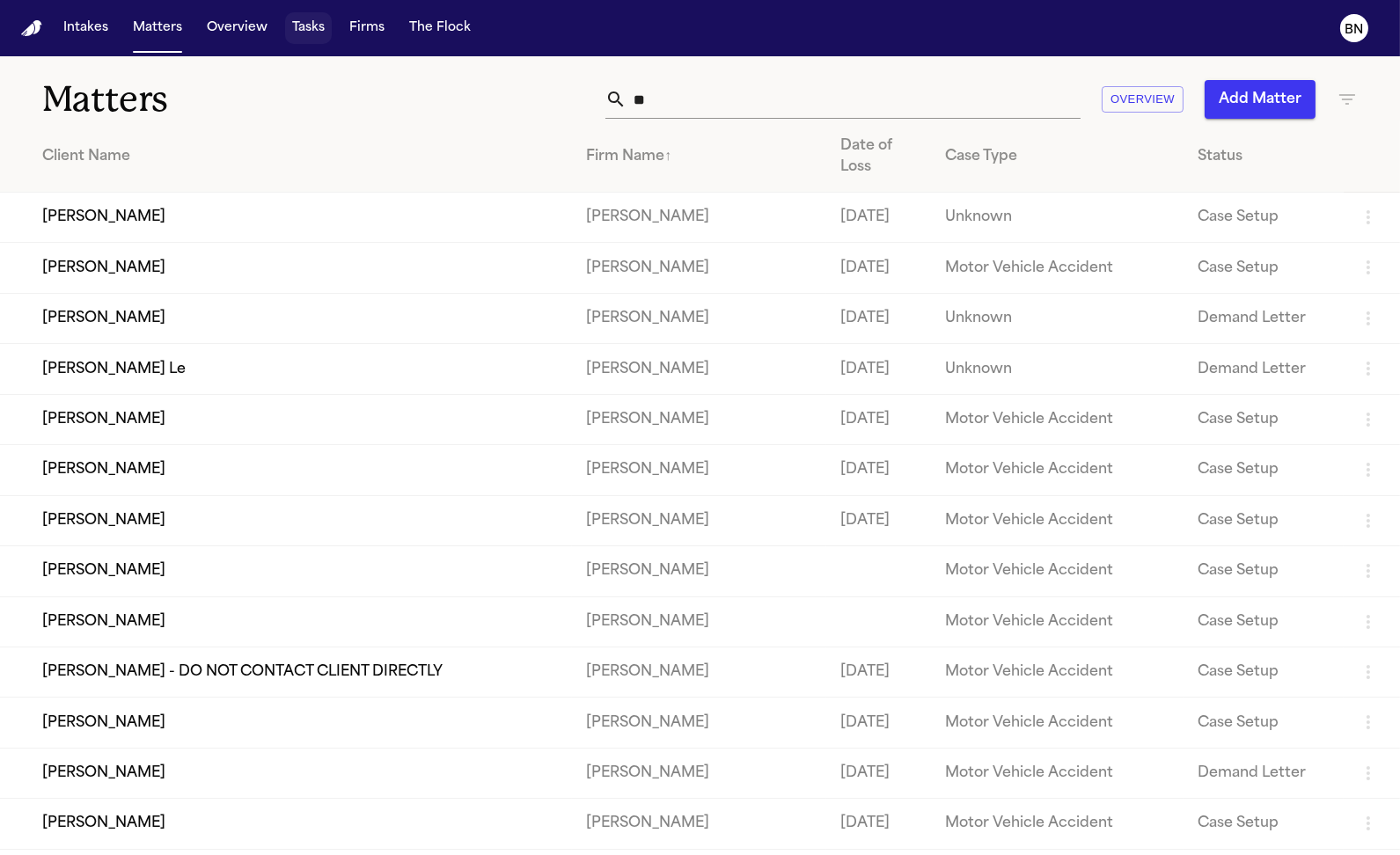 click on "Overview" at bounding box center (237, 28) 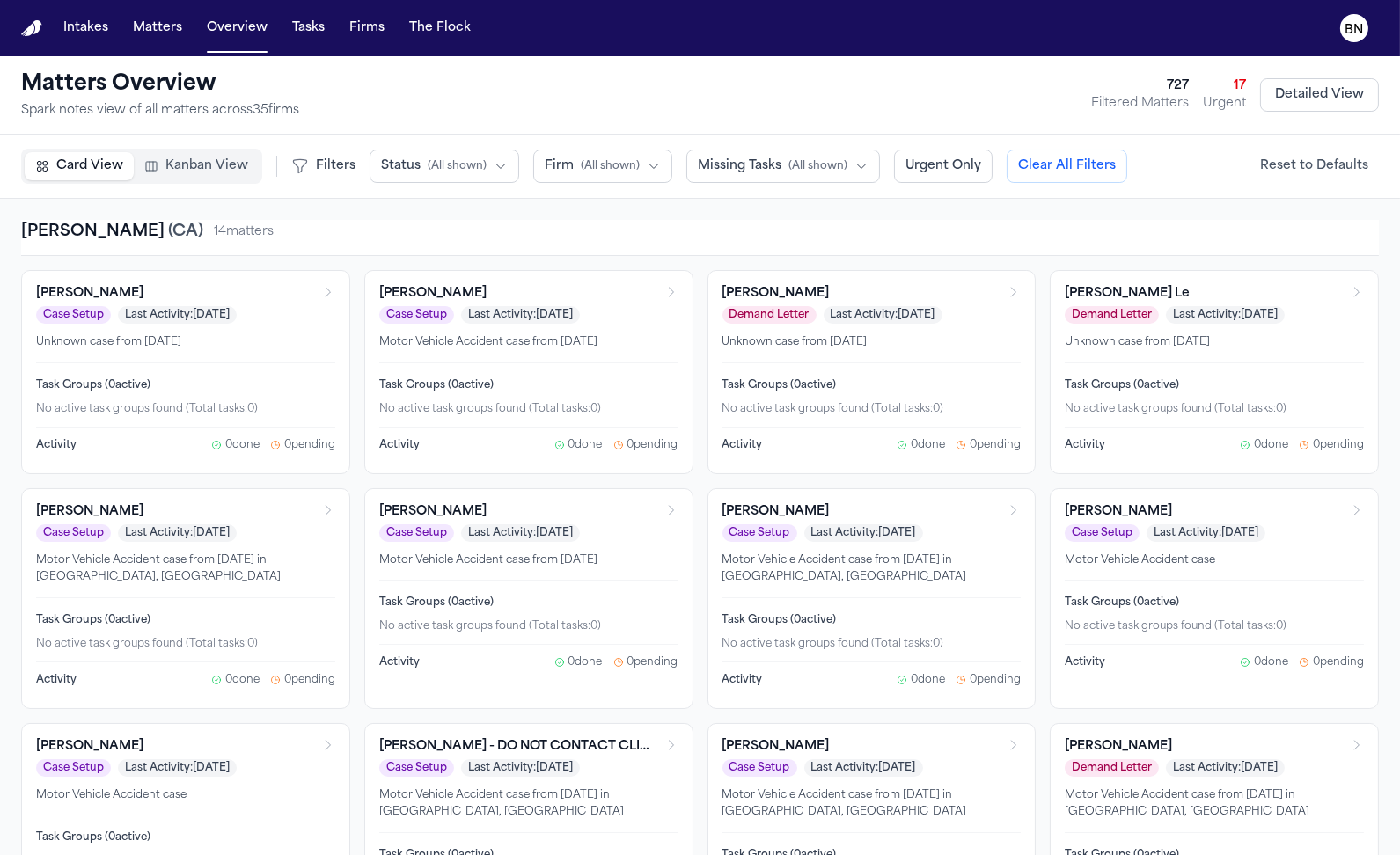 click on "( All shown )" at bounding box center [610, 166] 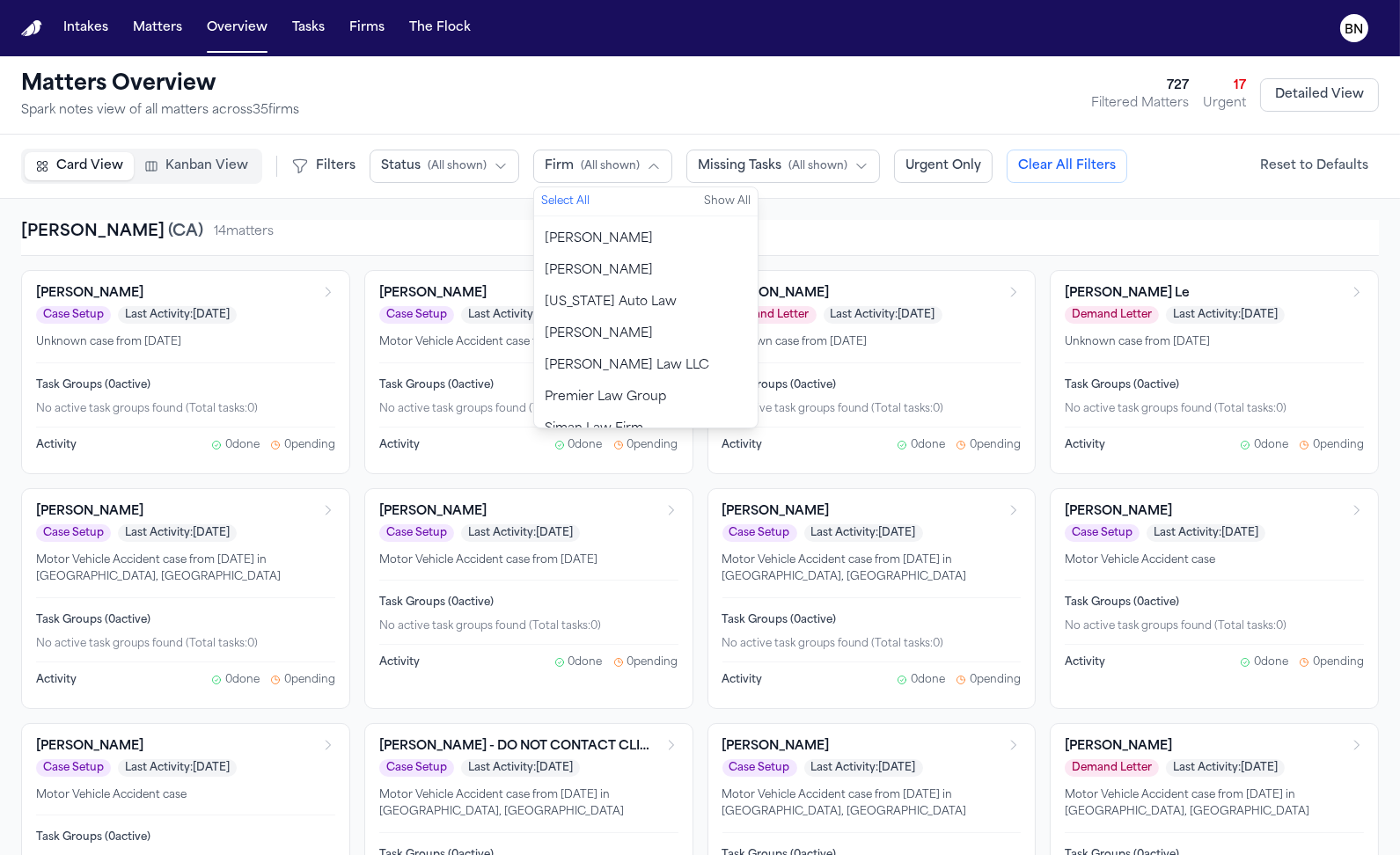 scroll, scrollTop: 895, scrollLeft: 0, axis: vertical 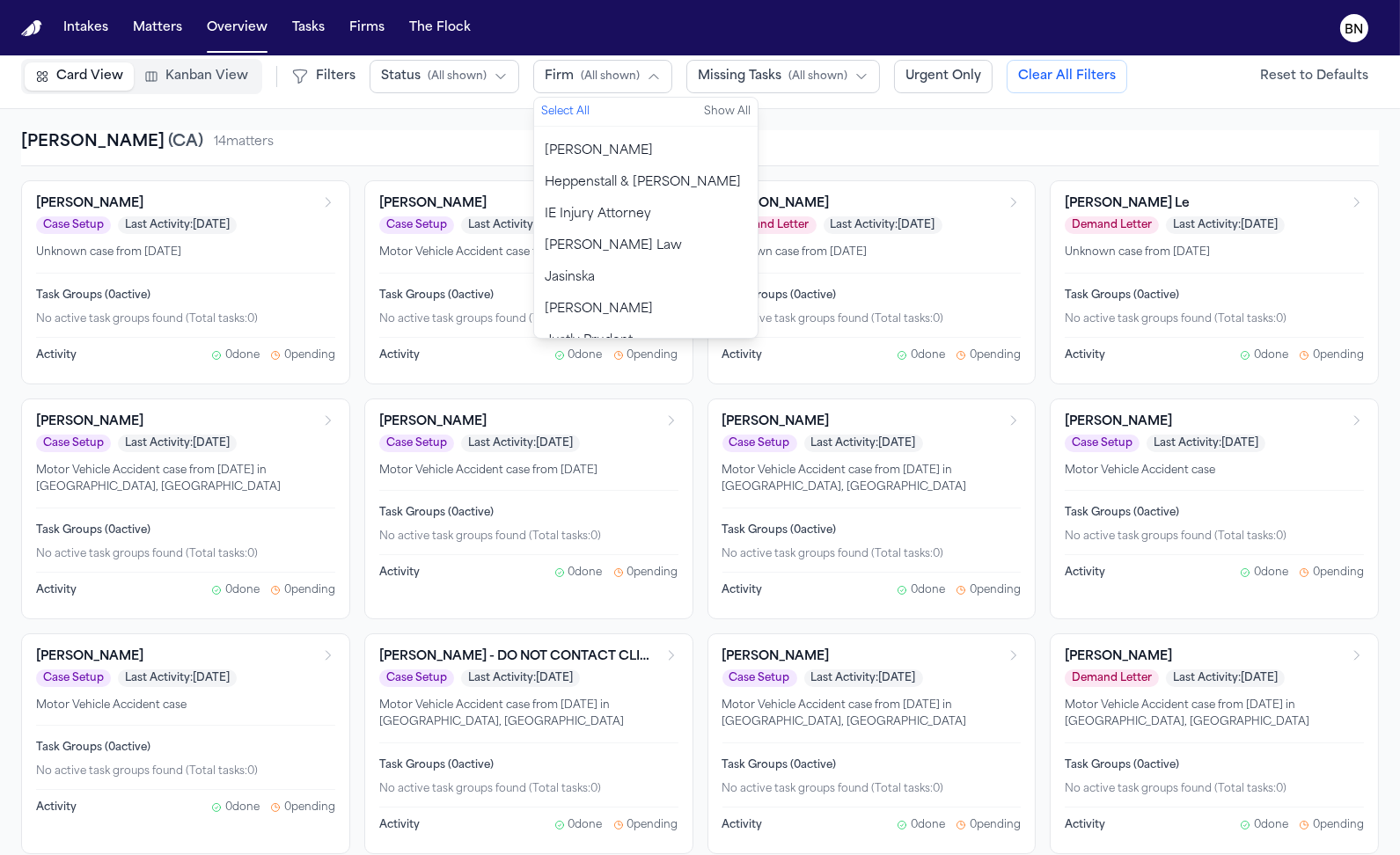 click on "[PERSON_NAME]" at bounding box center [646, 310] 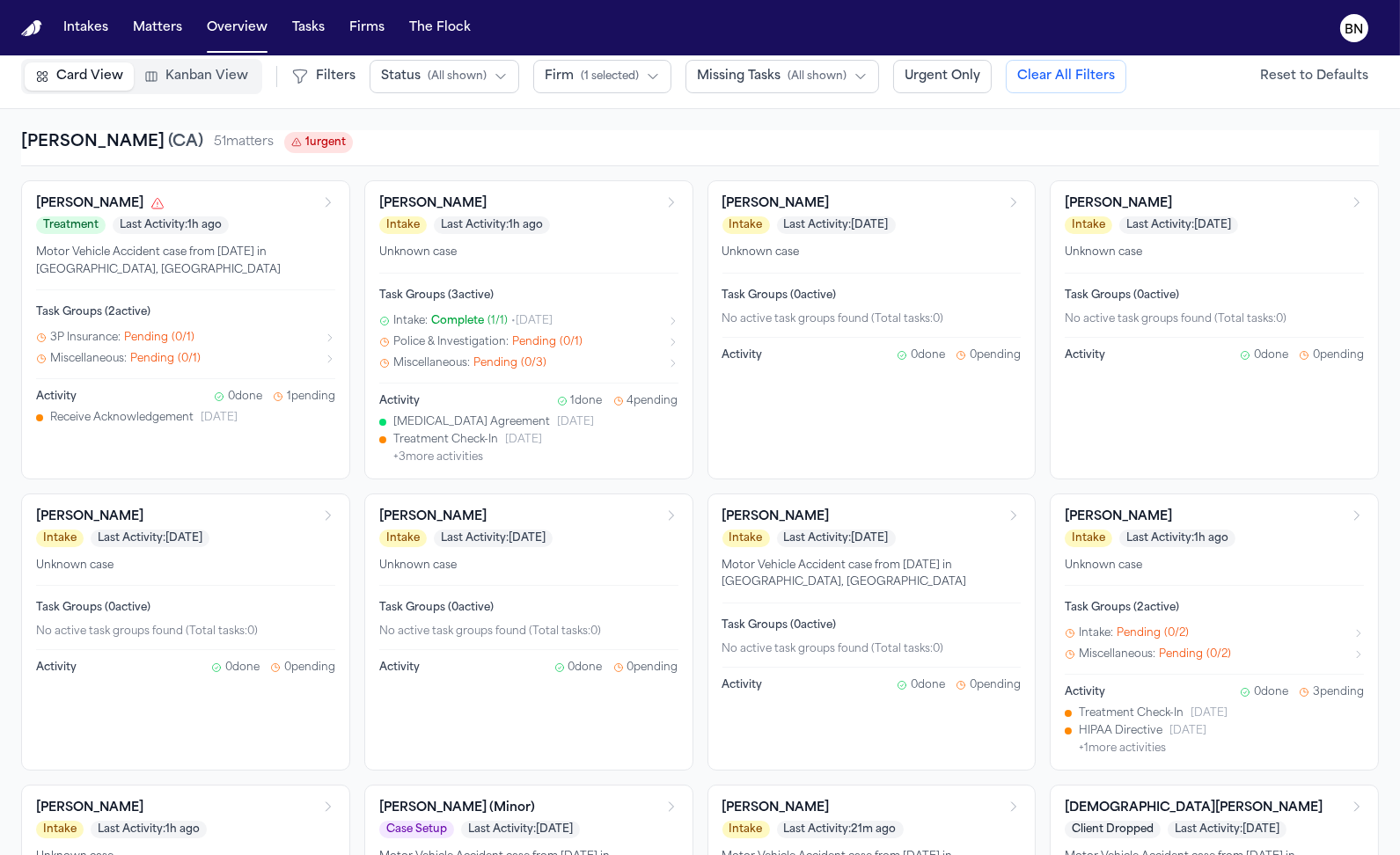 click on "[PERSON_NAME]   ( [GEOGRAPHIC_DATA] ) 51  matter s 1  urgent" at bounding box center (700, 142) 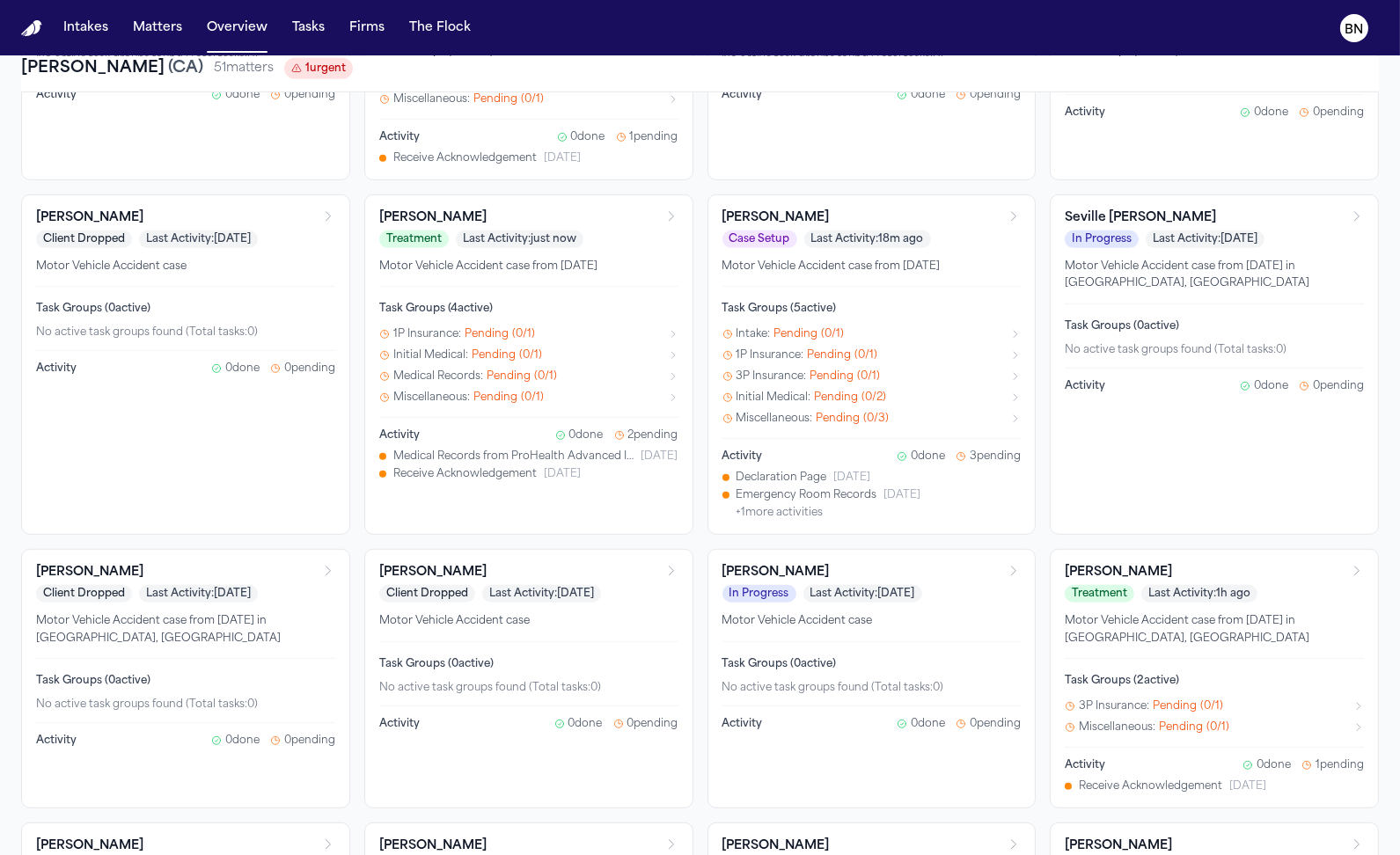 scroll, scrollTop: 2185, scrollLeft: 0, axis: vertical 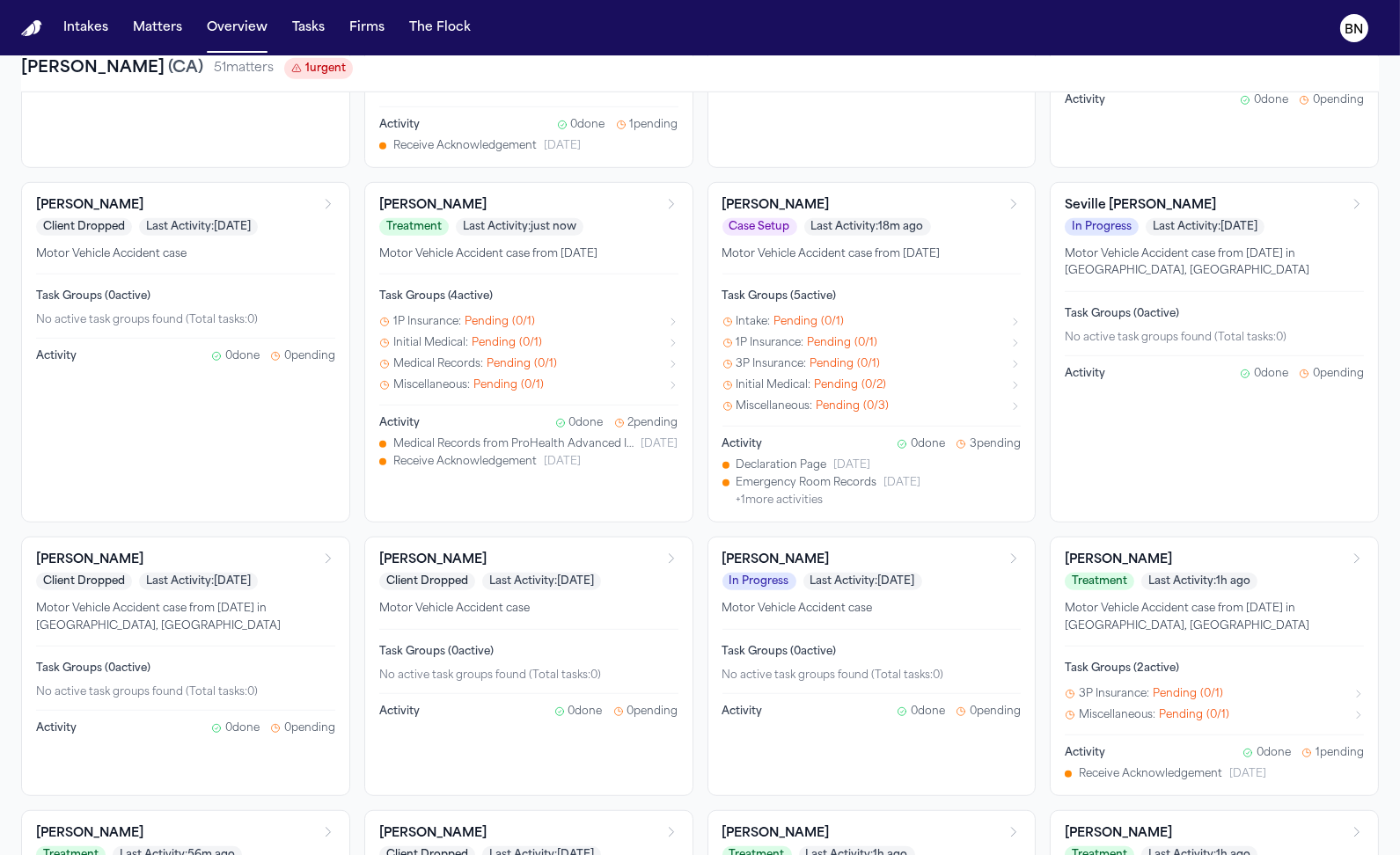 click on "Case Setup" at bounding box center [759, 227] 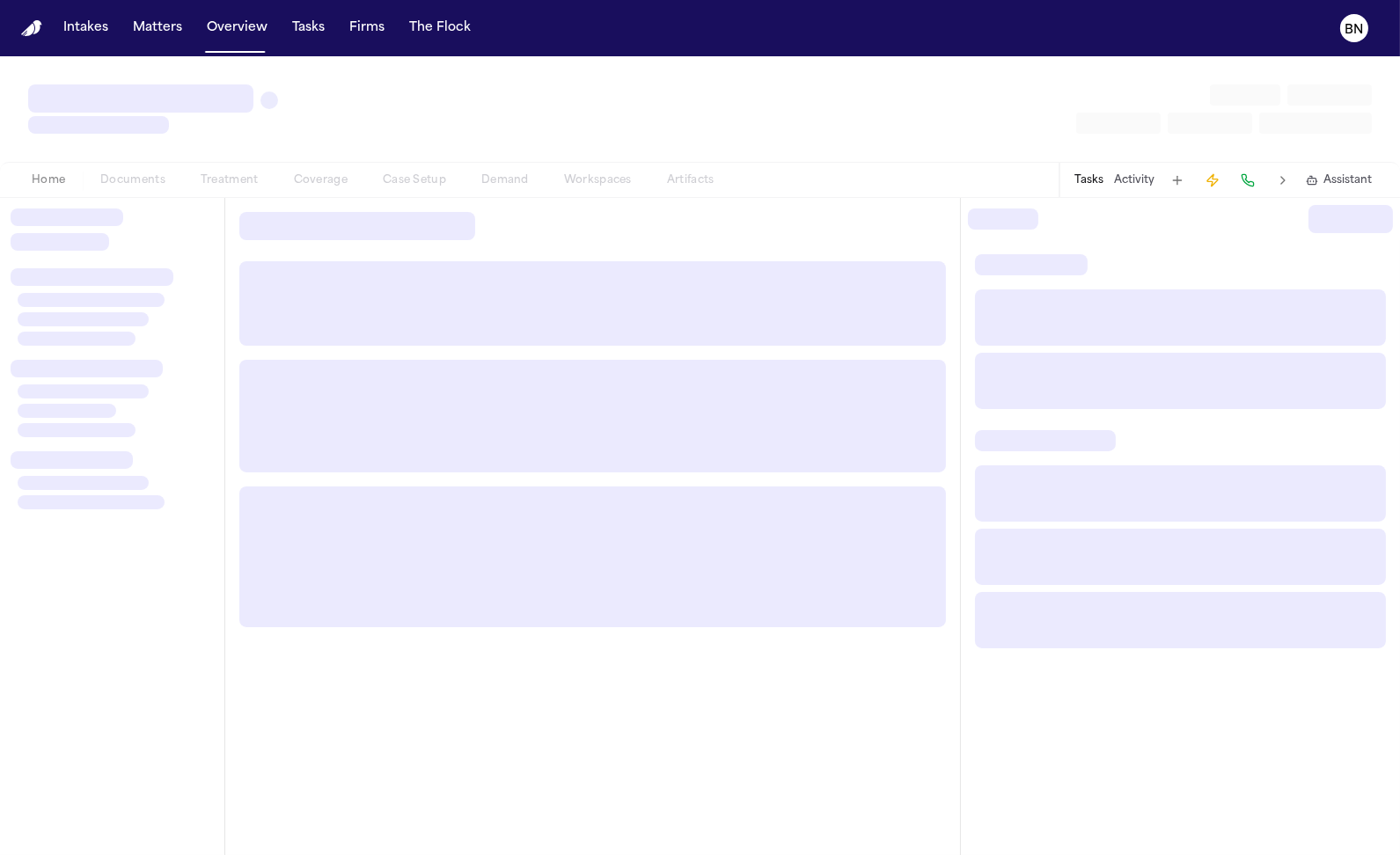 scroll, scrollTop: 0, scrollLeft: 0, axis: both 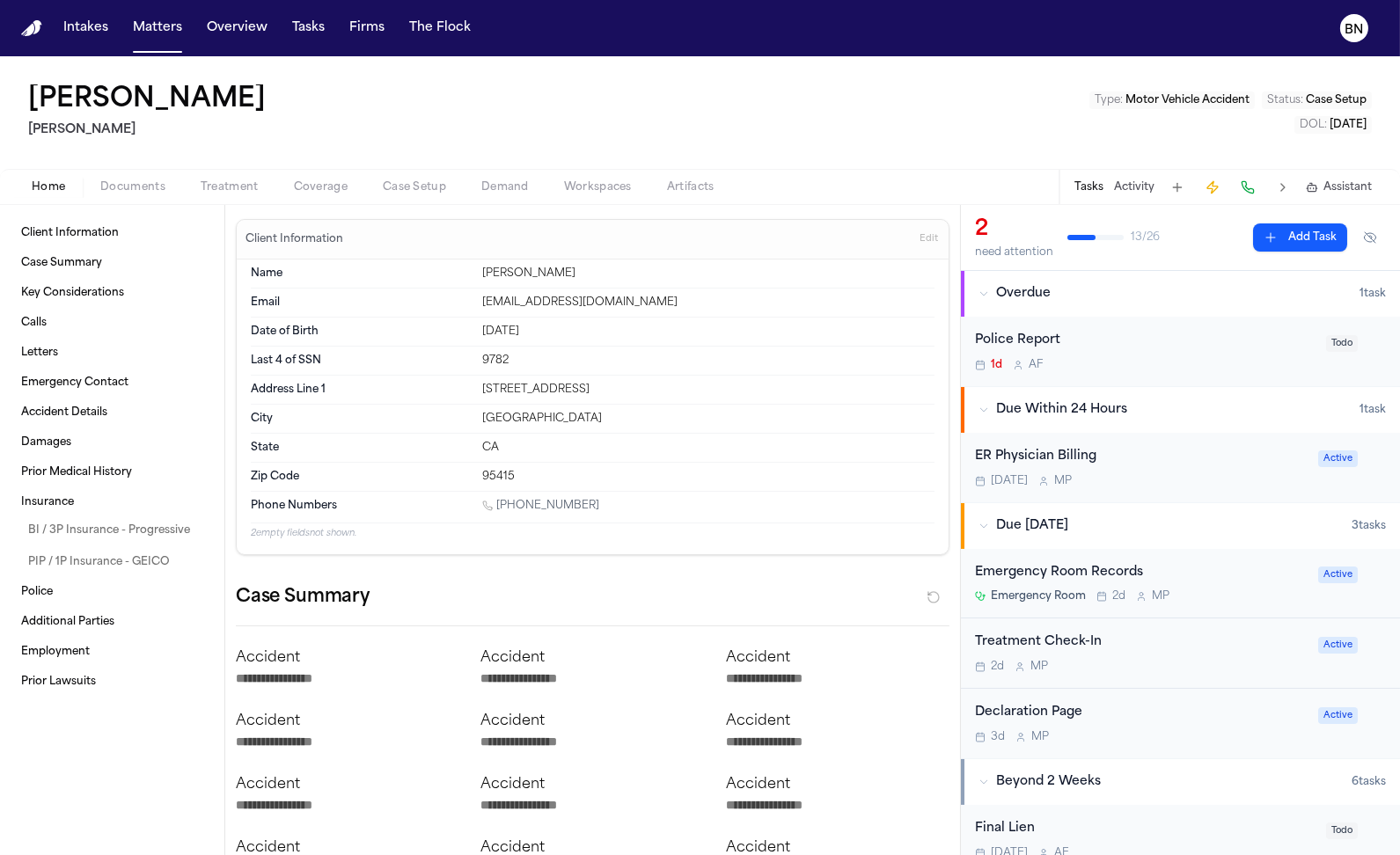 click on "1d A F" at bounding box center [1145, 365] 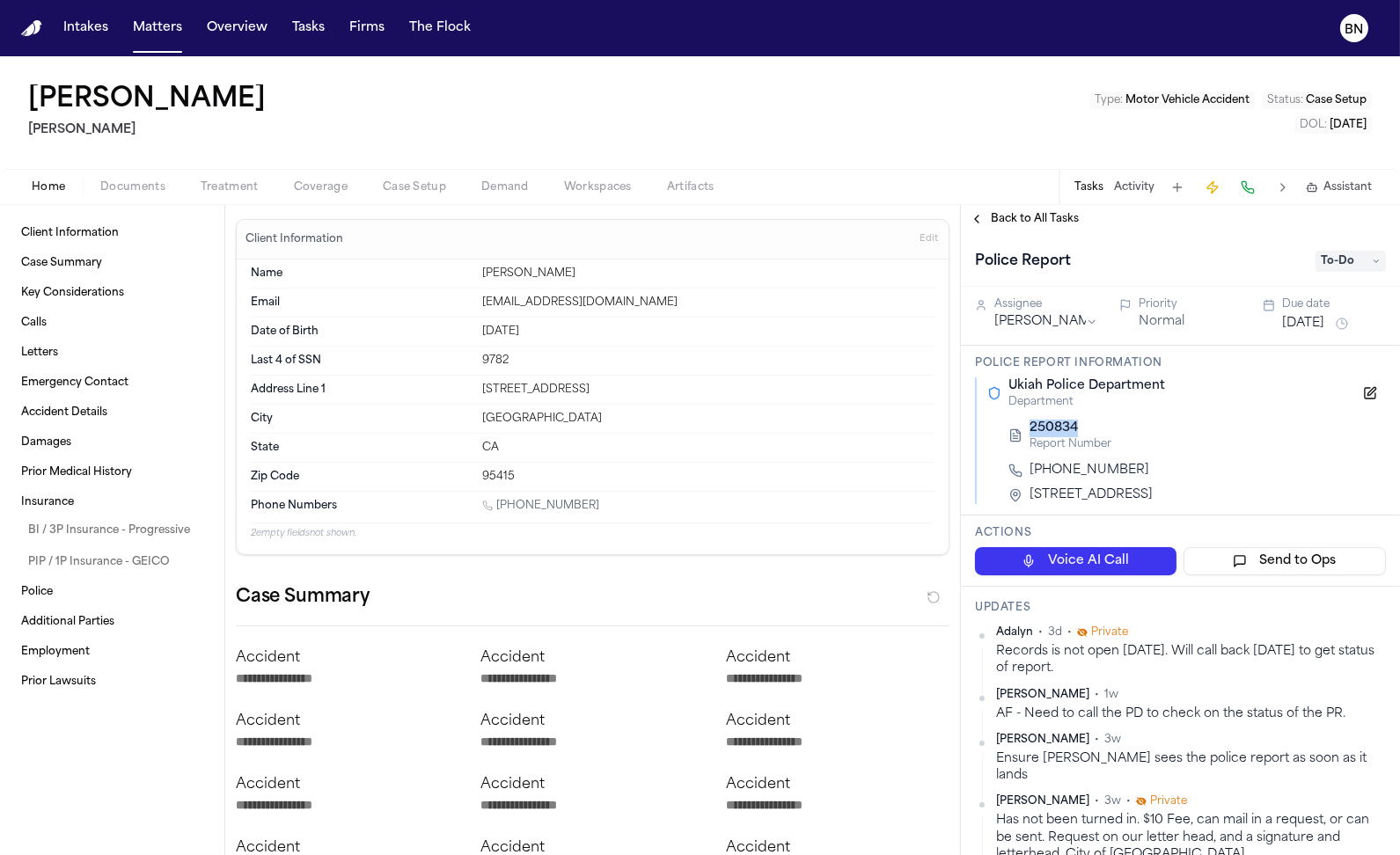 drag, startPoint x: 1083, startPoint y: 431, endPoint x: 1030, endPoint y: 428, distance: 53.084838 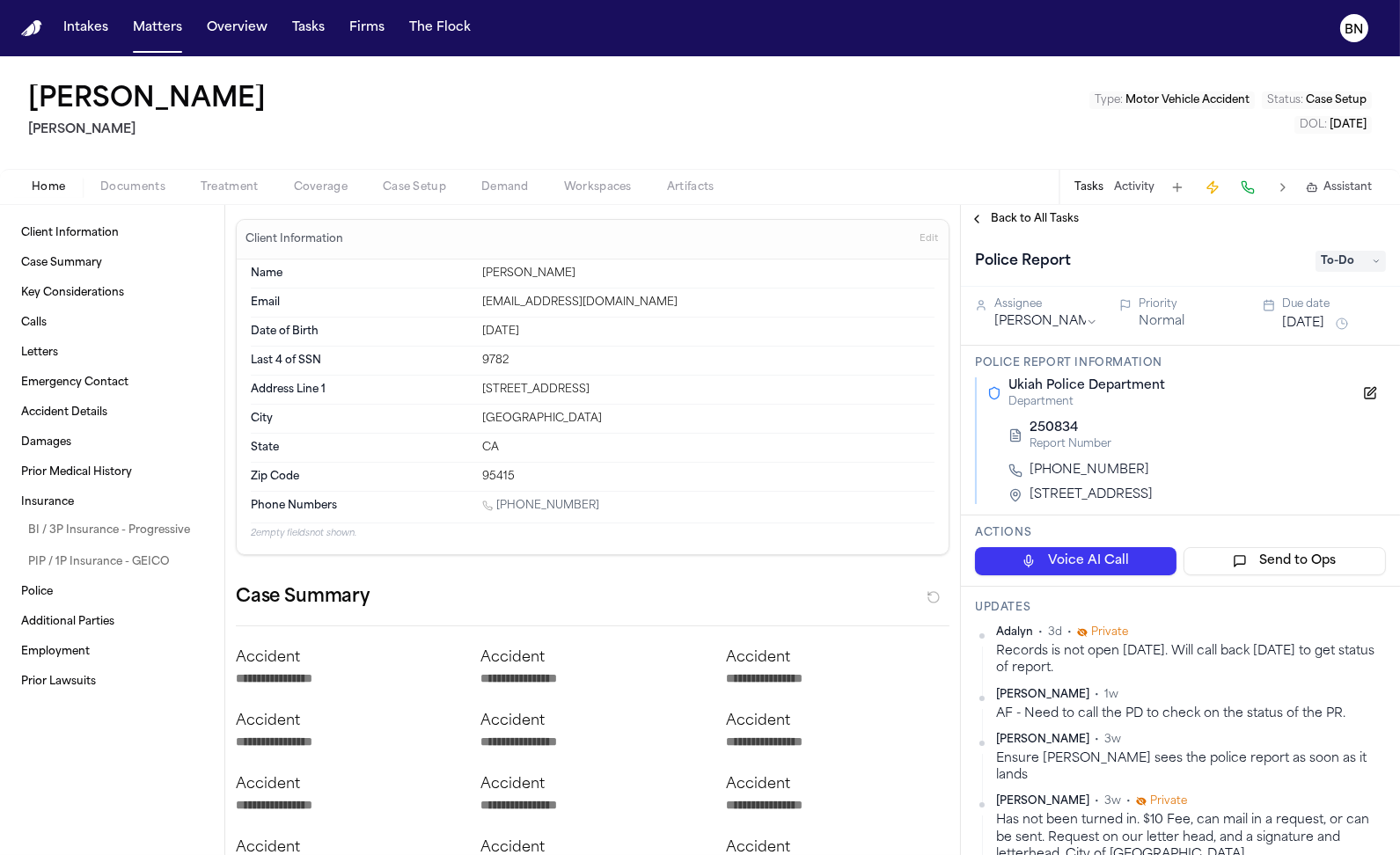 drag, startPoint x: 1372, startPoint y: 130, endPoint x: 1374, endPoint y: 153, distance: 23.086793 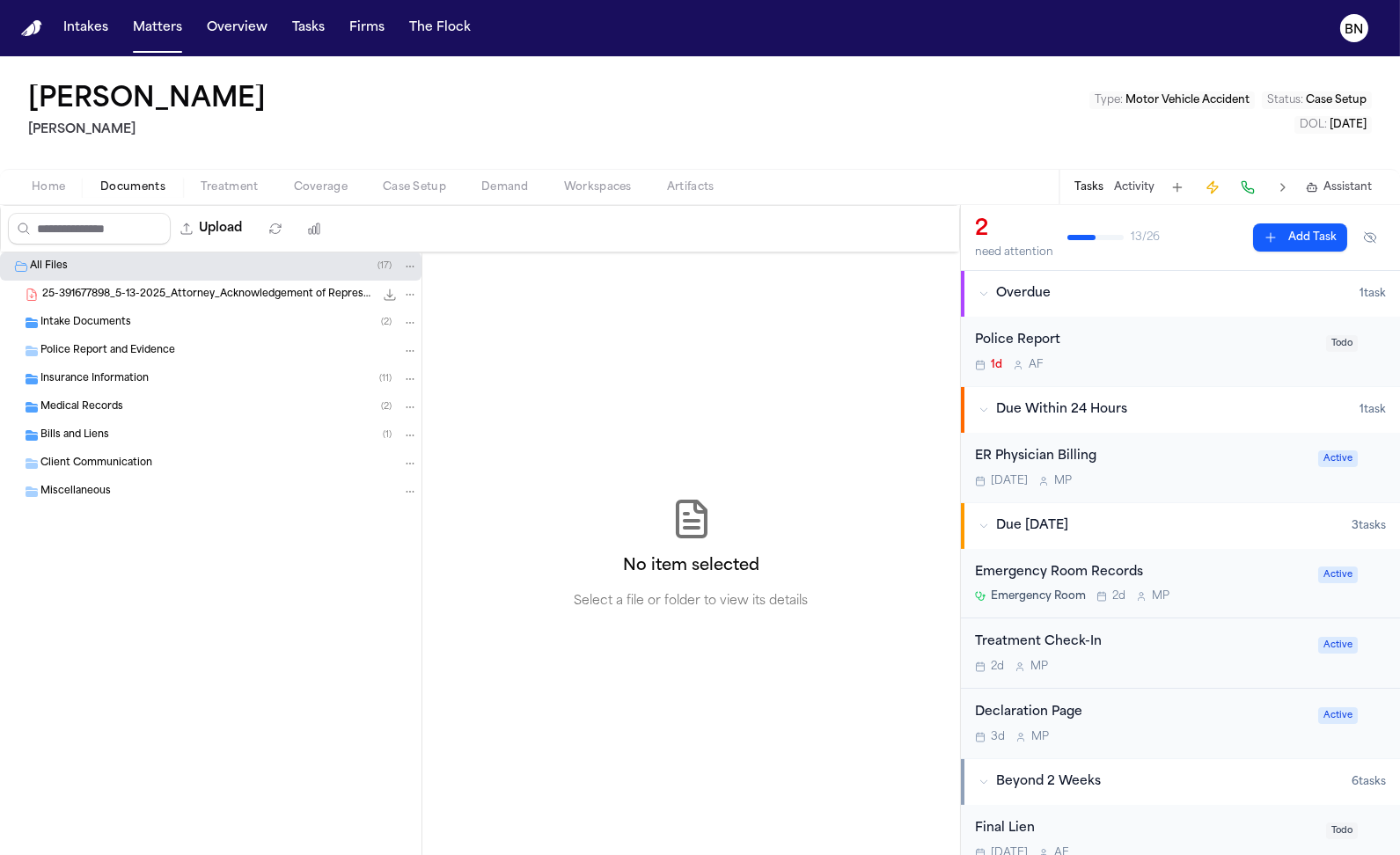 click on "Intake Documents ( 2 )" at bounding box center (210, 323) 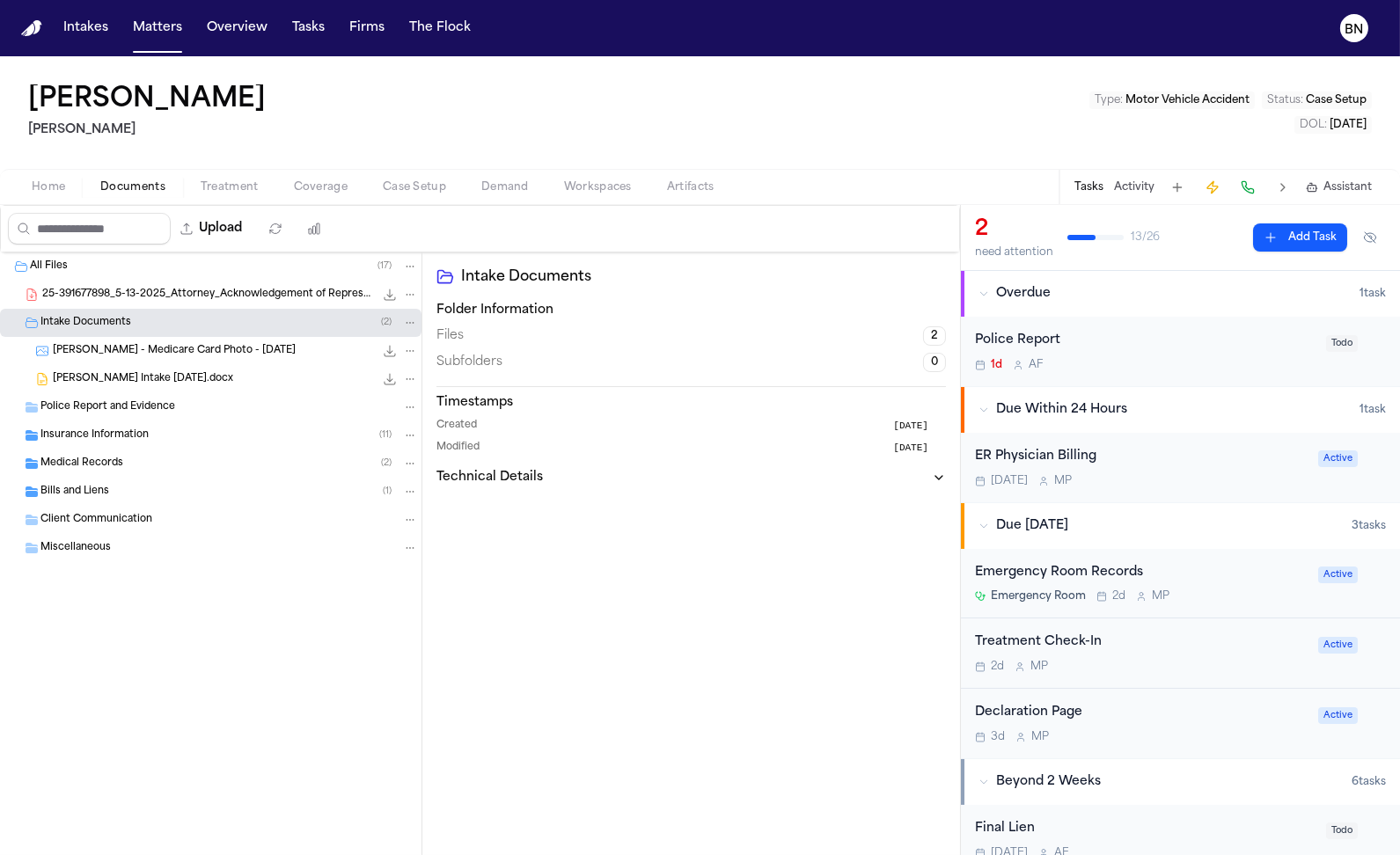 click on "25-391677898_5-13-2025_Attorney_Acknowledgement of Representation.pdf" at bounding box center [208, 295] 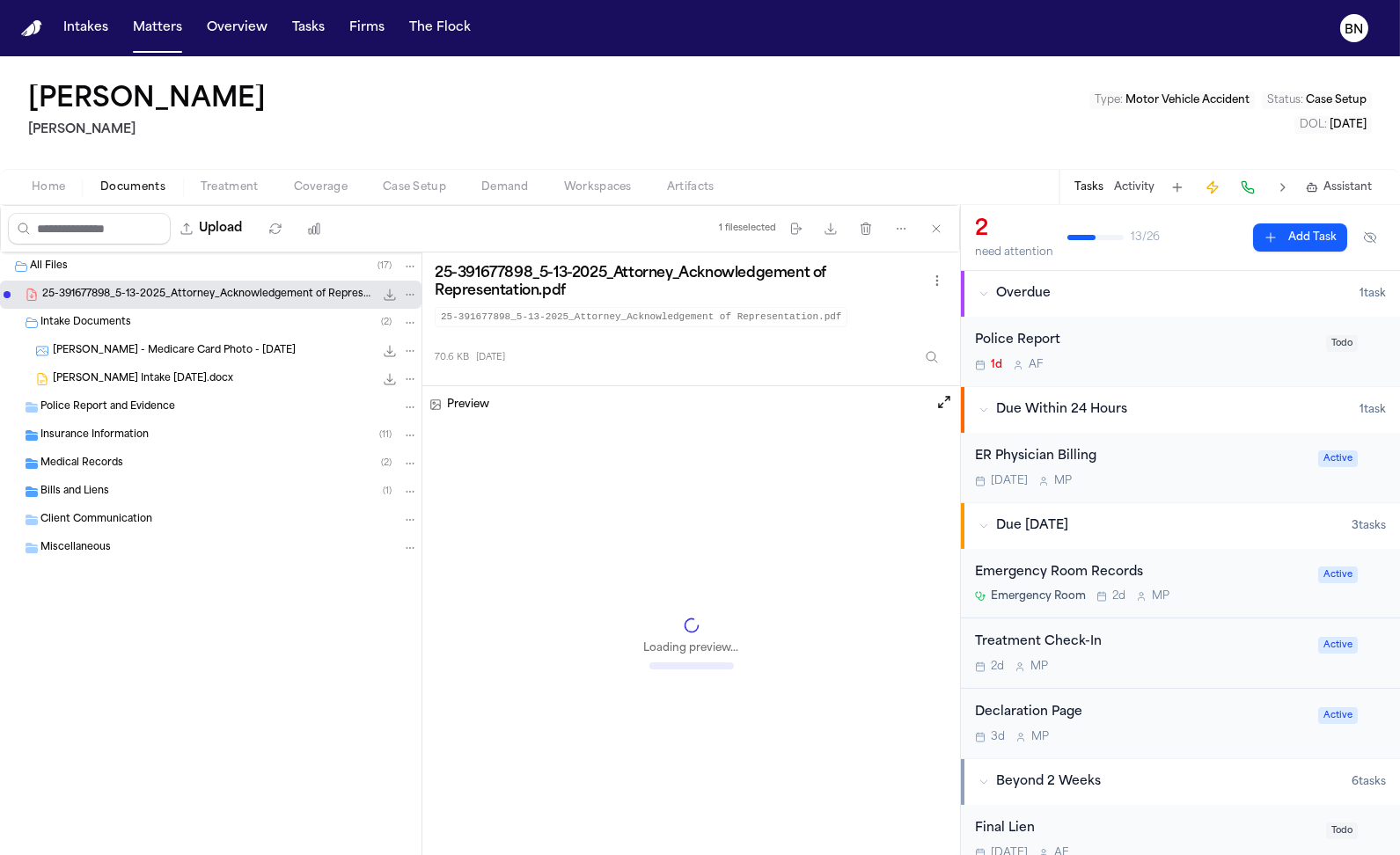 click on "[PERSON_NAME] Intake [DATE].docx" at bounding box center (143, 379) 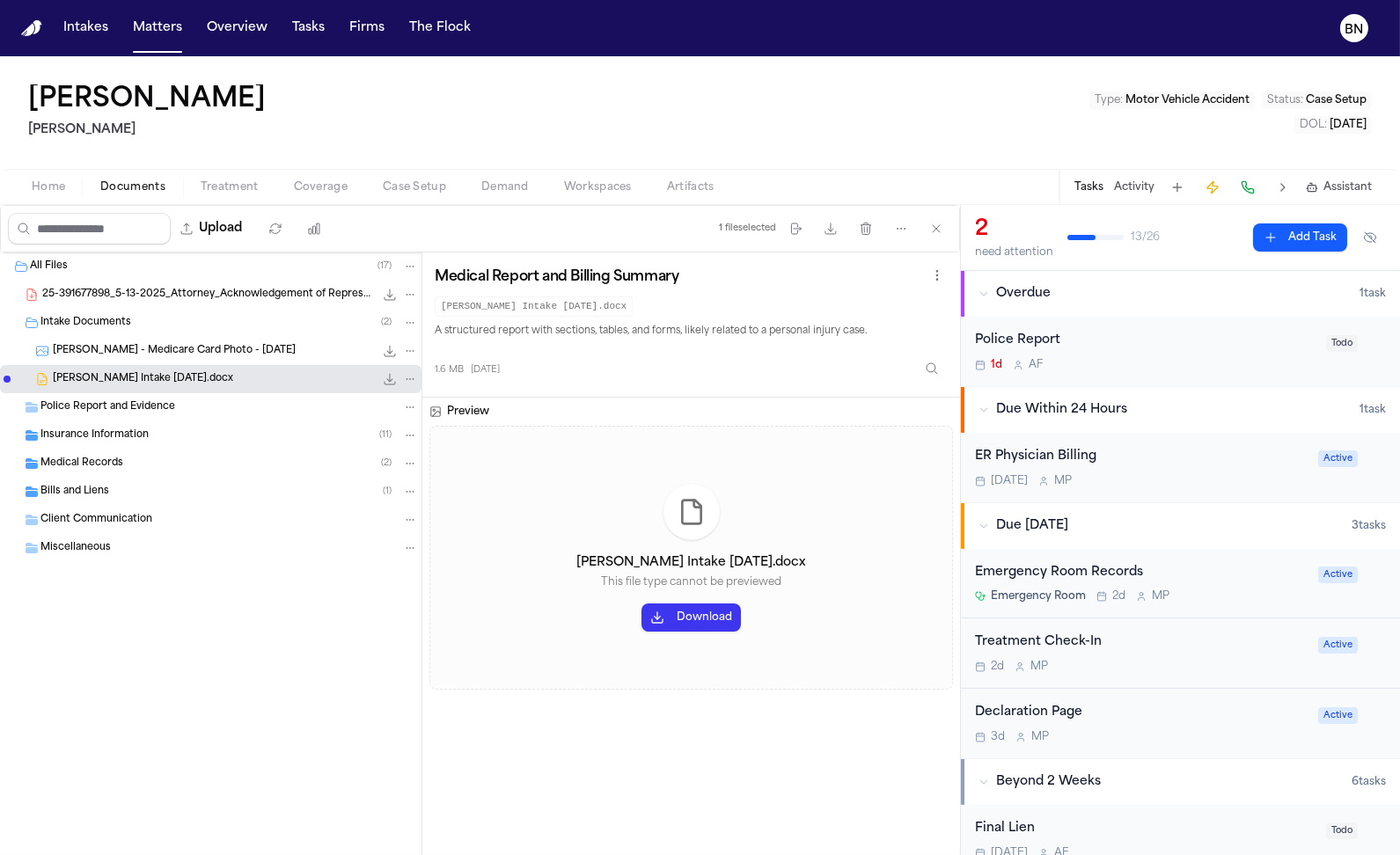 click on "Download" at bounding box center (691, 618) 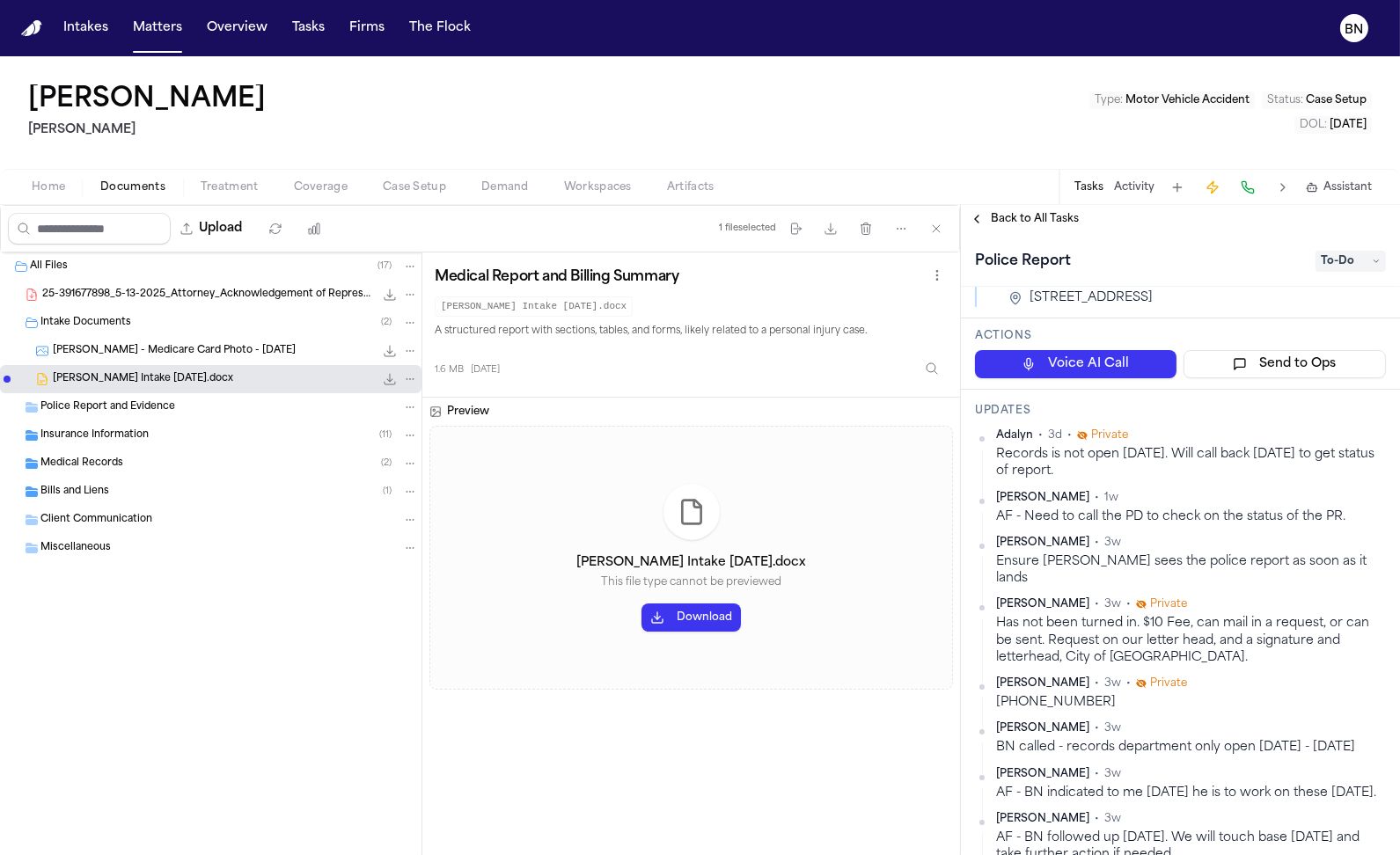 scroll, scrollTop: 223, scrollLeft: 0, axis: vertical 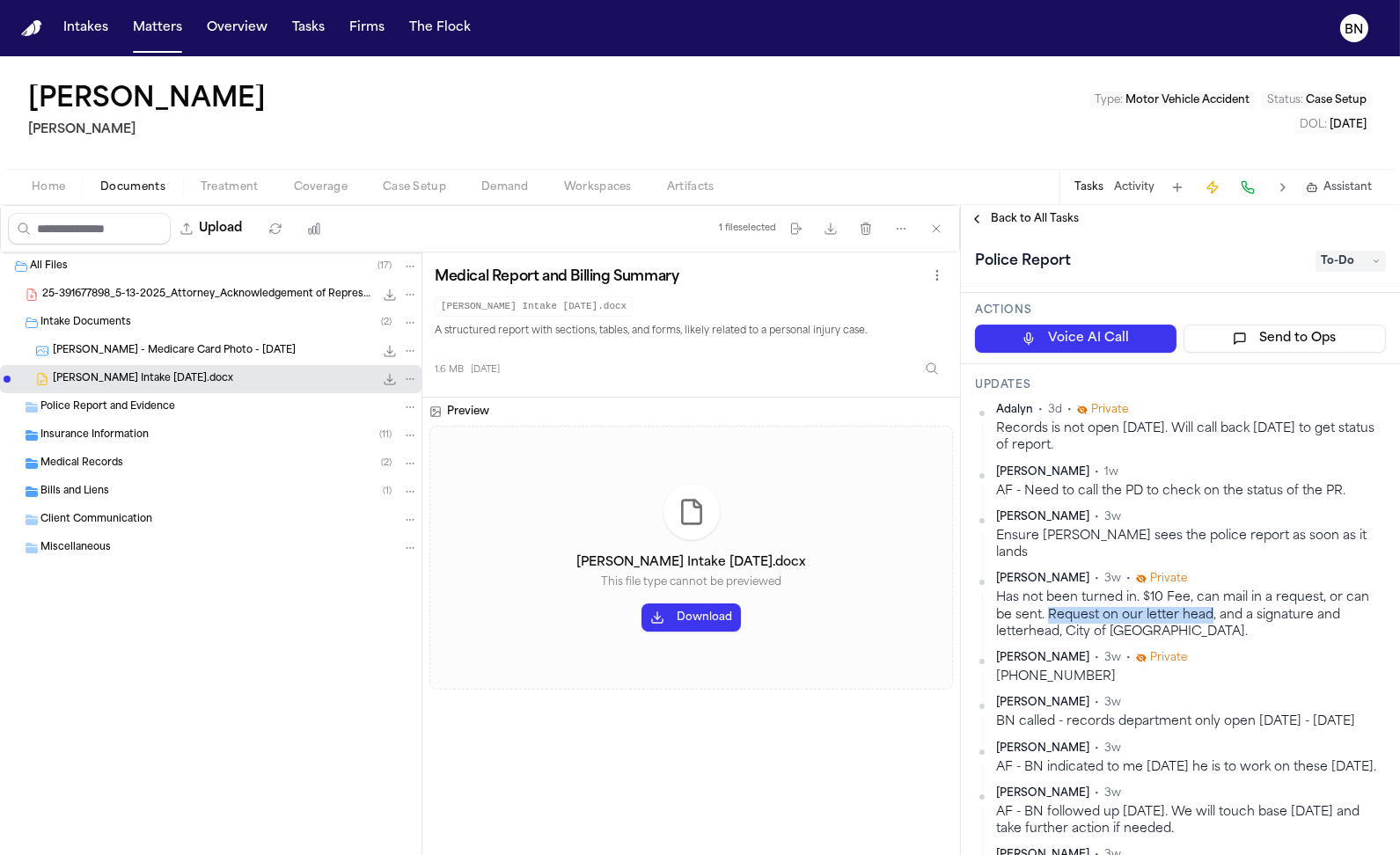 drag, startPoint x: 1209, startPoint y: 602, endPoint x: 1049, endPoint y: 600, distance: 160.0125 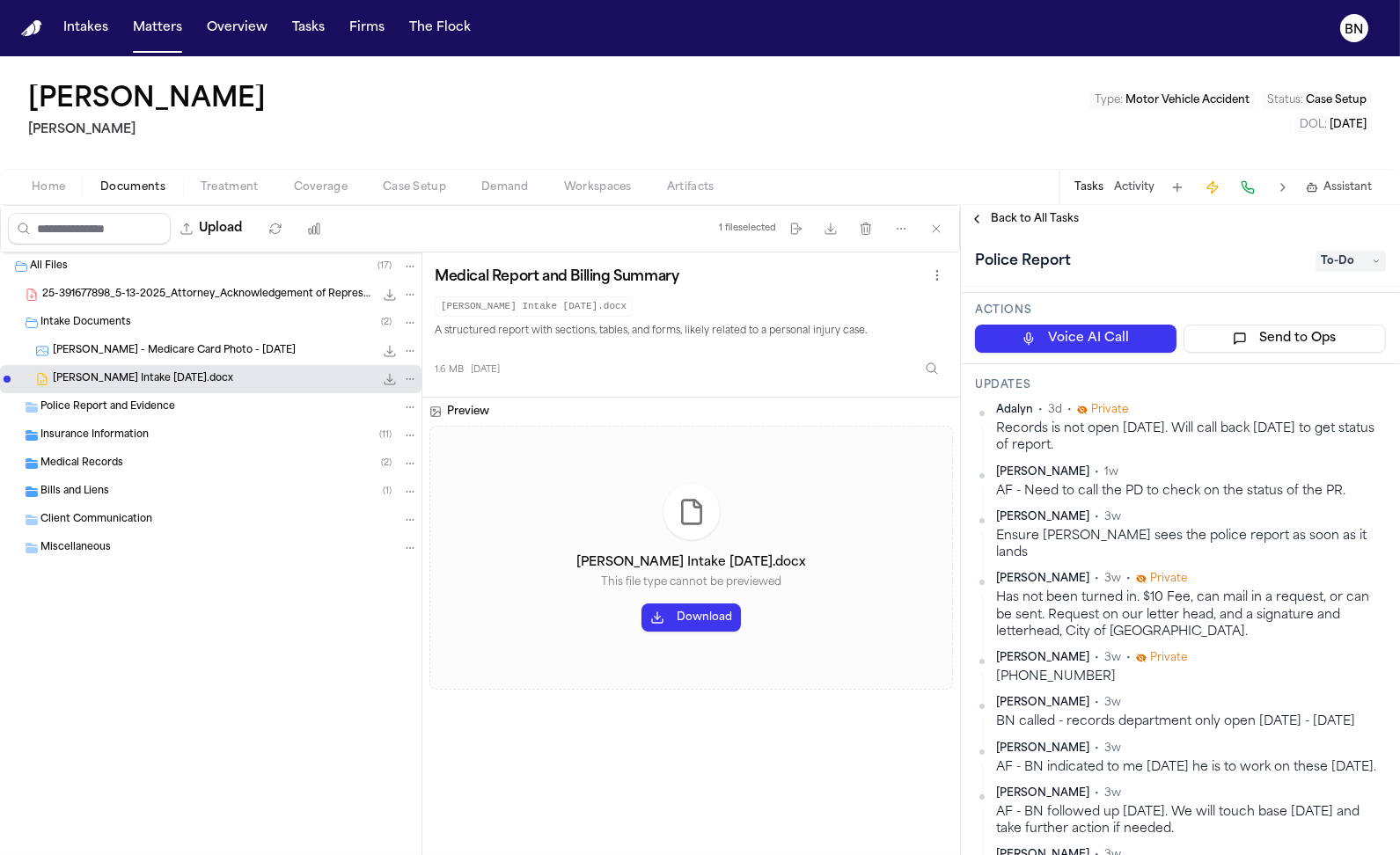 click on "Has not been turned in.
$10 Fee, can mail in a request, or can be sent.
Request on our letter head, and a signature and letterhead, City of [GEOGRAPHIC_DATA]." at bounding box center [1191, 615] 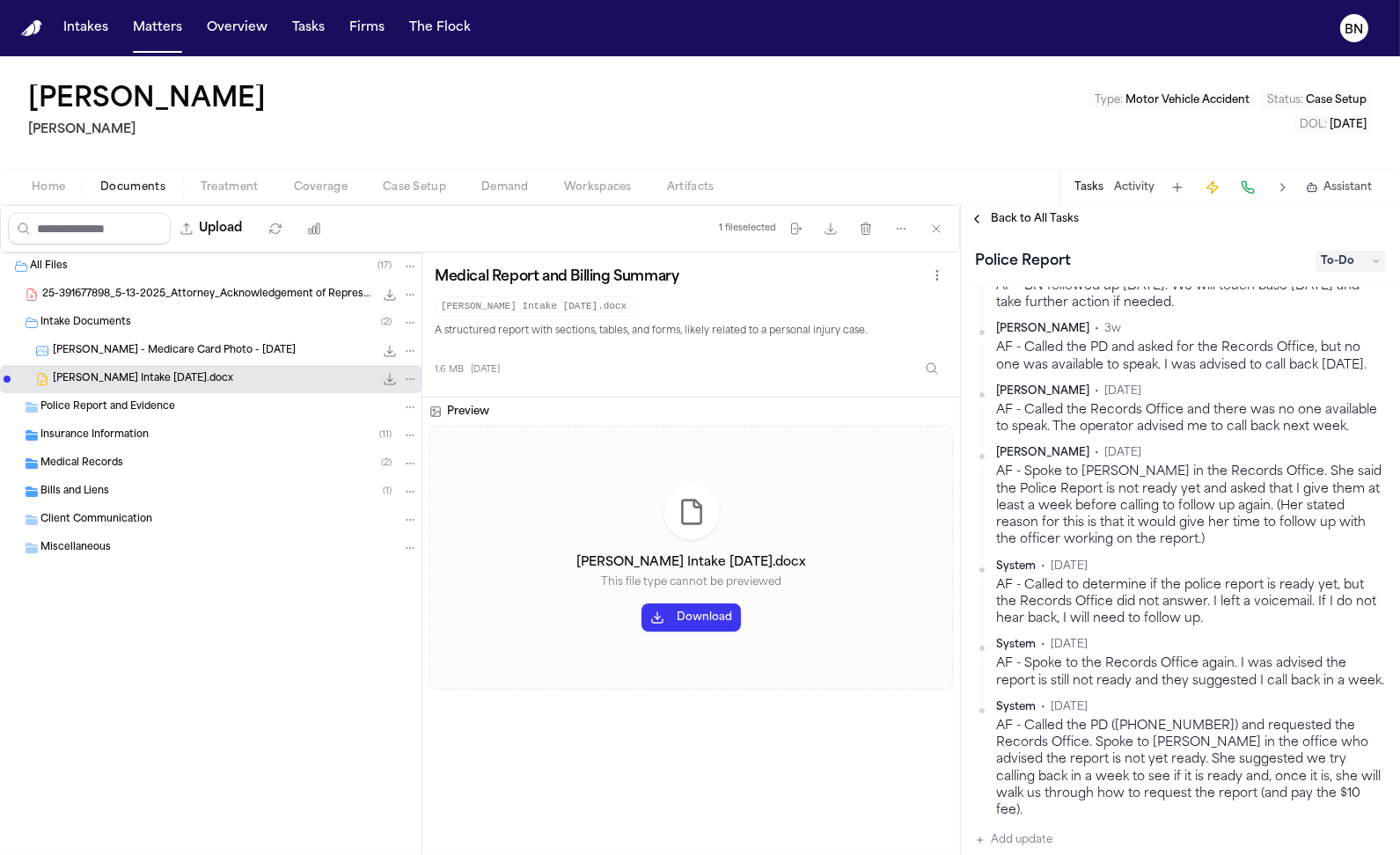 scroll, scrollTop: 948, scrollLeft: 0, axis: vertical 